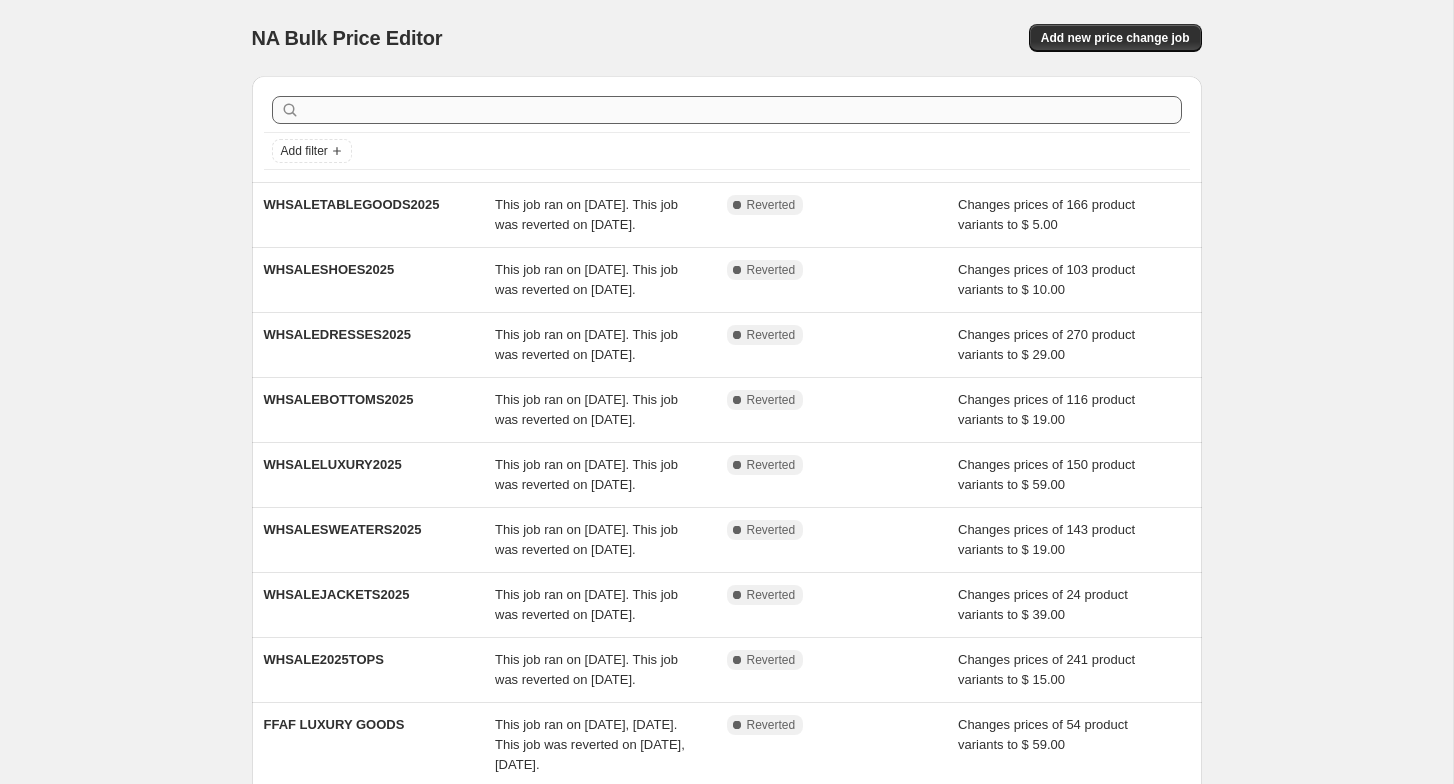 scroll, scrollTop: 0, scrollLeft: 0, axis: both 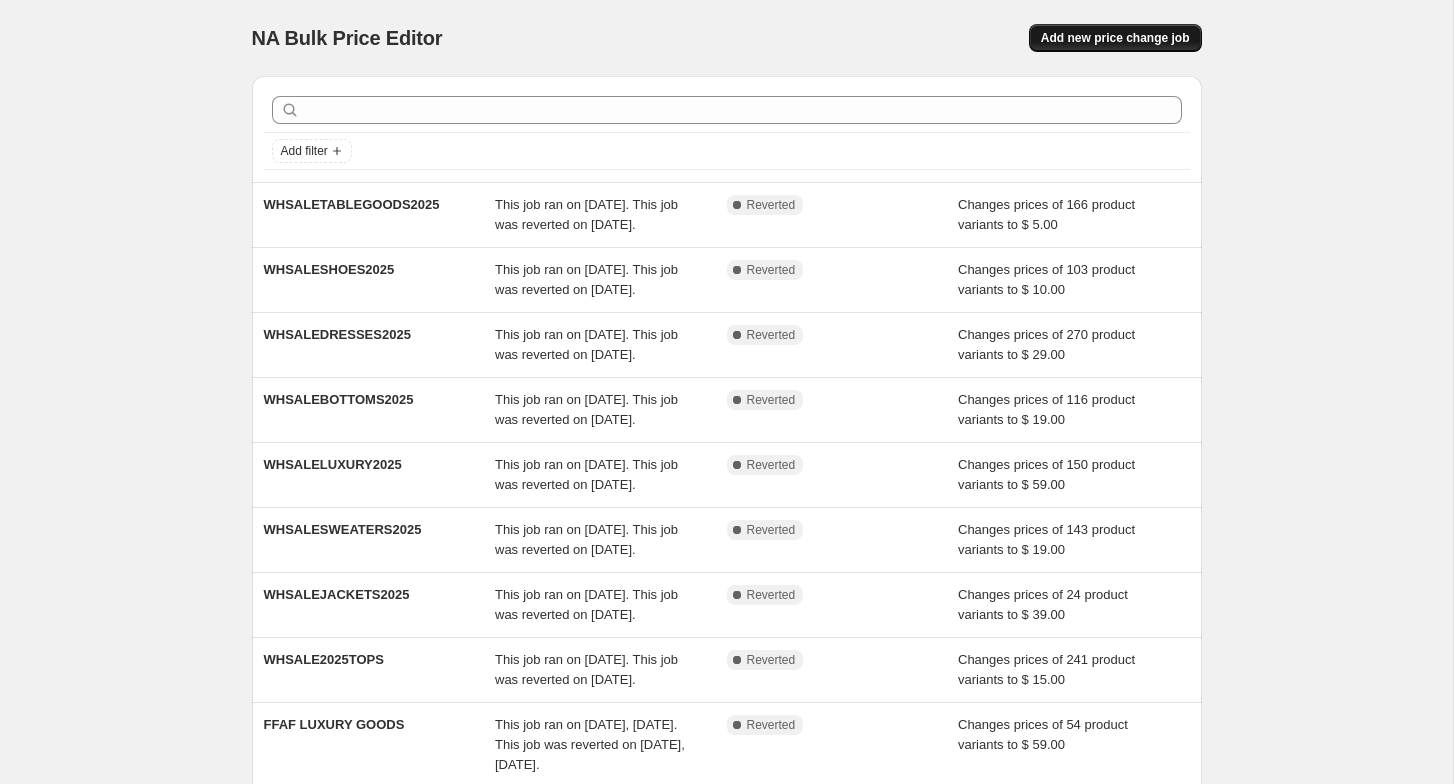 click on "Add new price change job" at bounding box center (1115, 38) 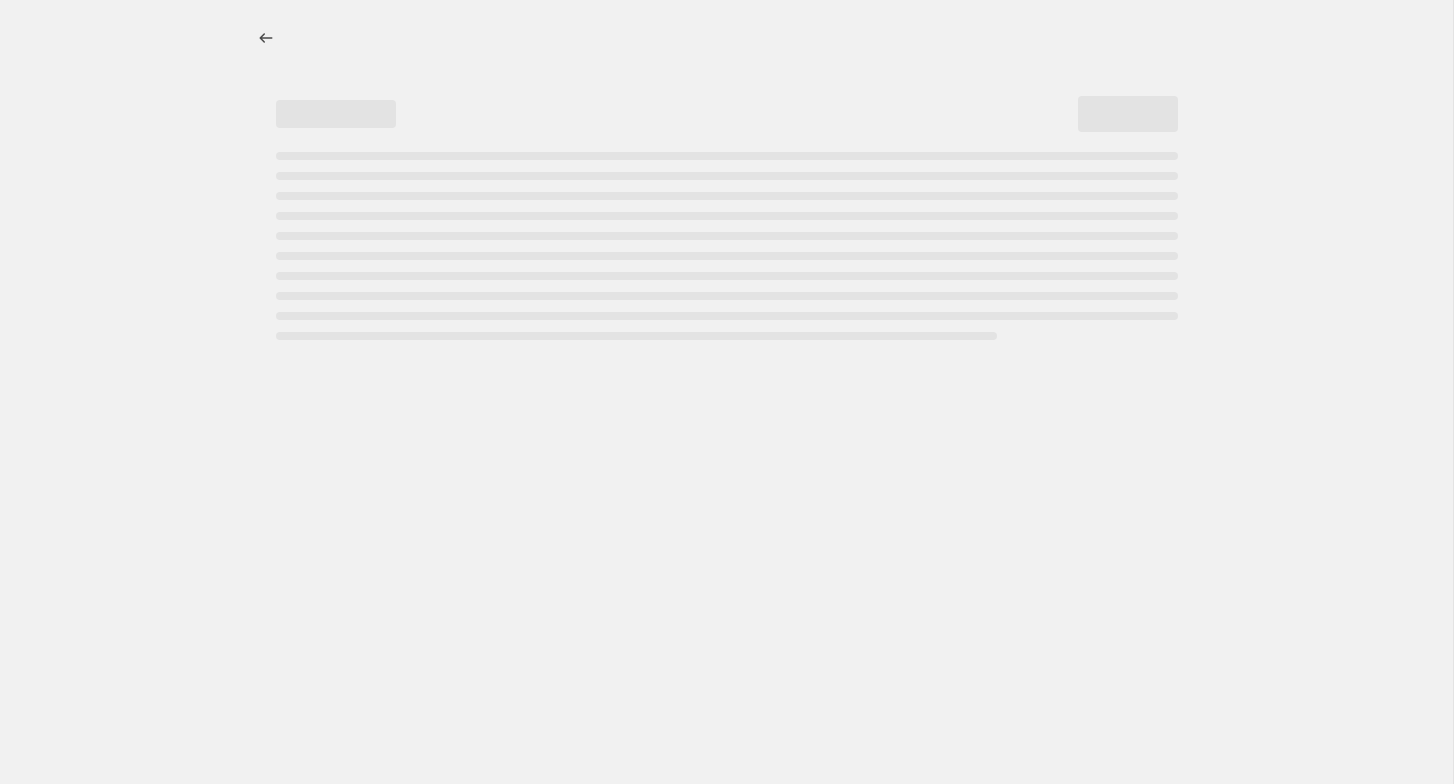 select on "percentage" 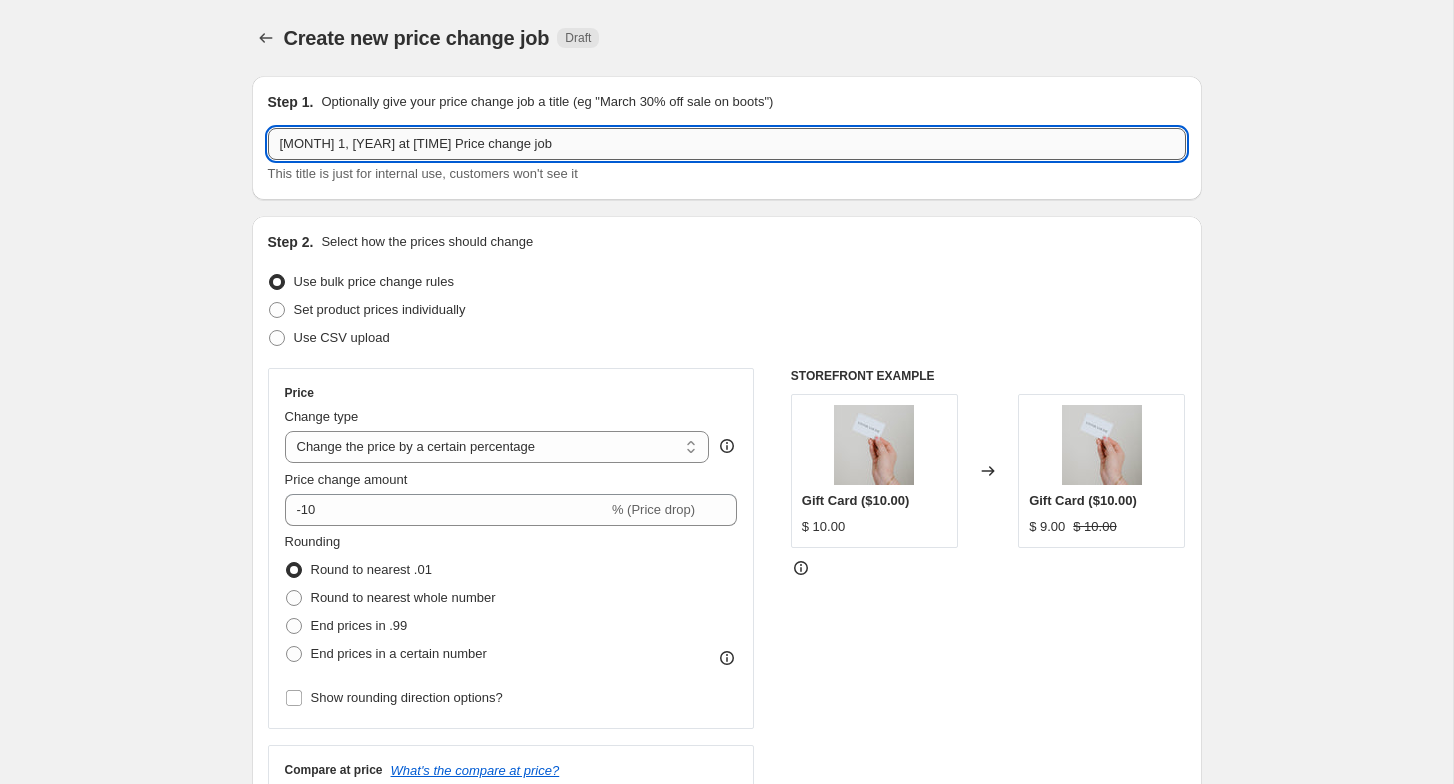 click on "[MONTH] 1, [YEAR] at [TIME] Price change job" at bounding box center (727, 144) 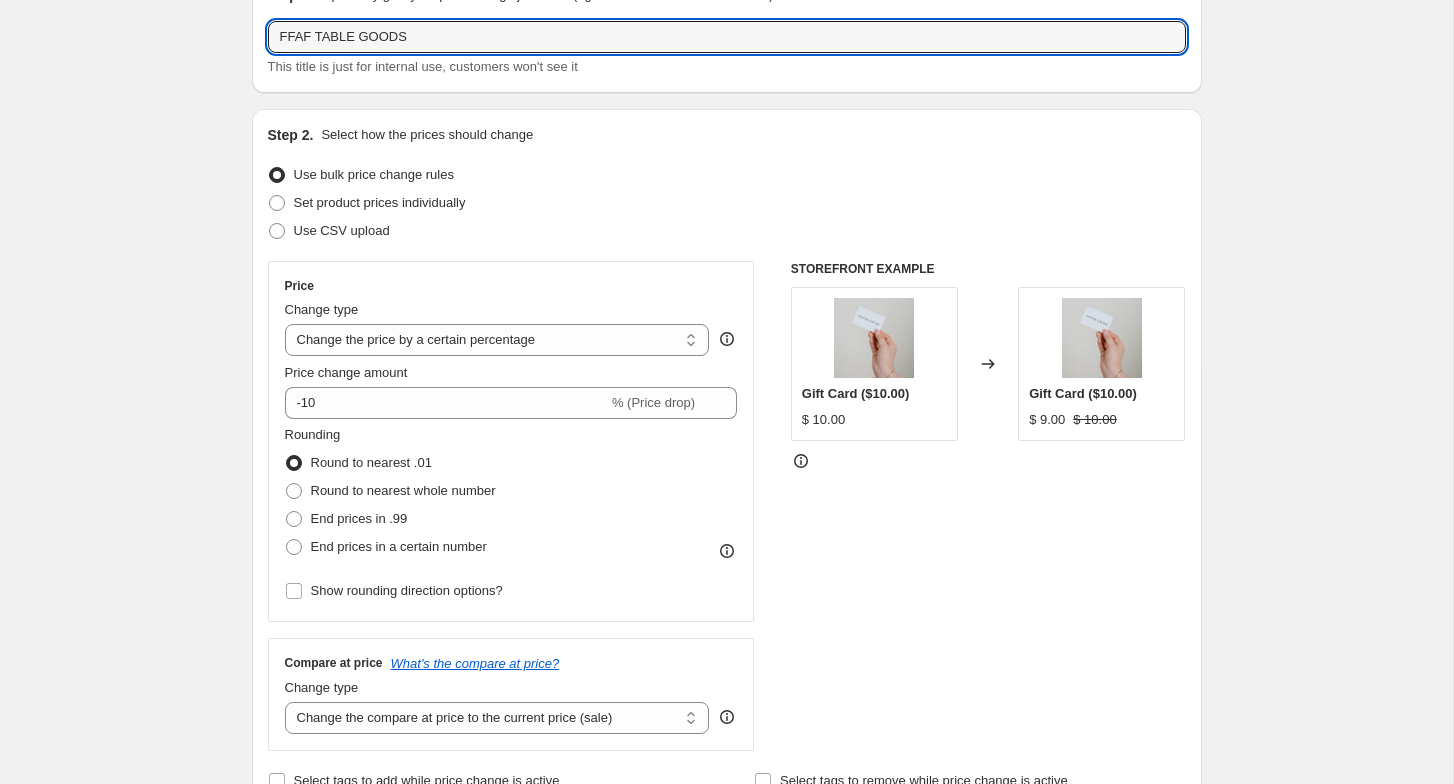 scroll, scrollTop: 106, scrollLeft: 0, axis: vertical 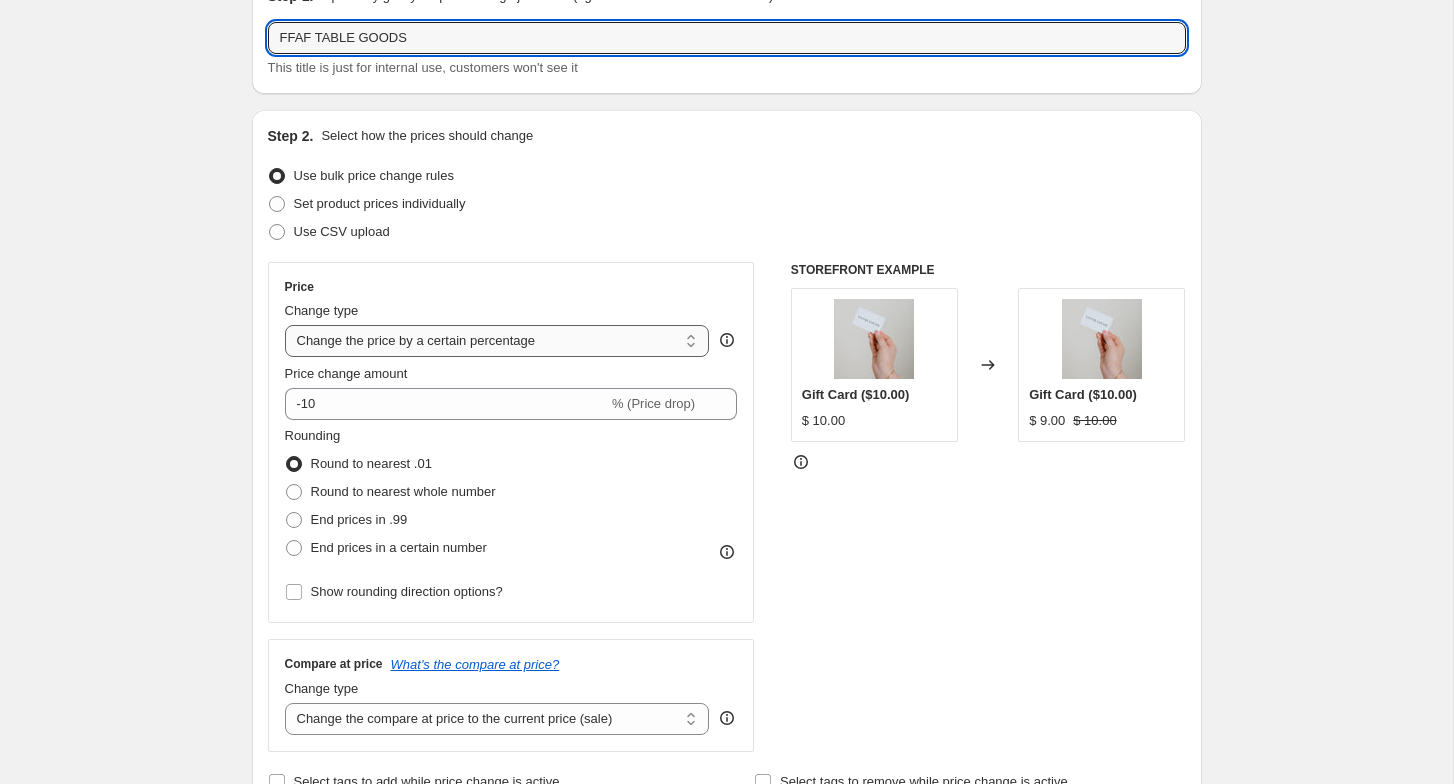 type on "FFAF TABLE GOODS" 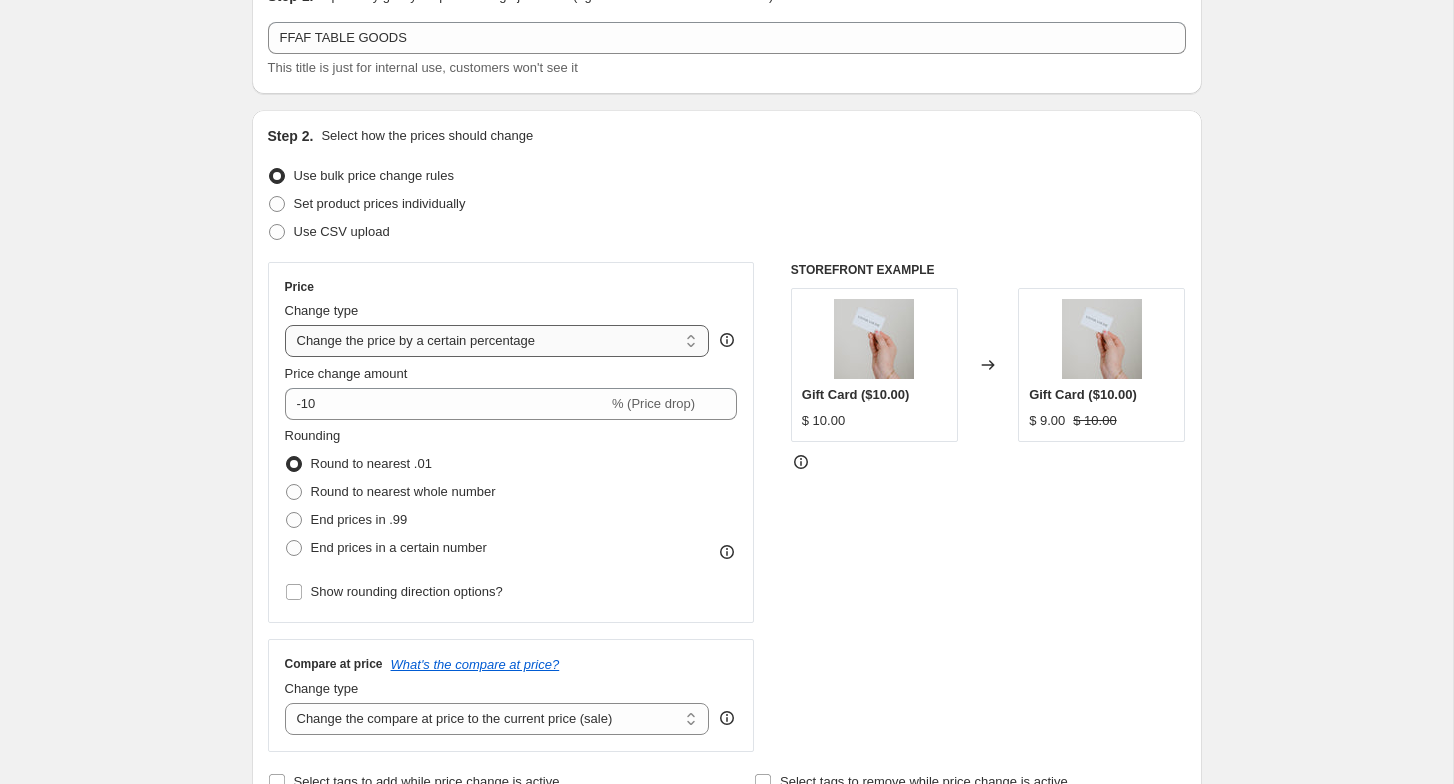 select on "to" 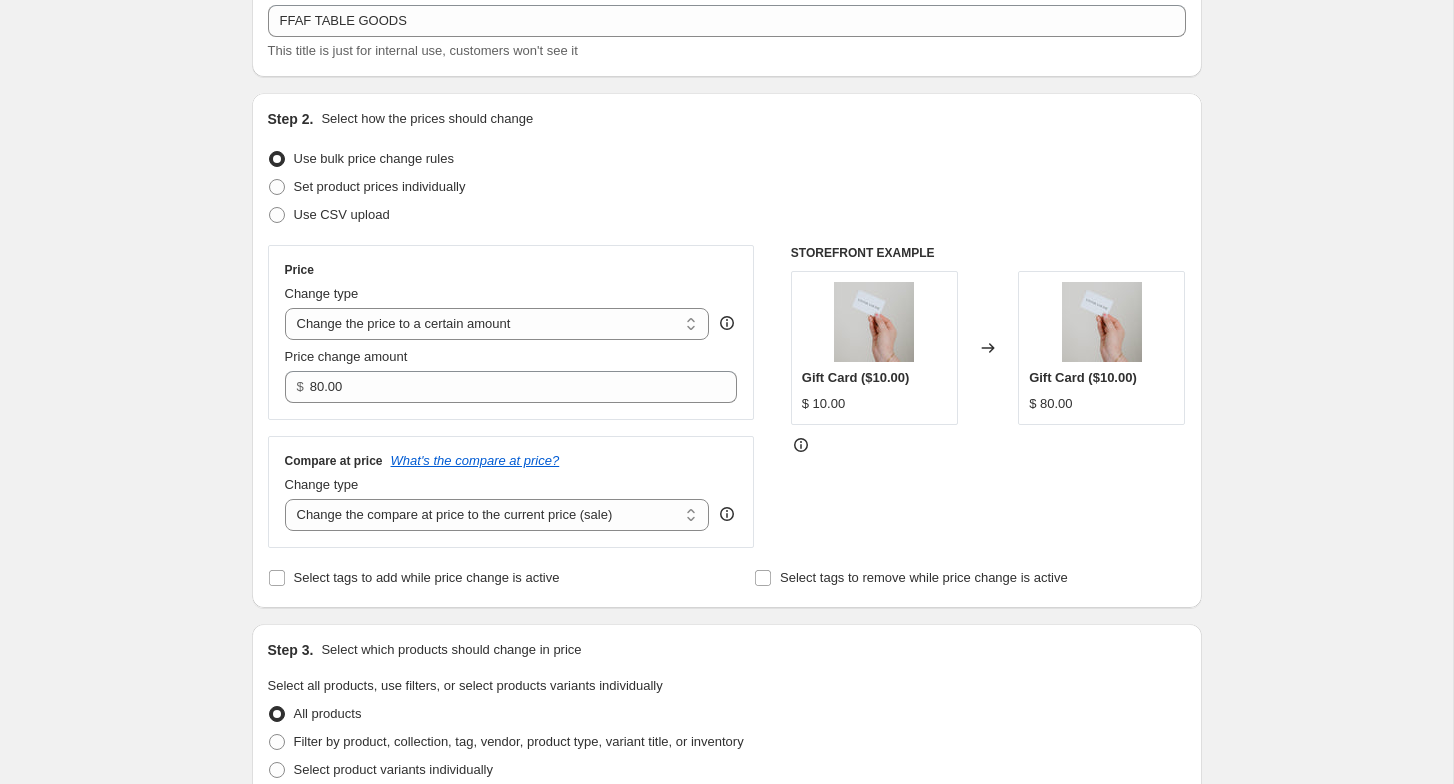 scroll, scrollTop: 155, scrollLeft: 0, axis: vertical 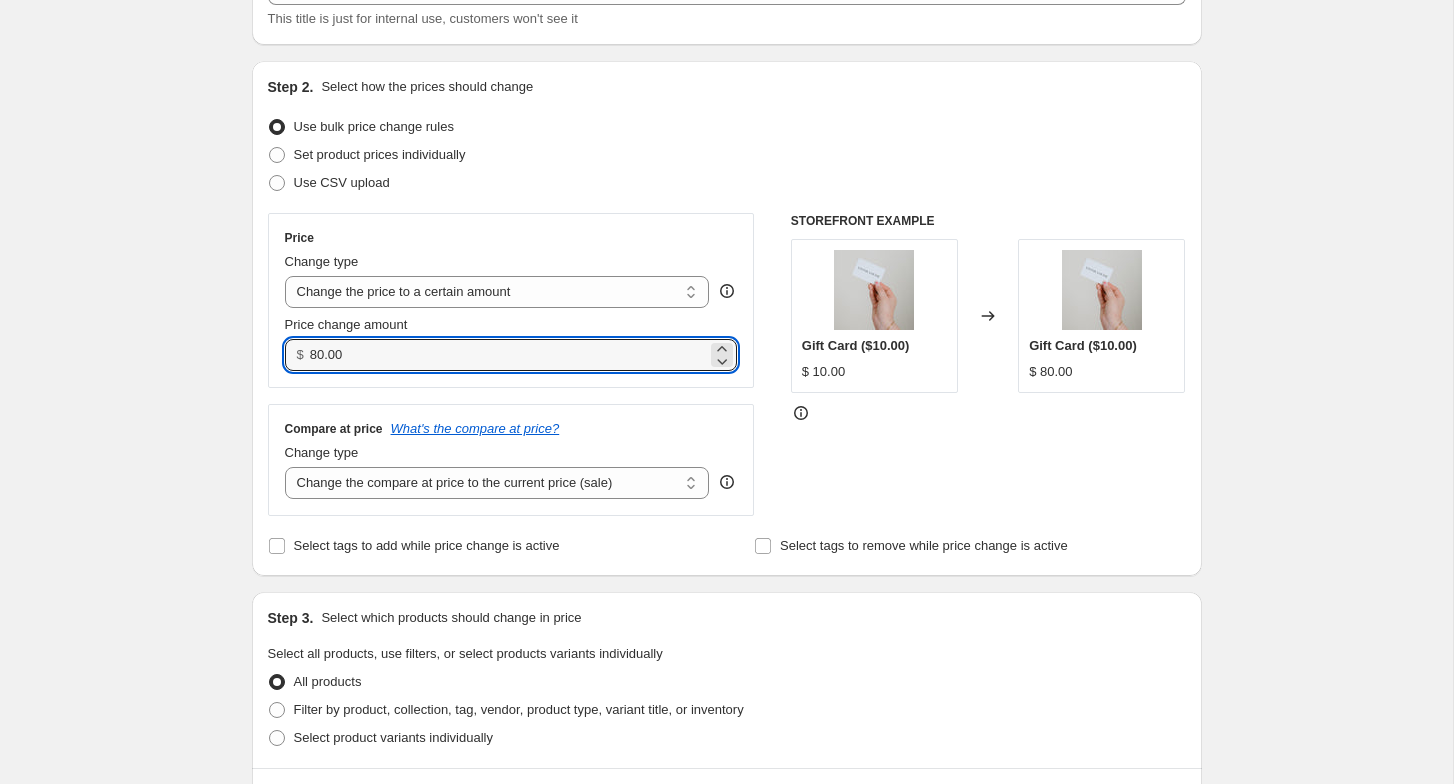drag, startPoint x: 377, startPoint y: 360, endPoint x: 259, endPoint y: 355, distance: 118.10589 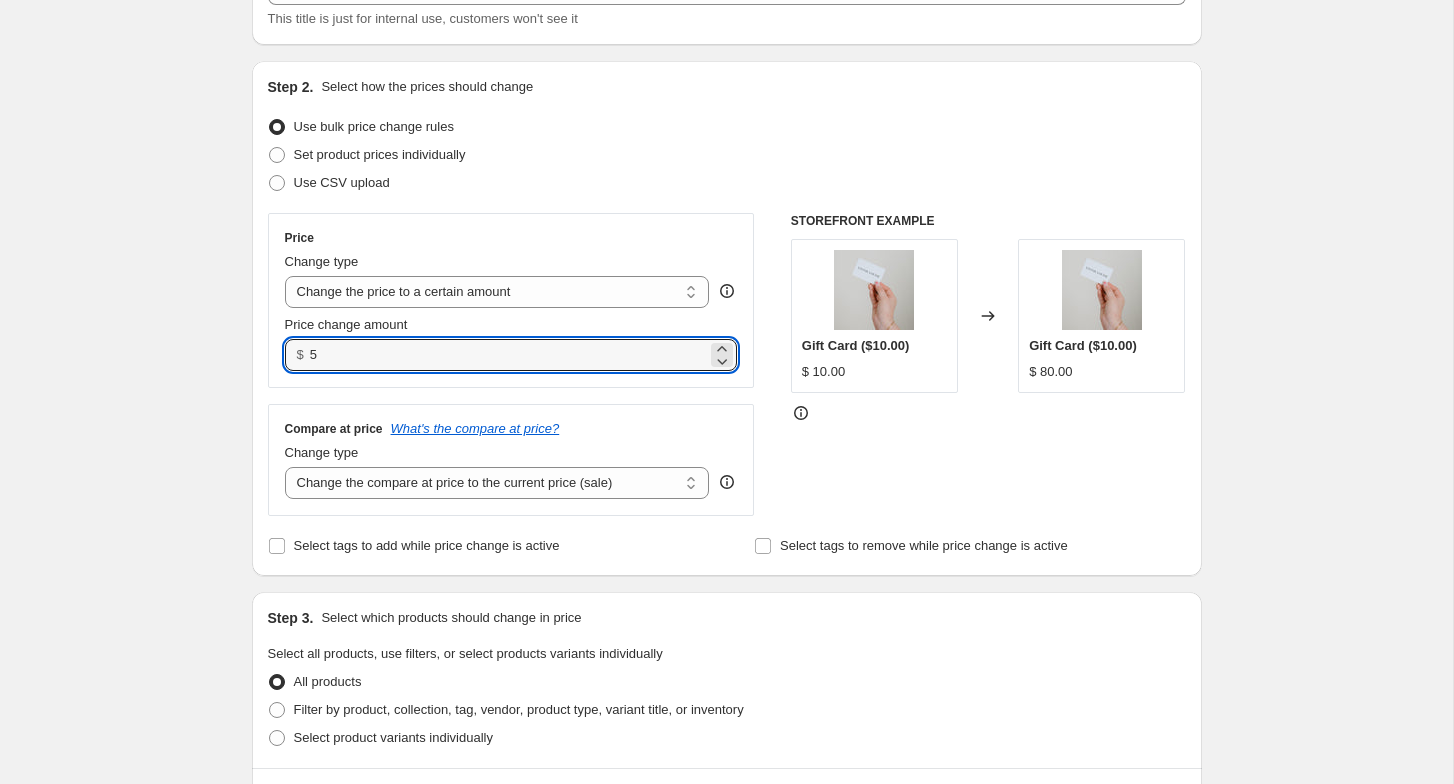 type on "5.00" 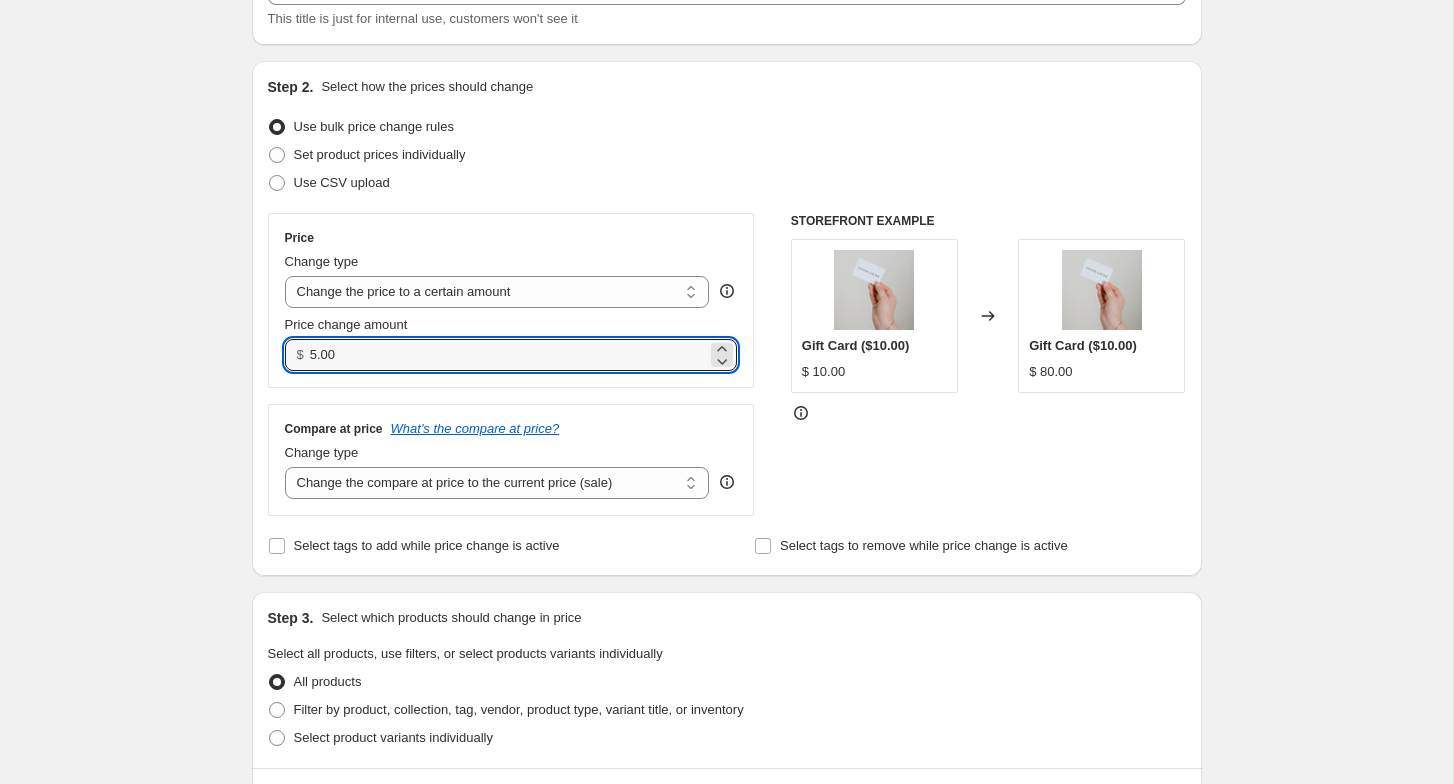 click on "STOREFRONT EXAMPLE Gift Card ($10.00) $ 10.00 Changed to Gift Card ($10.00) $ 80.00" at bounding box center (988, 364) 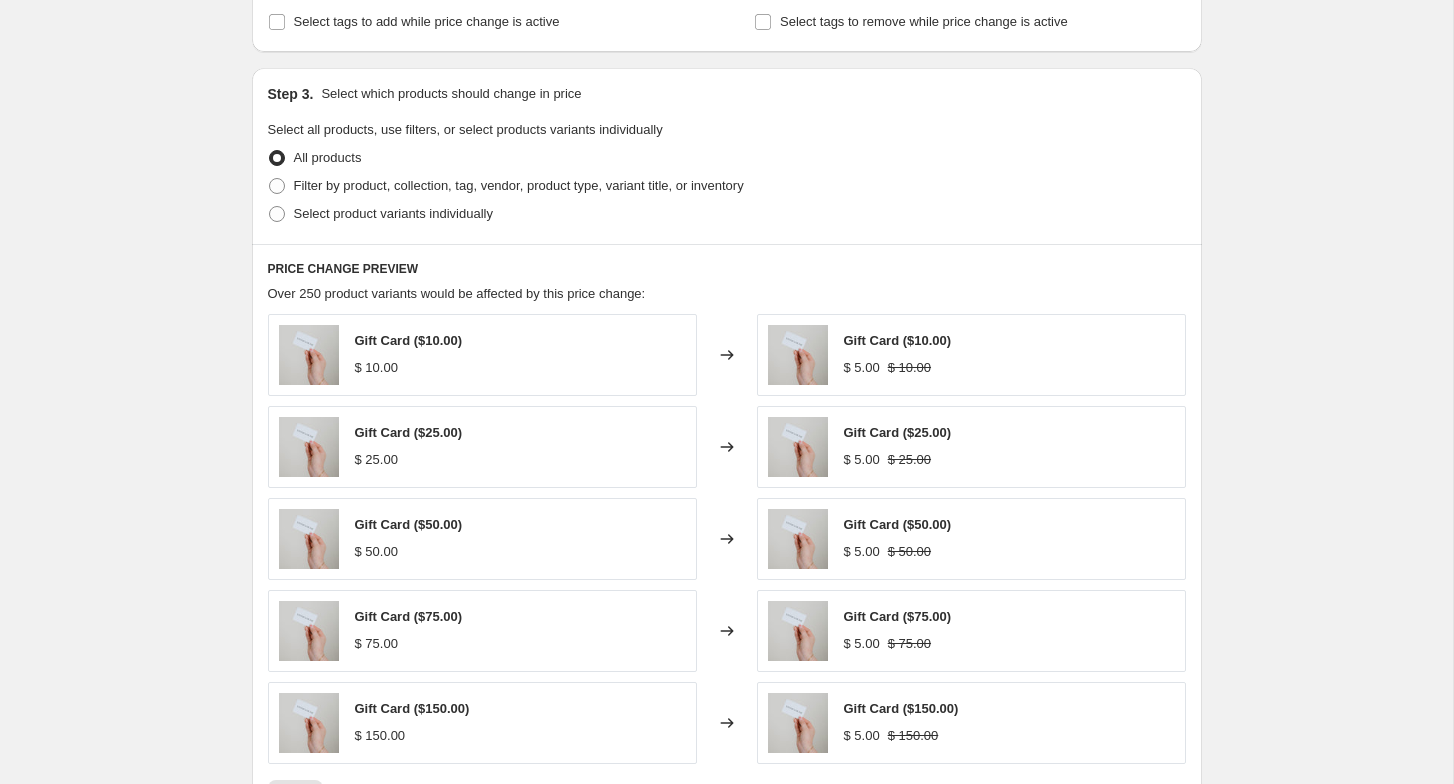 scroll, scrollTop: 718, scrollLeft: 0, axis: vertical 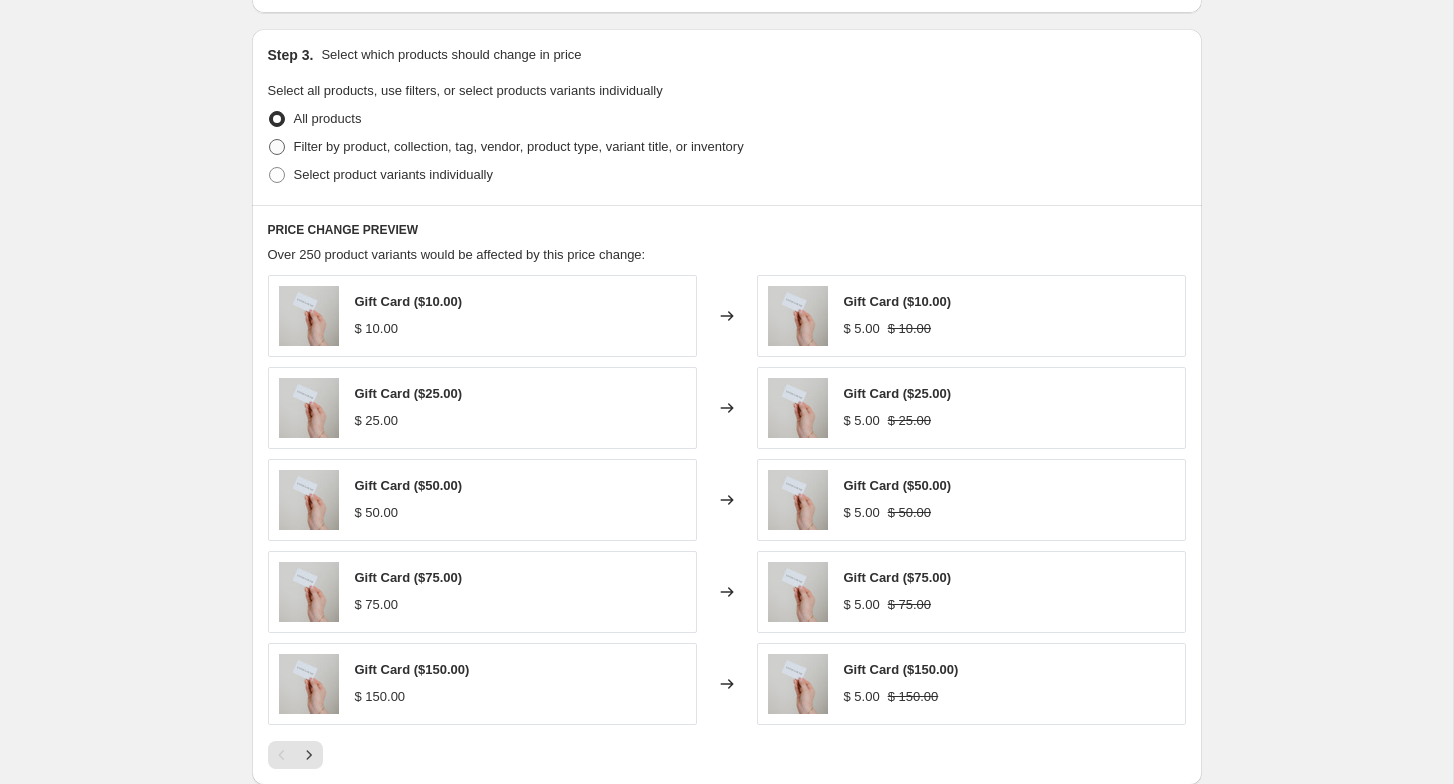 click on "Filter by product, collection, tag, vendor, product type, variant title, or inventory" at bounding box center (519, 146) 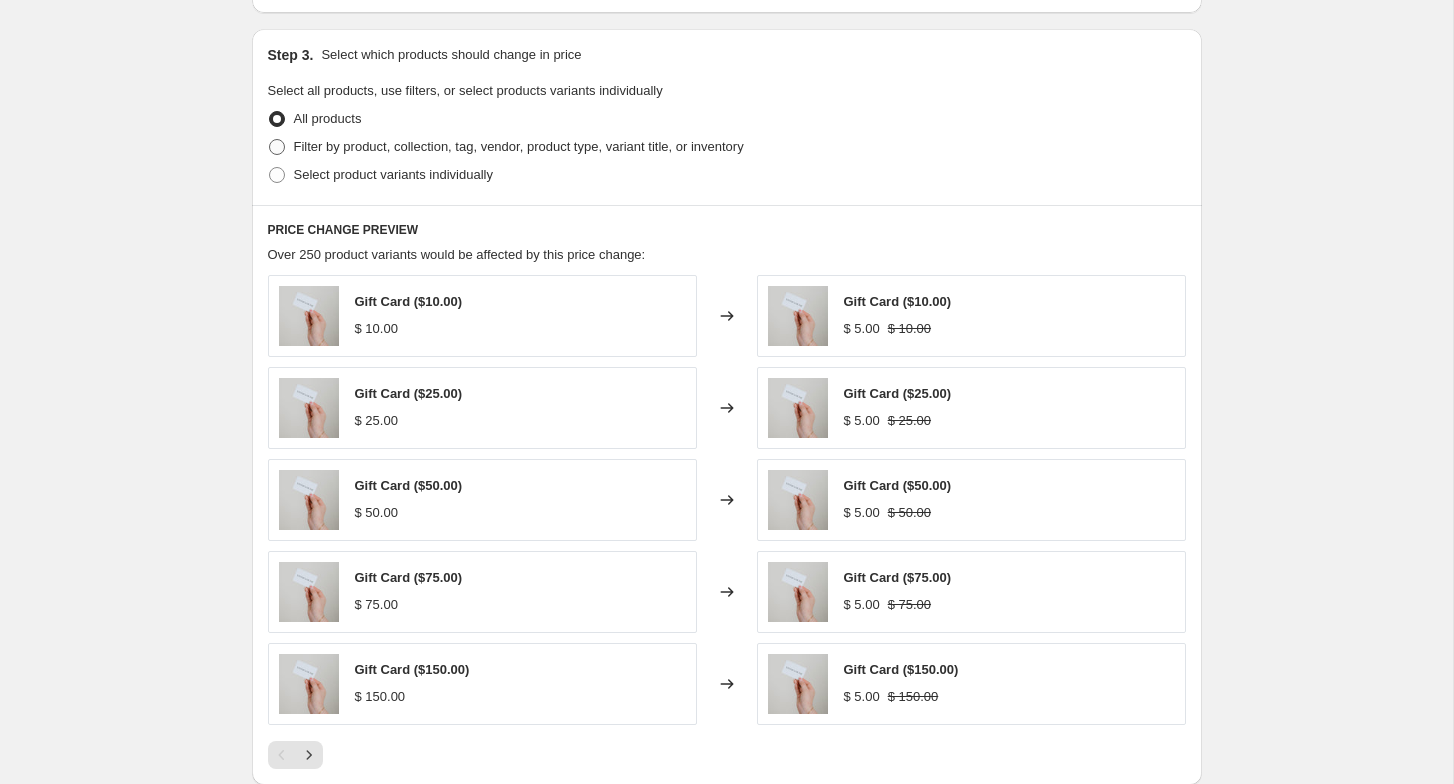 radio on "true" 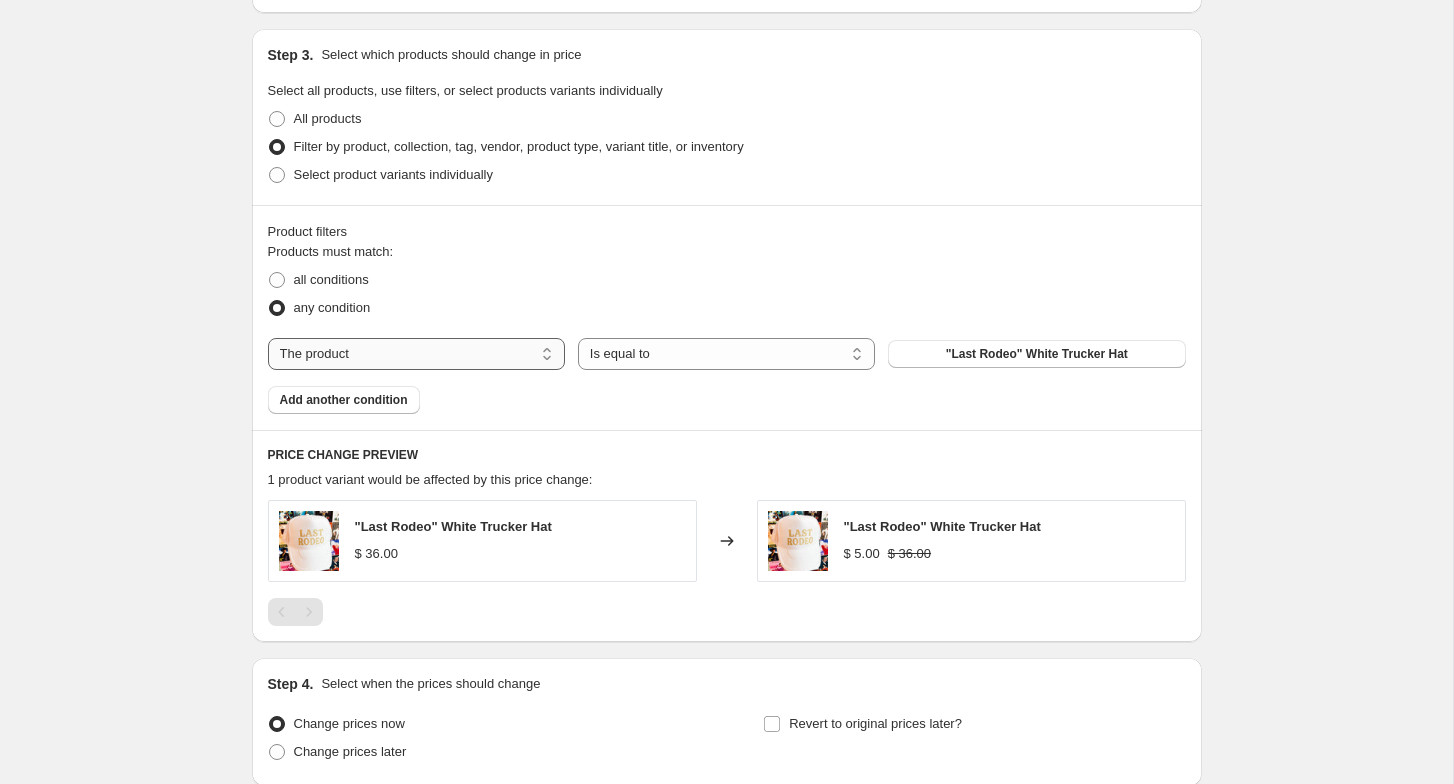 select on "collection" 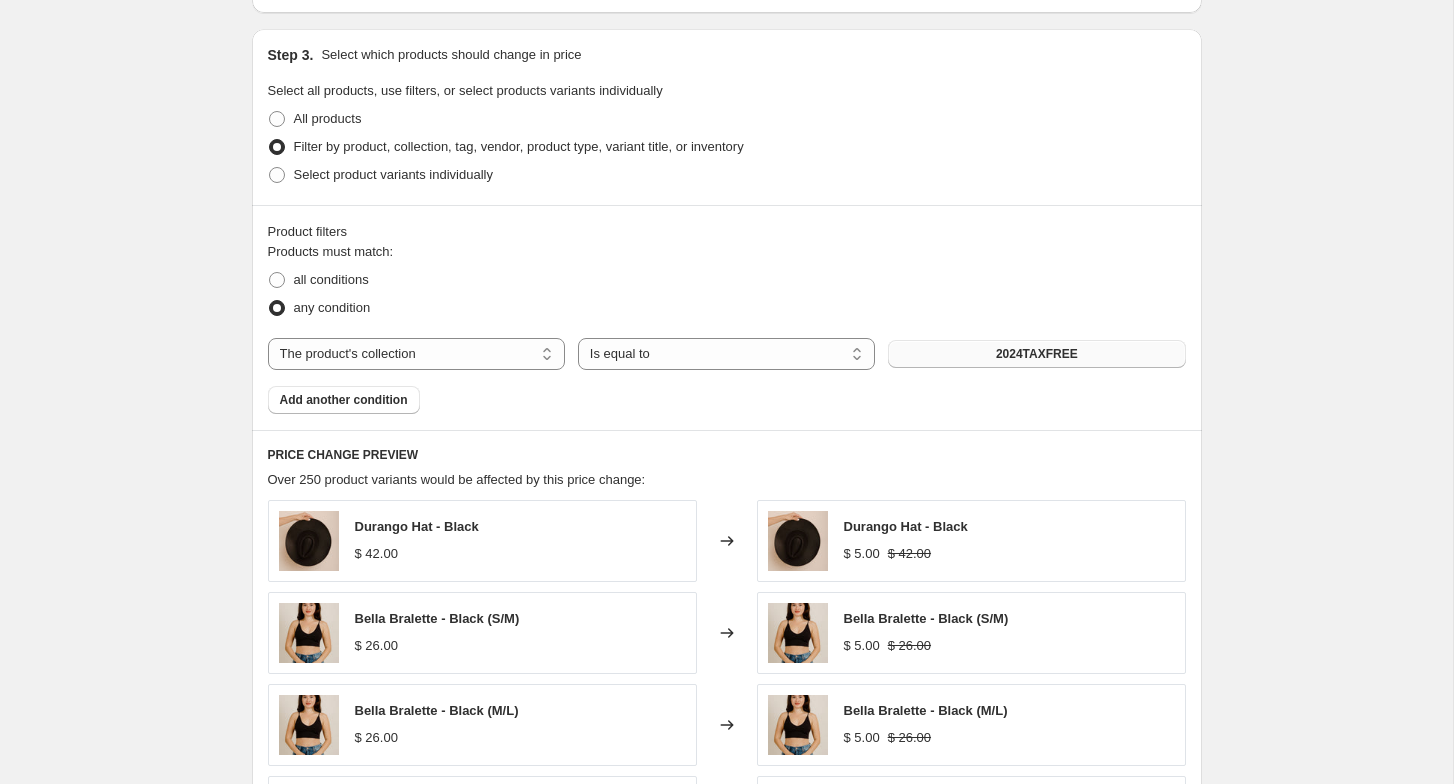 click on "2024TAXFREE" at bounding box center (1036, 354) 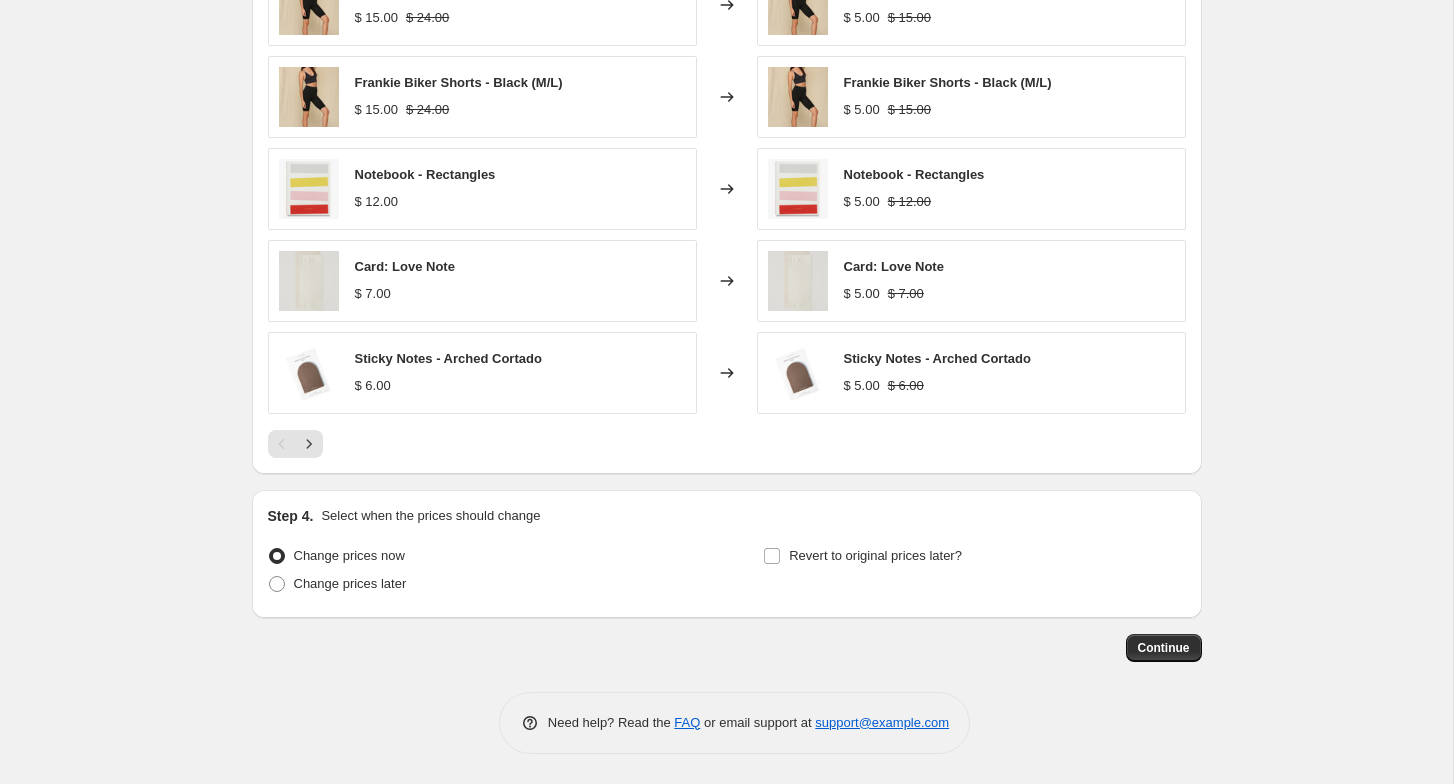 scroll, scrollTop: 1254, scrollLeft: 0, axis: vertical 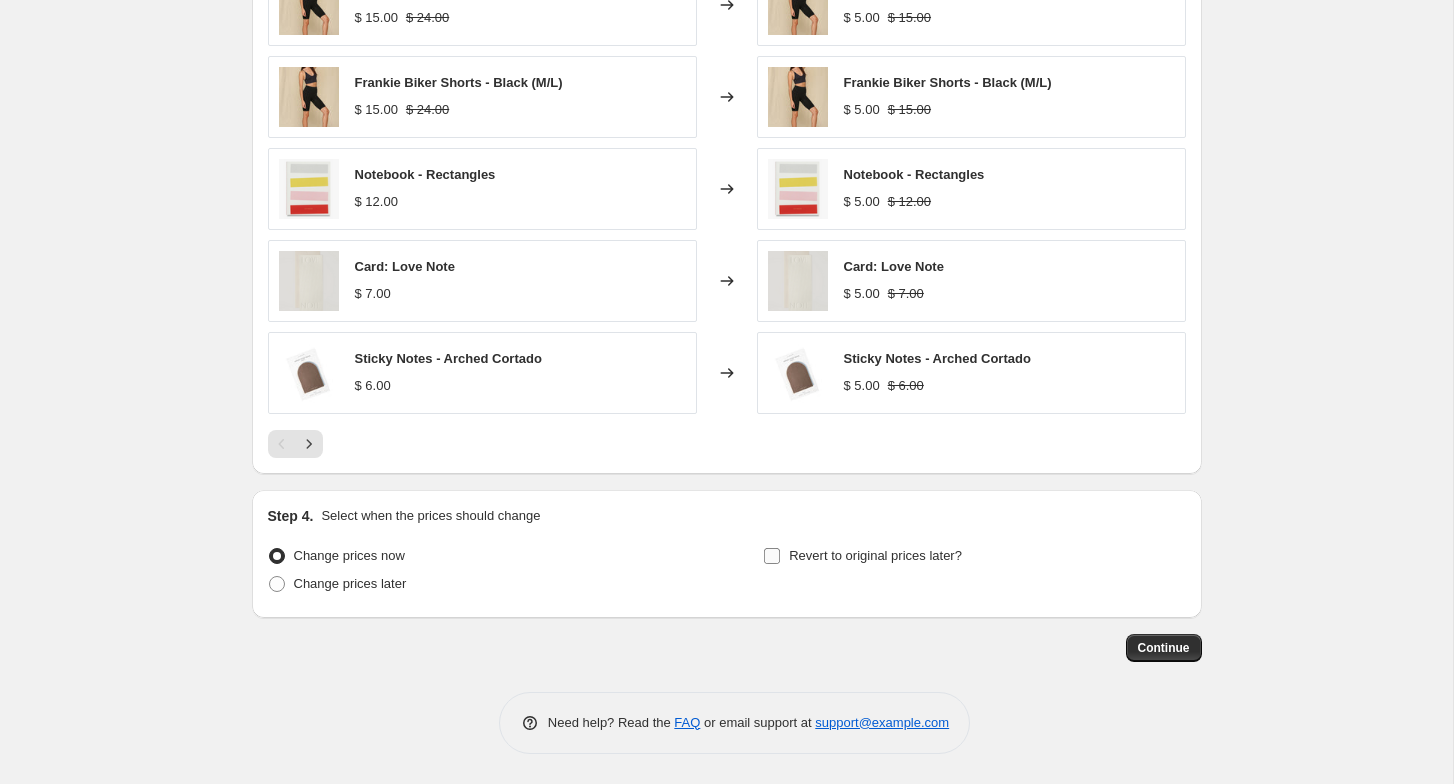 click on "Revert to original prices later?" at bounding box center [875, 555] 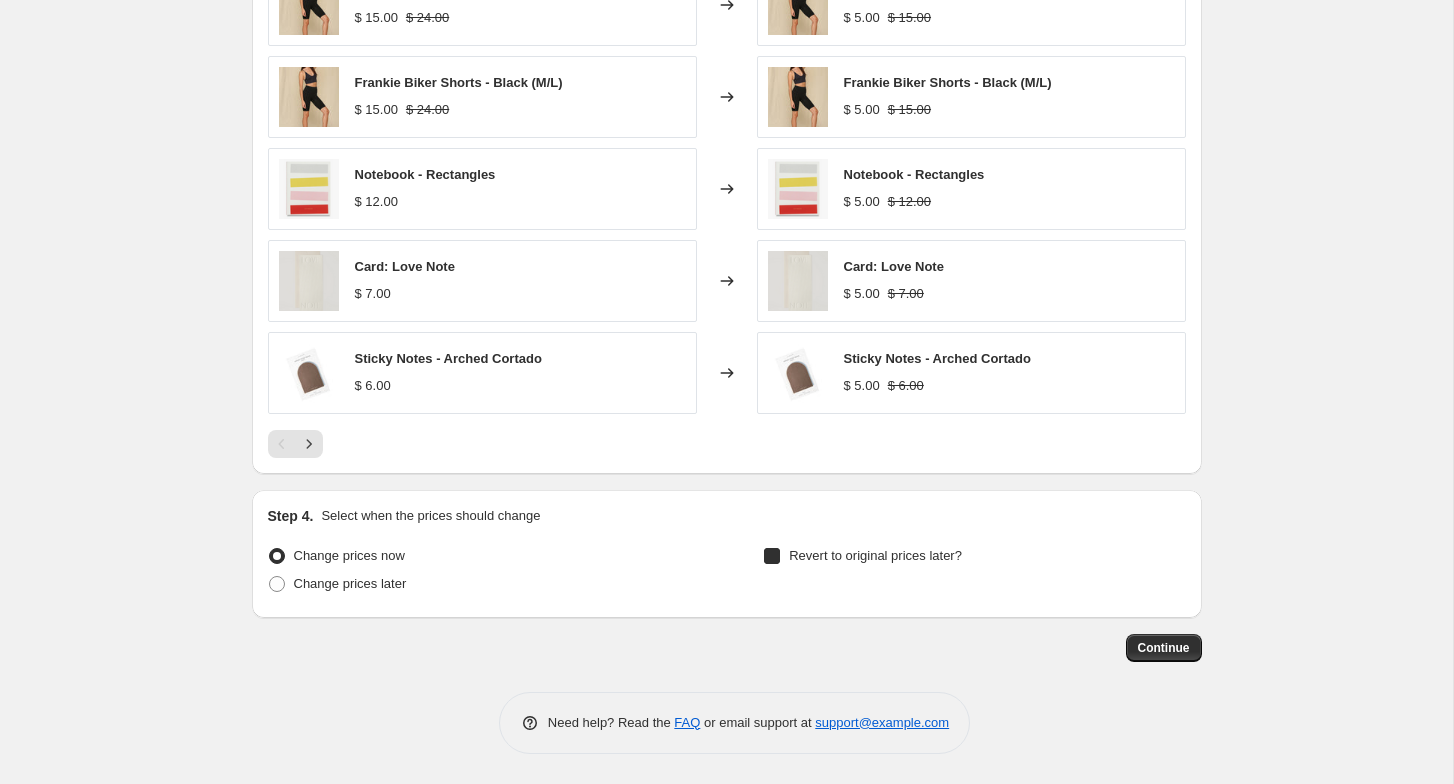 checkbox on "true" 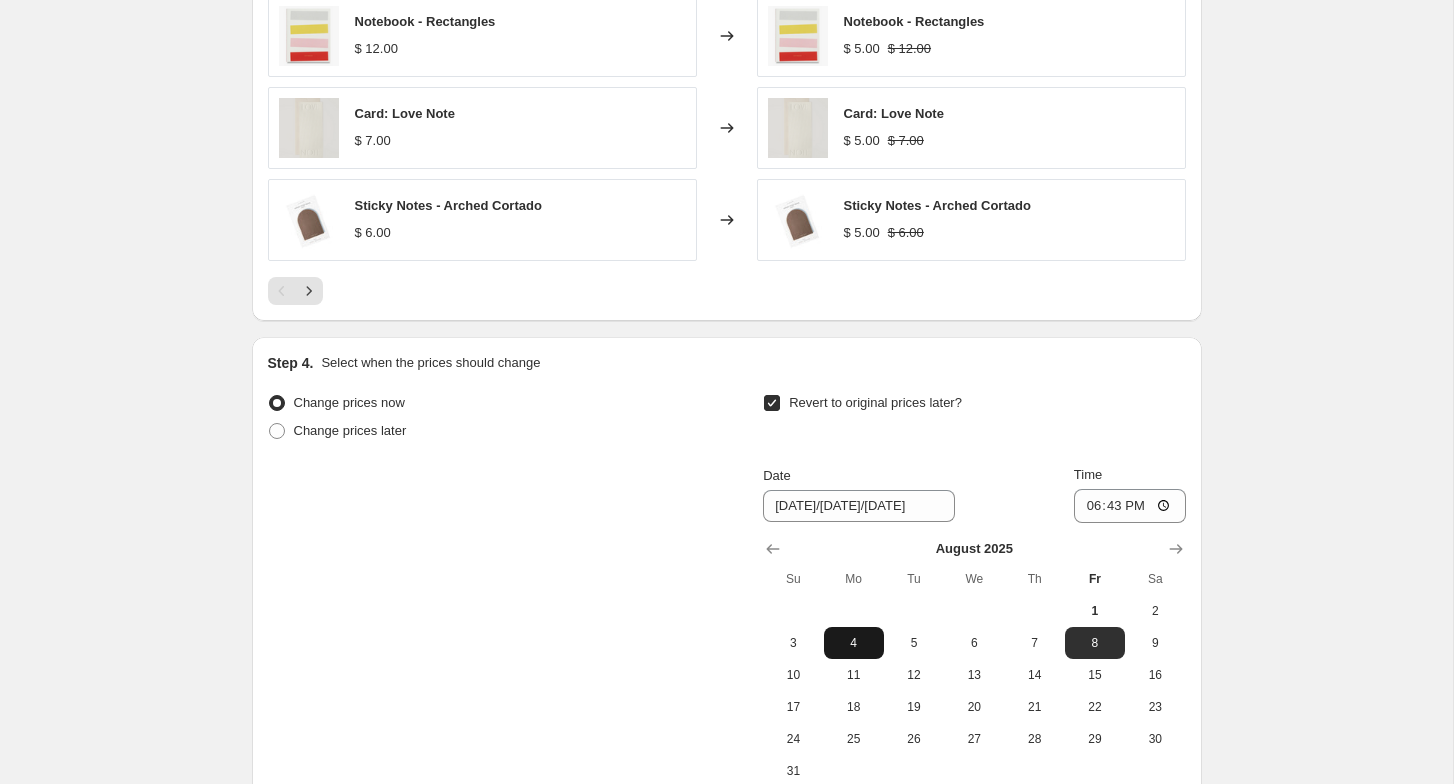 scroll, scrollTop: 1463, scrollLeft: 0, axis: vertical 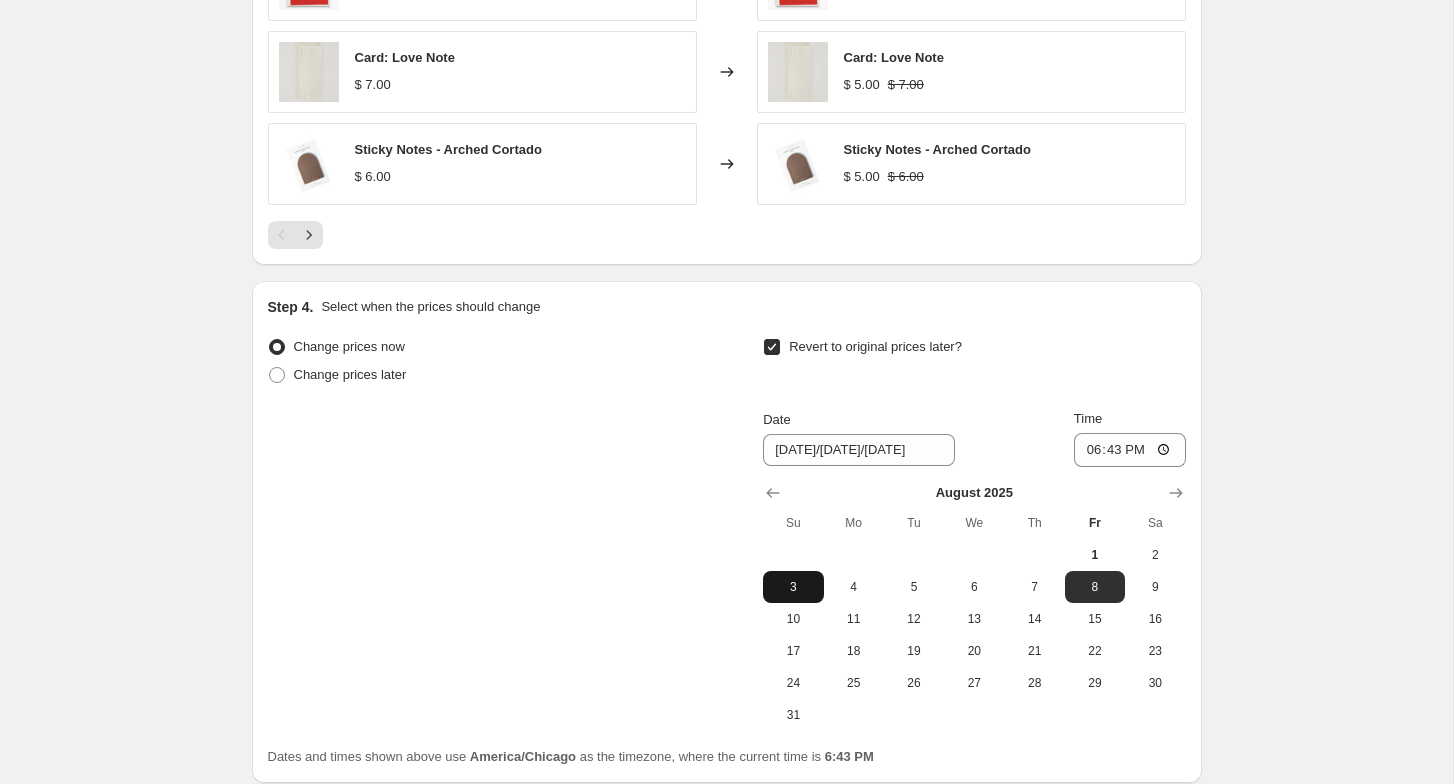 click on "3" at bounding box center (793, 587) 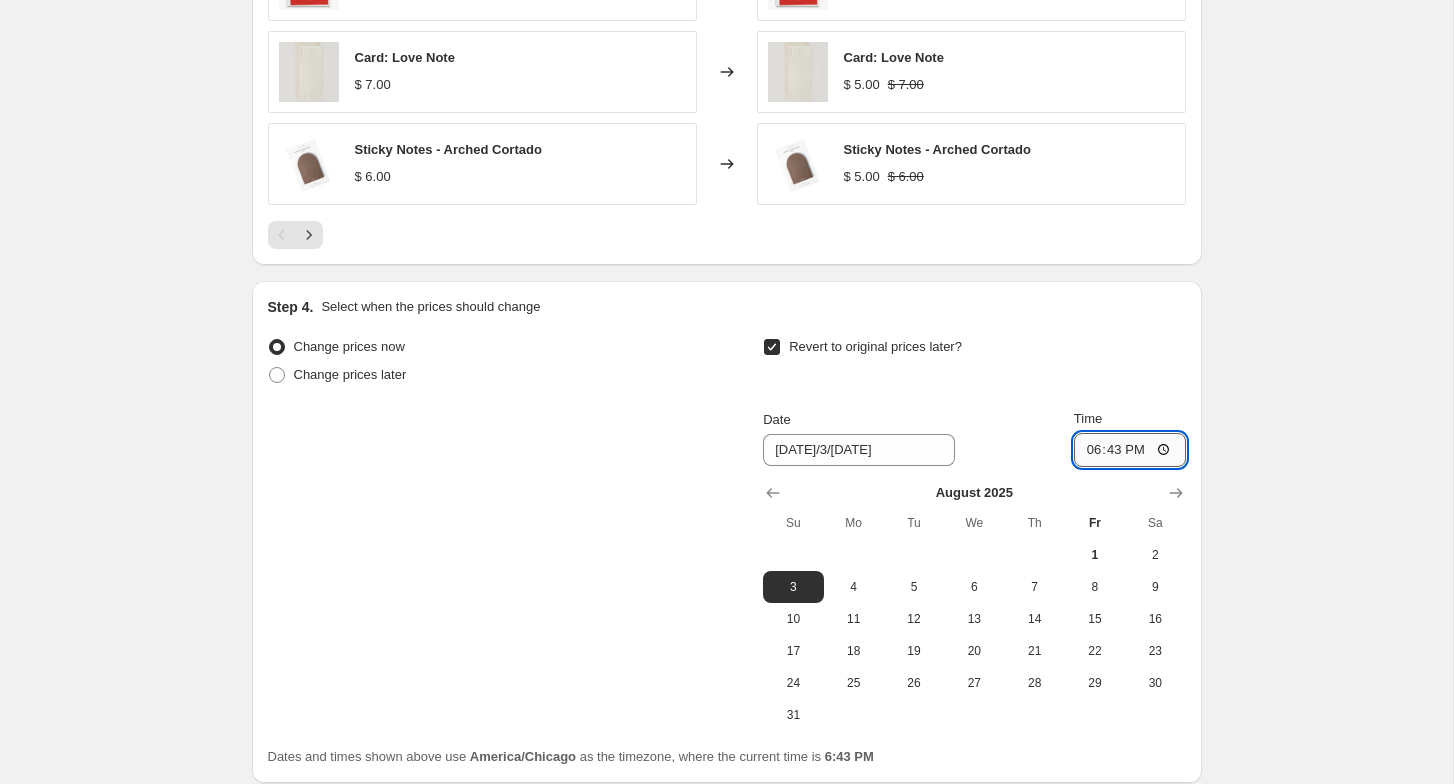 click on "18:43" at bounding box center (1130, 450) 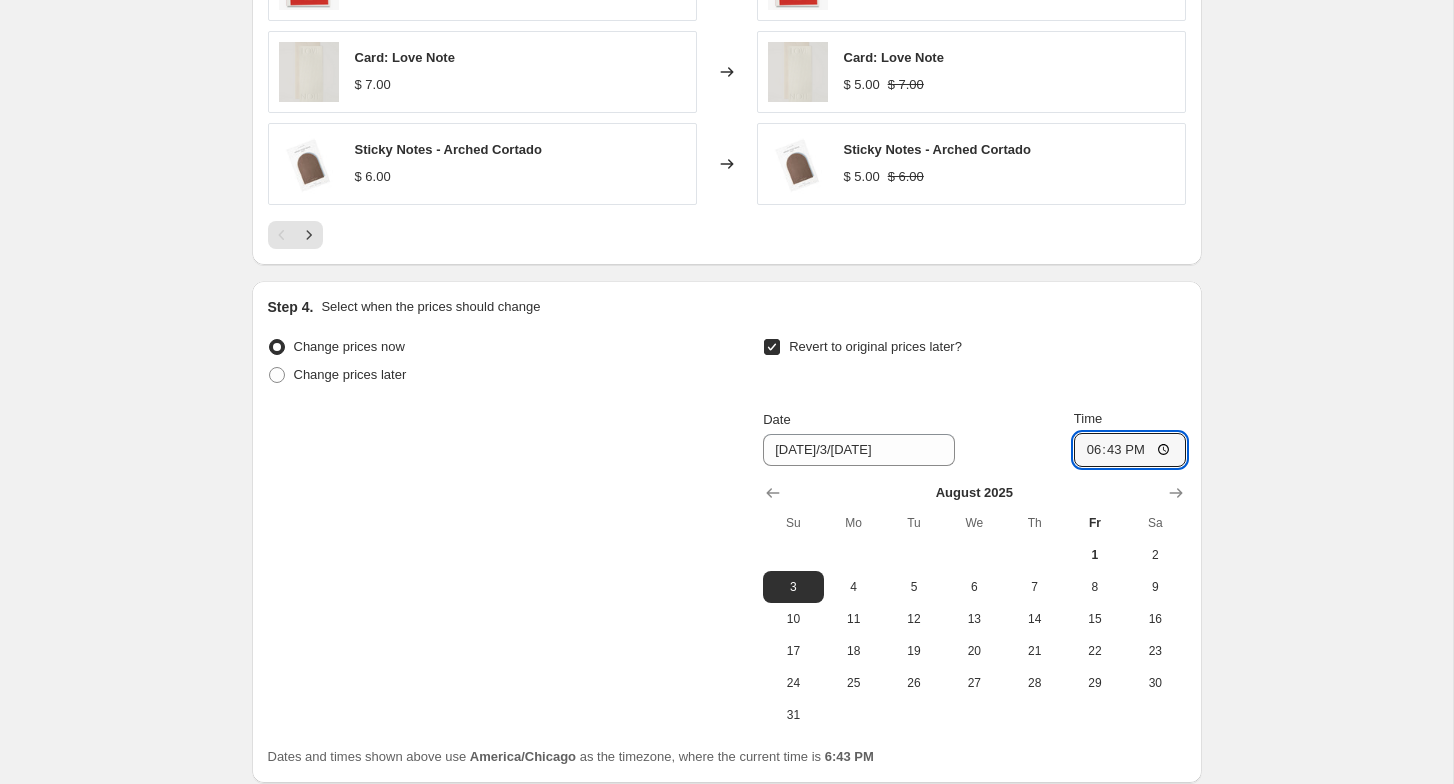 click on "Time" at bounding box center (1088, 418) 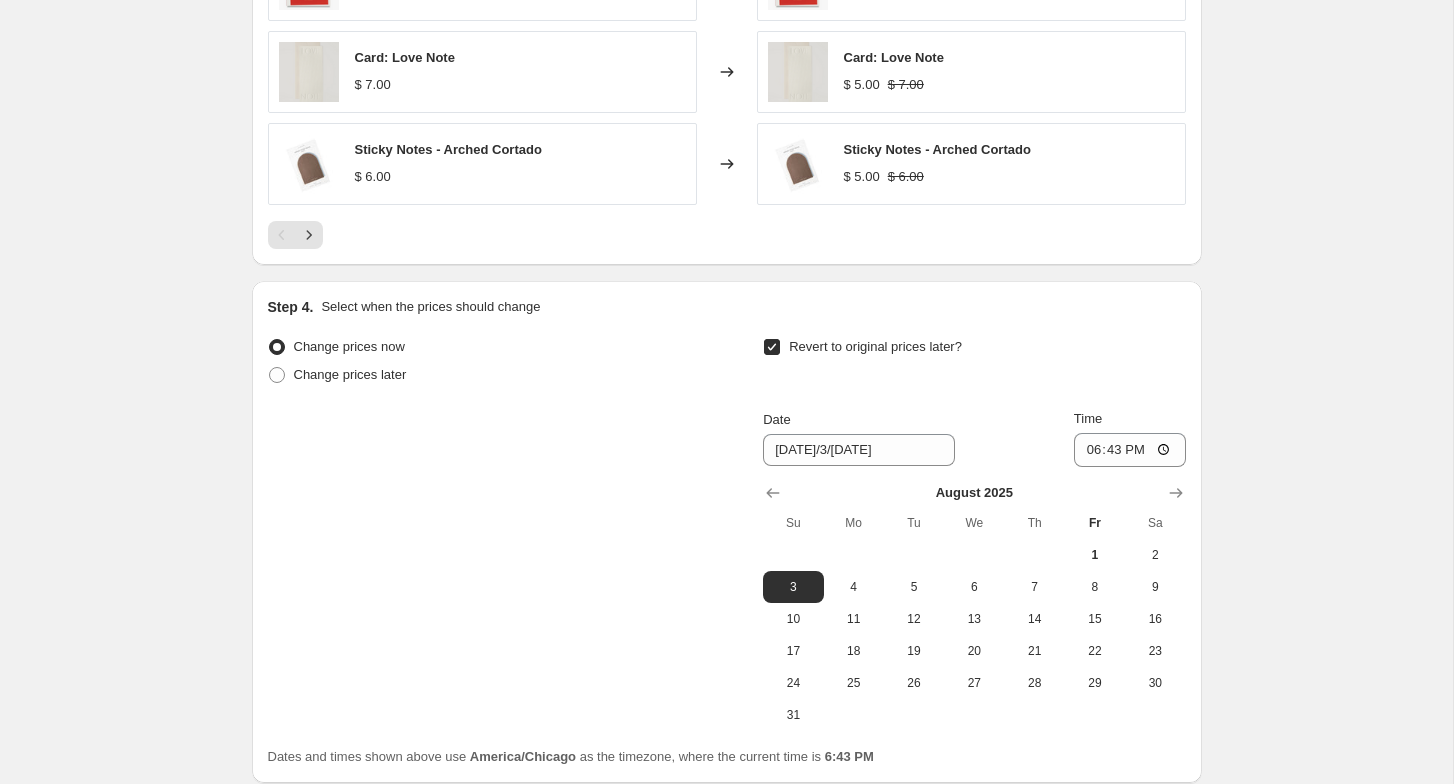 click on "Date [DATE]/[DATE]/[DATE] Time [TIME]" at bounding box center (974, 438) 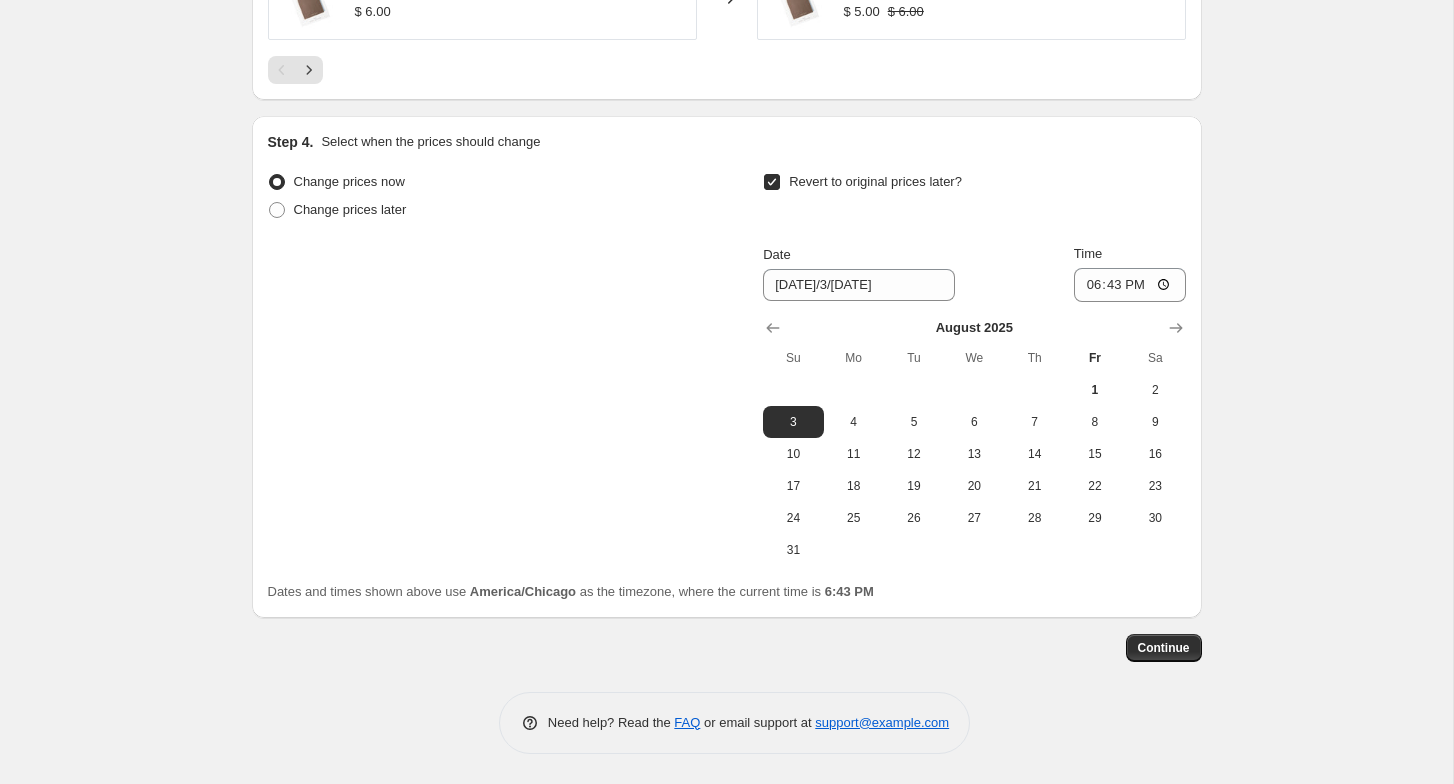 scroll, scrollTop: 1630, scrollLeft: 0, axis: vertical 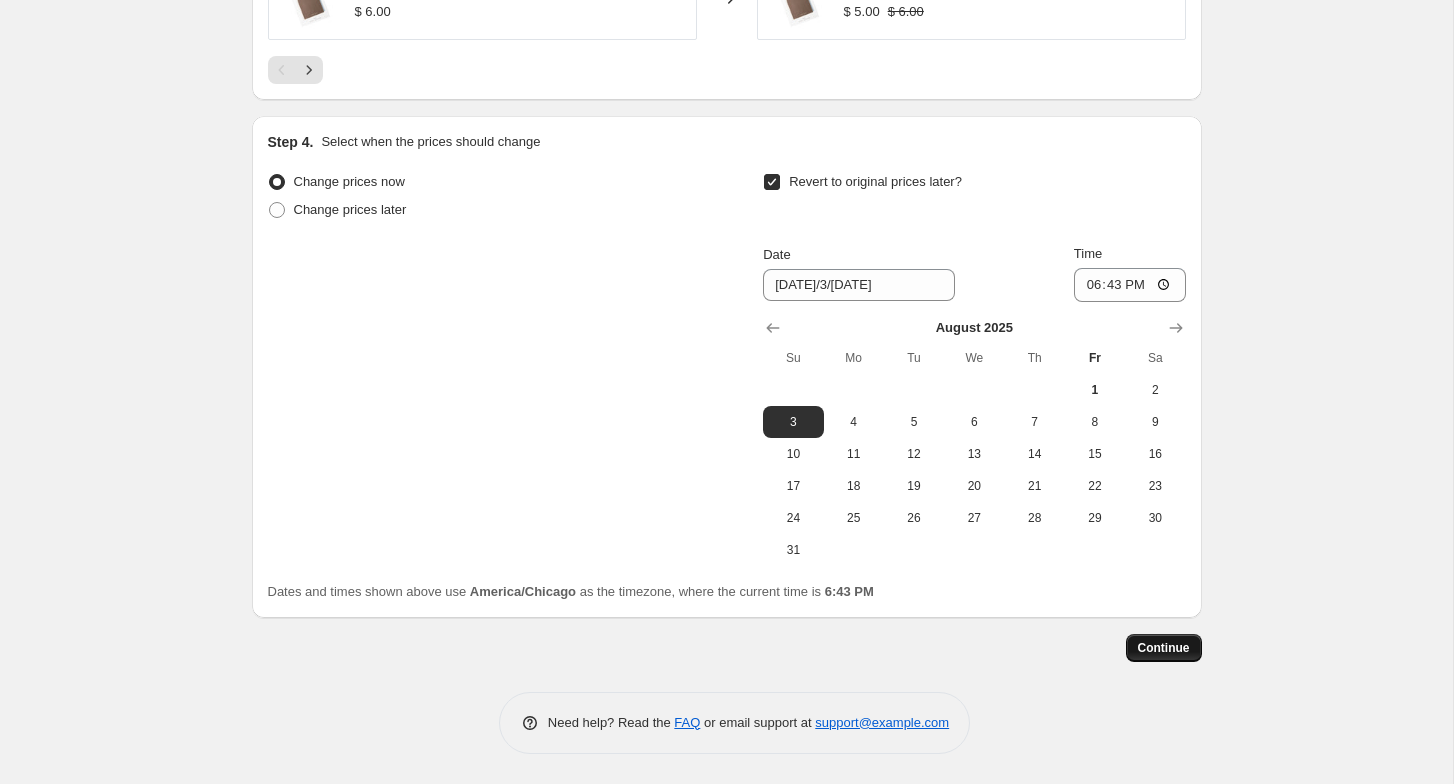 click on "Continue" at bounding box center [1164, 648] 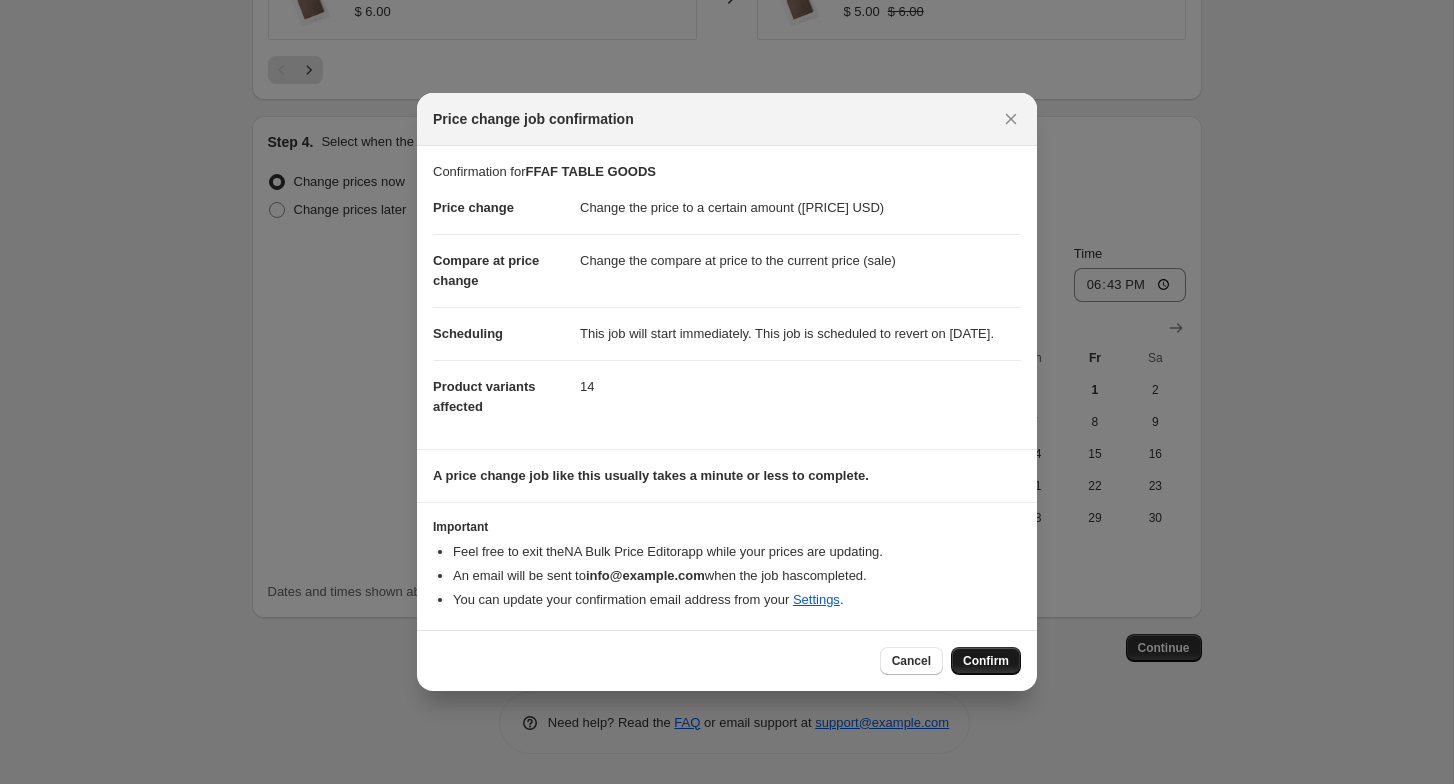 click on "Confirm" at bounding box center [986, 661] 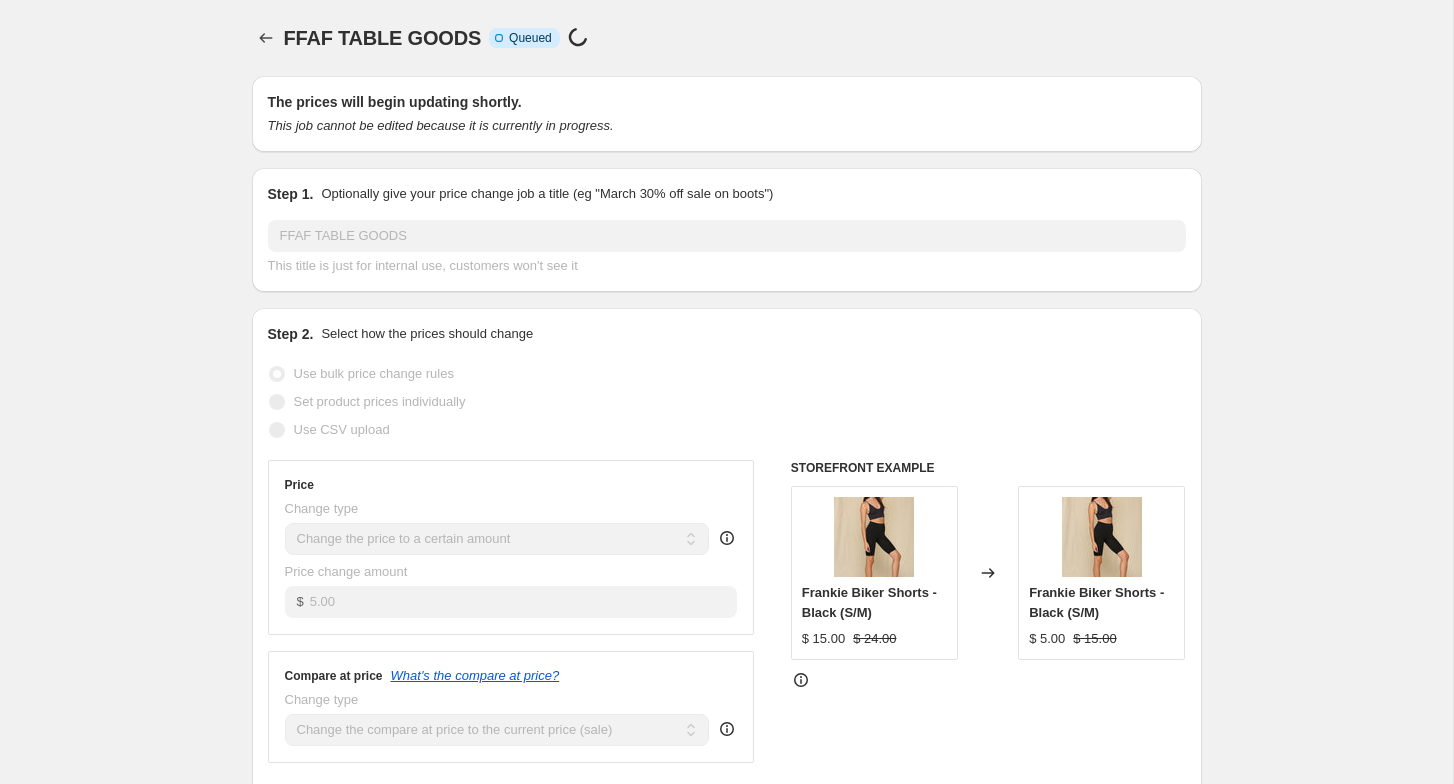 scroll, scrollTop: 0, scrollLeft: 0, axis: both 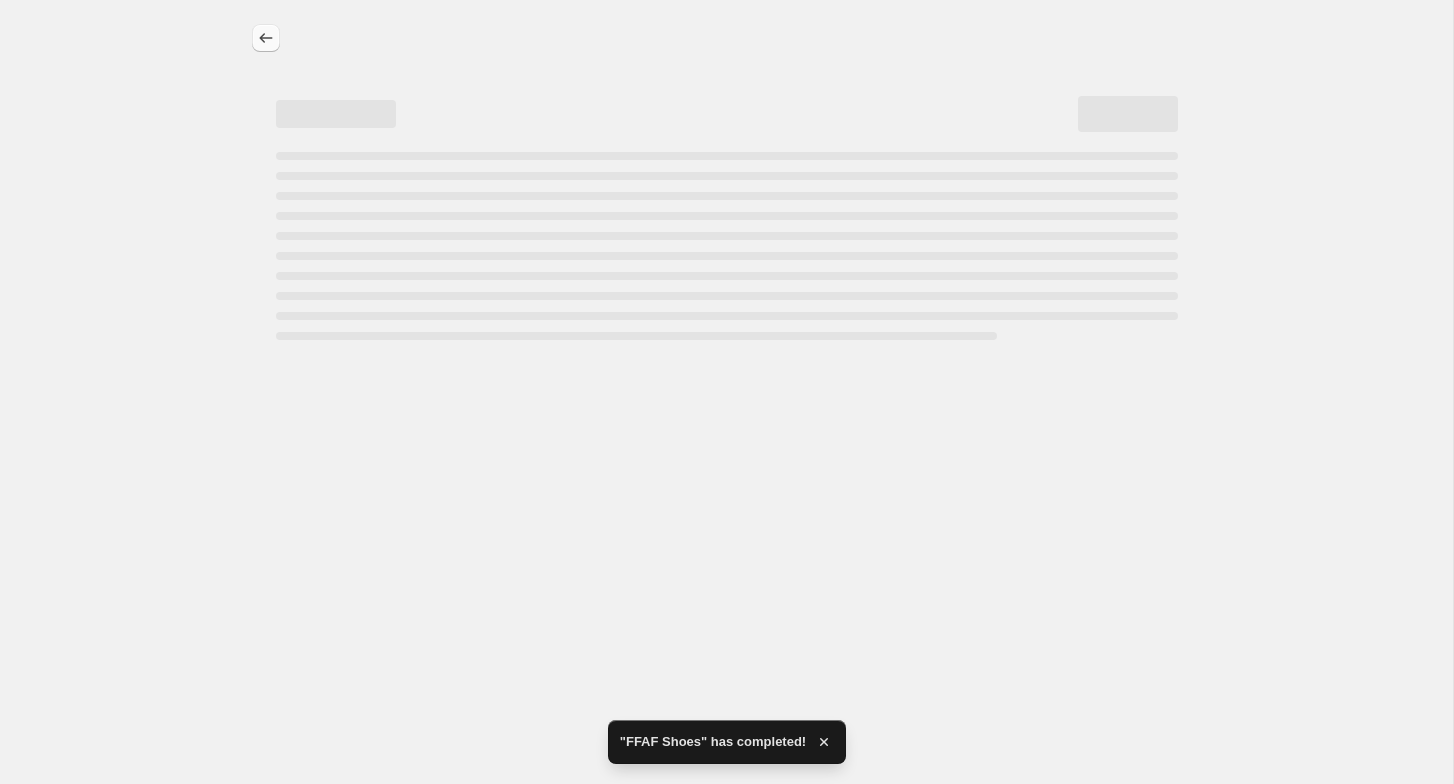 select on "collection" 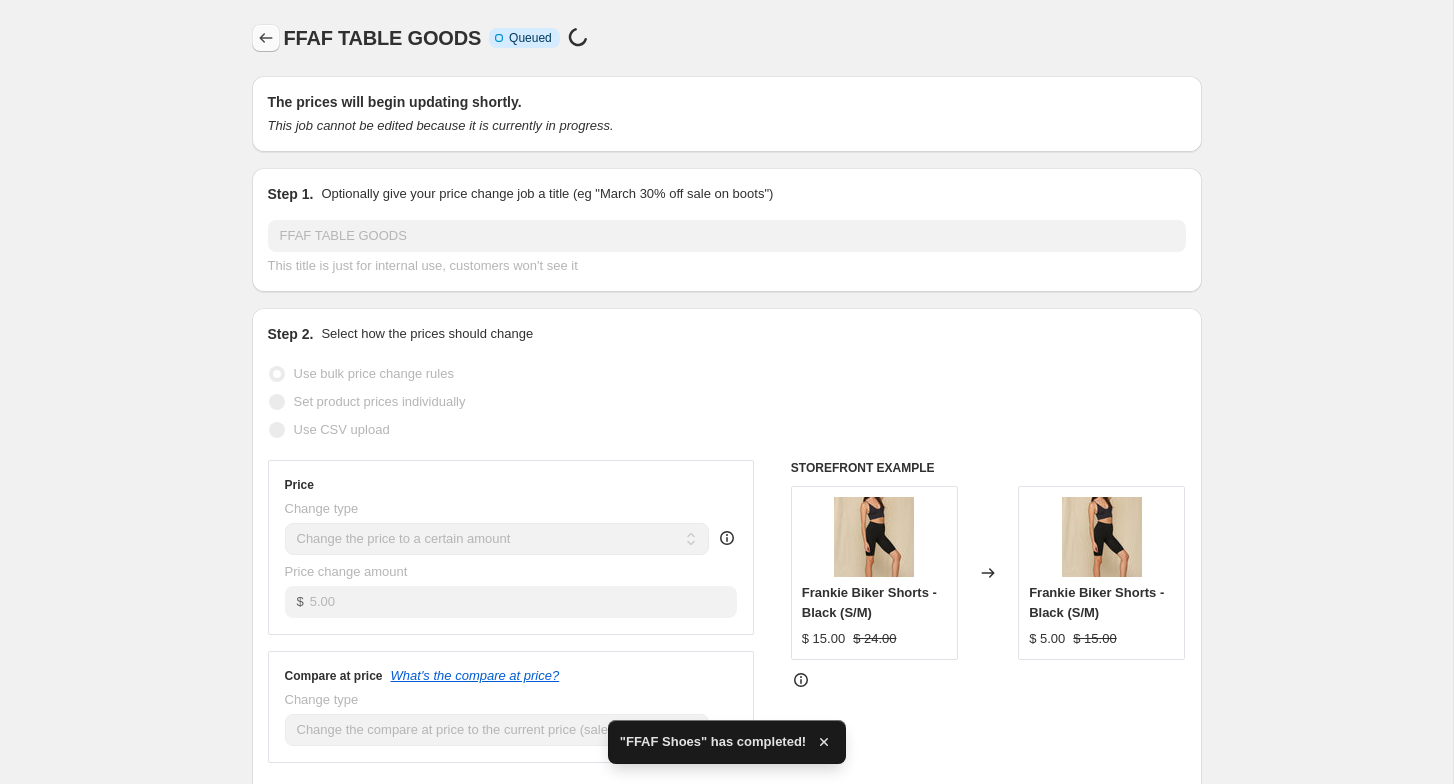 click 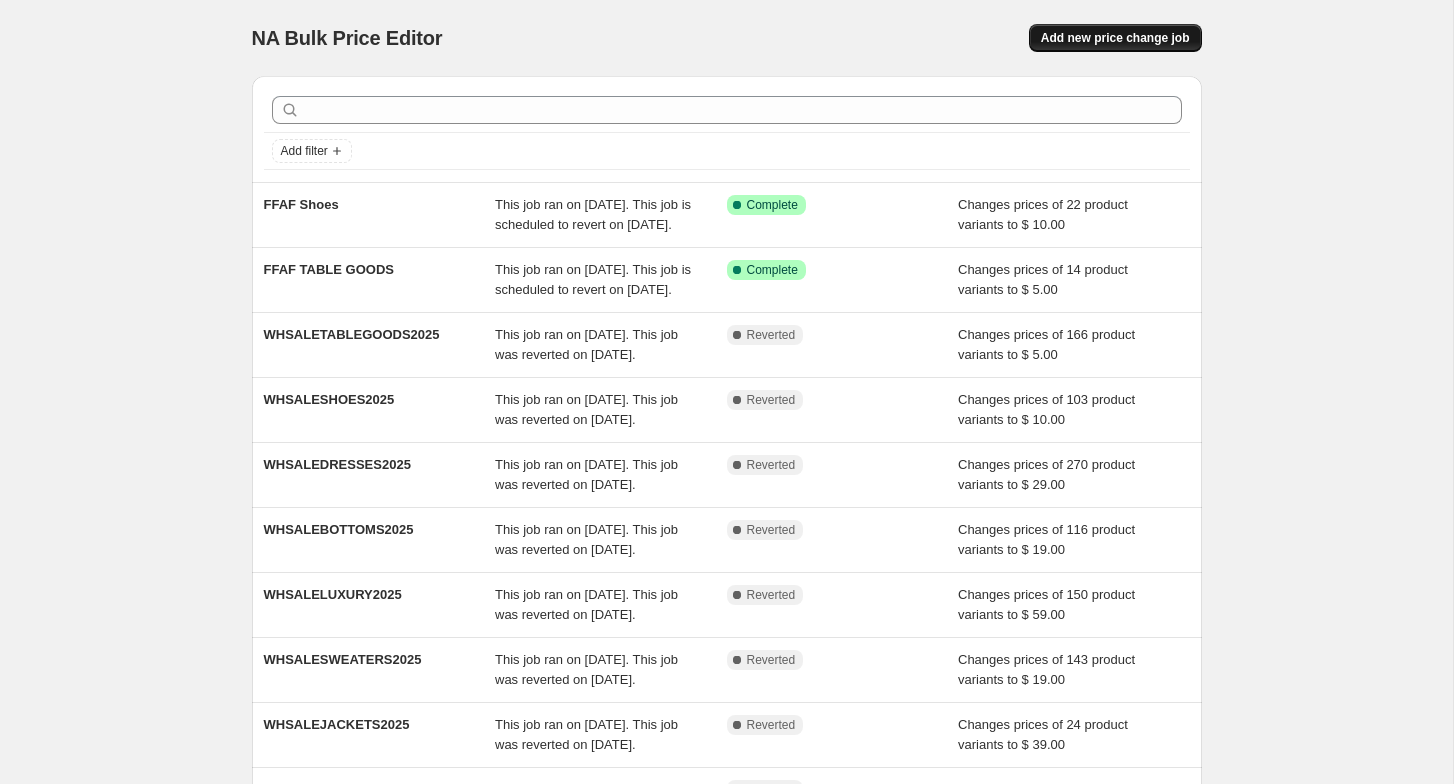 click on "Add new price change job" at bounding box center [1115, 38] 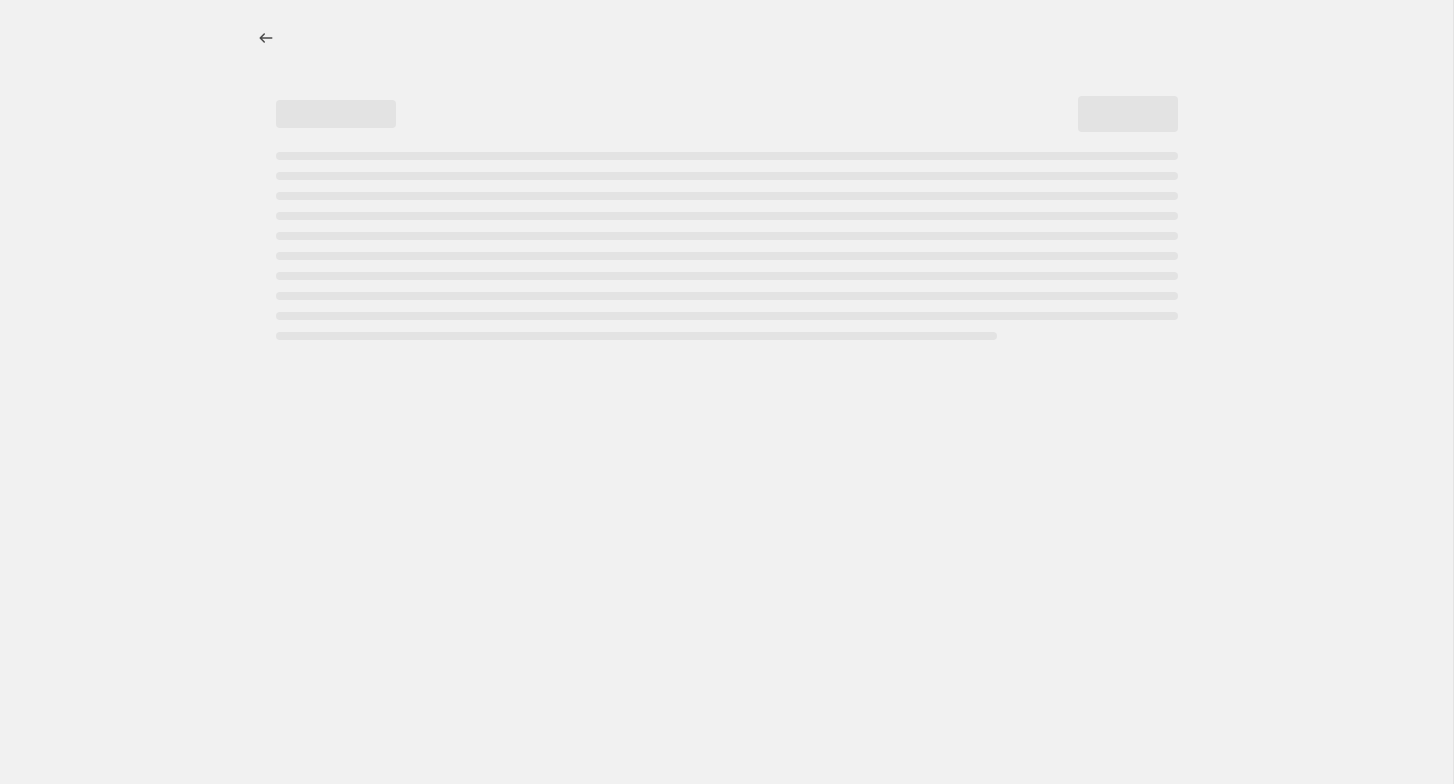 select on "percentage" 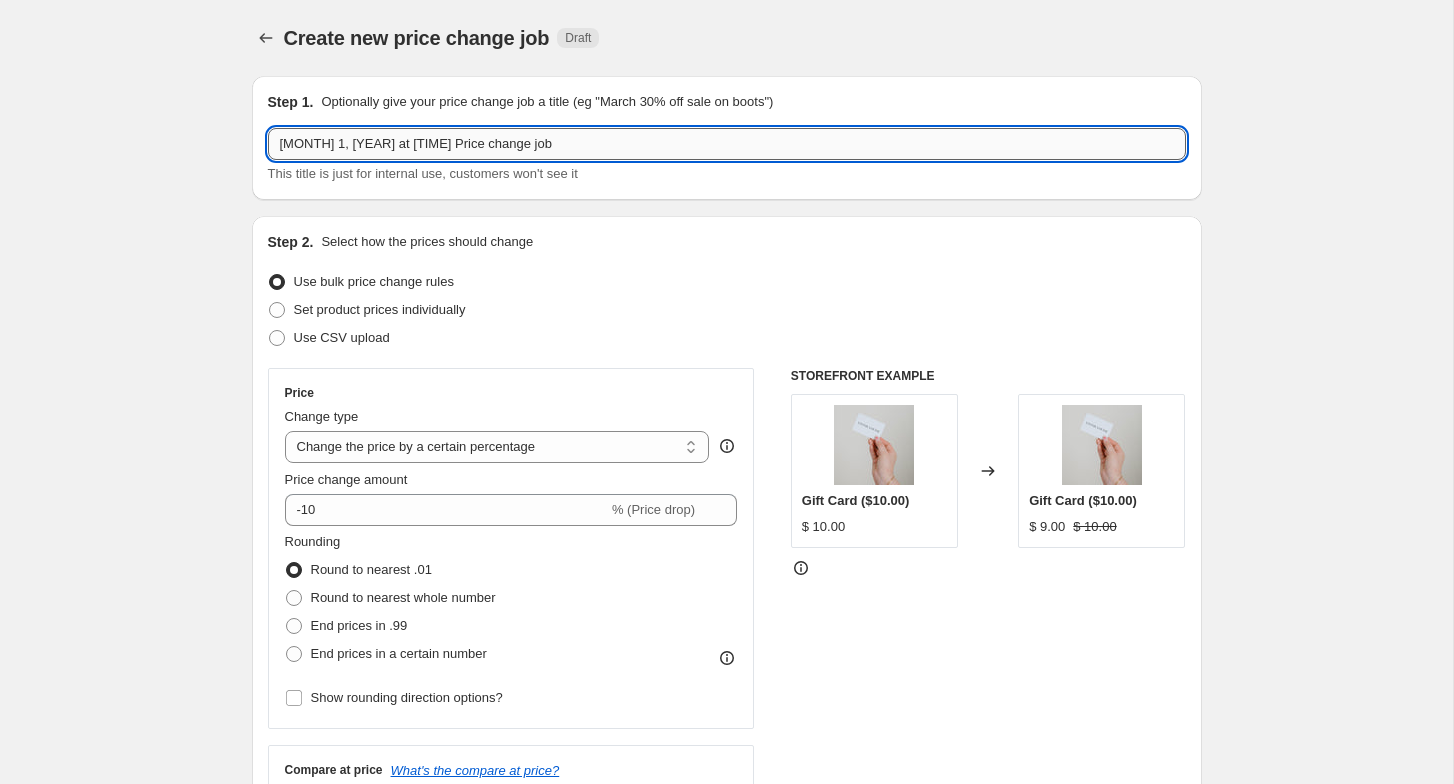 click on "[MONTH] 1, [YEAR] at [TIME] Price change job" at bounding box center (727, 144) 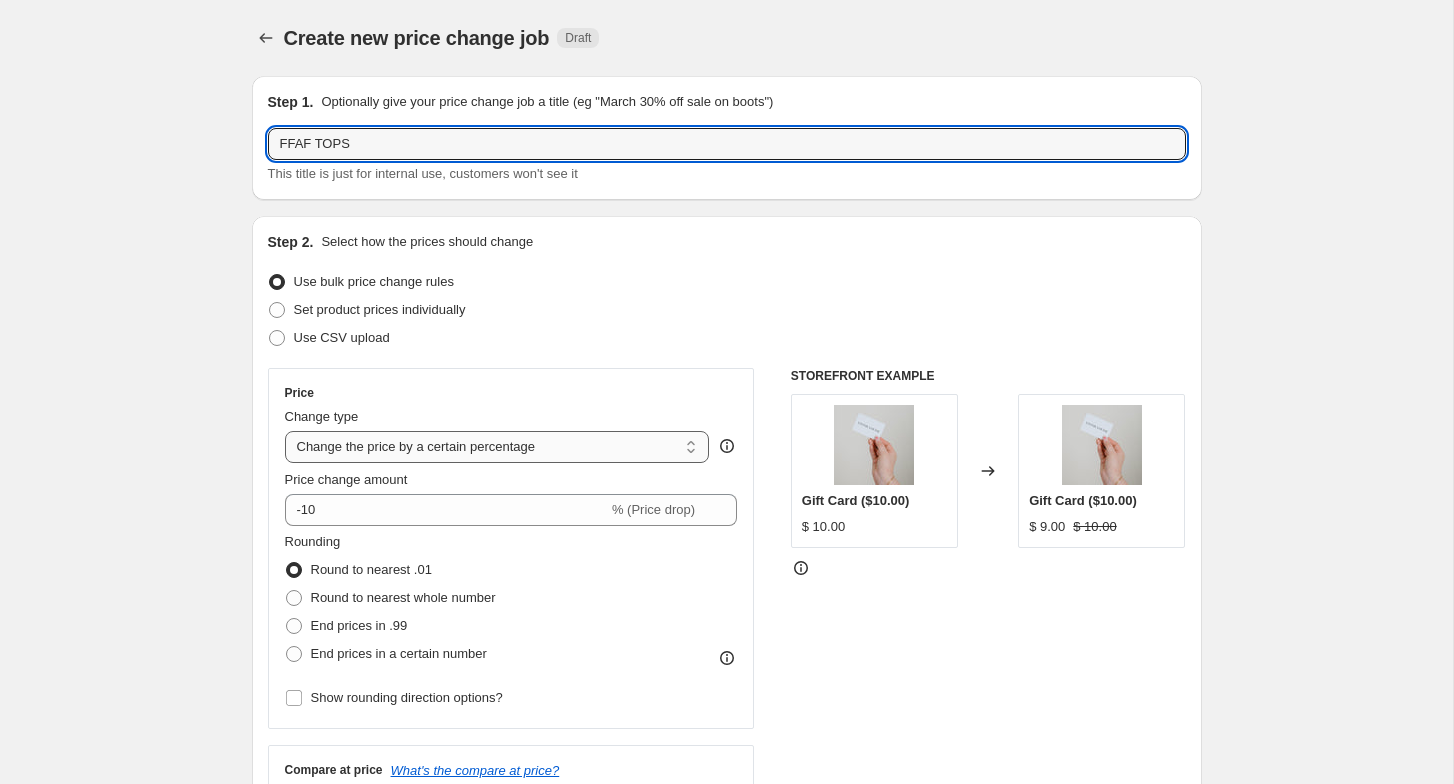 type on "FFAF TOPS" 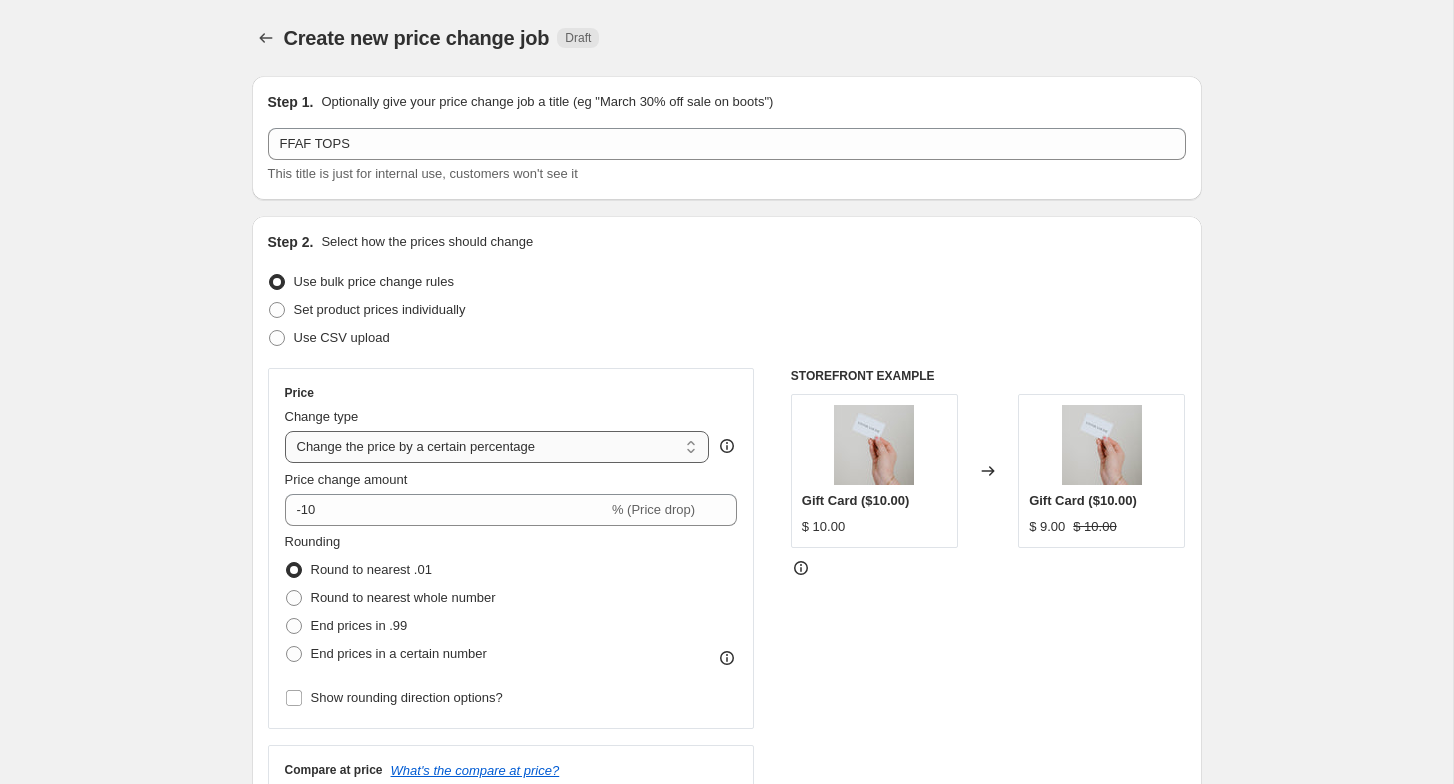 select on "to" 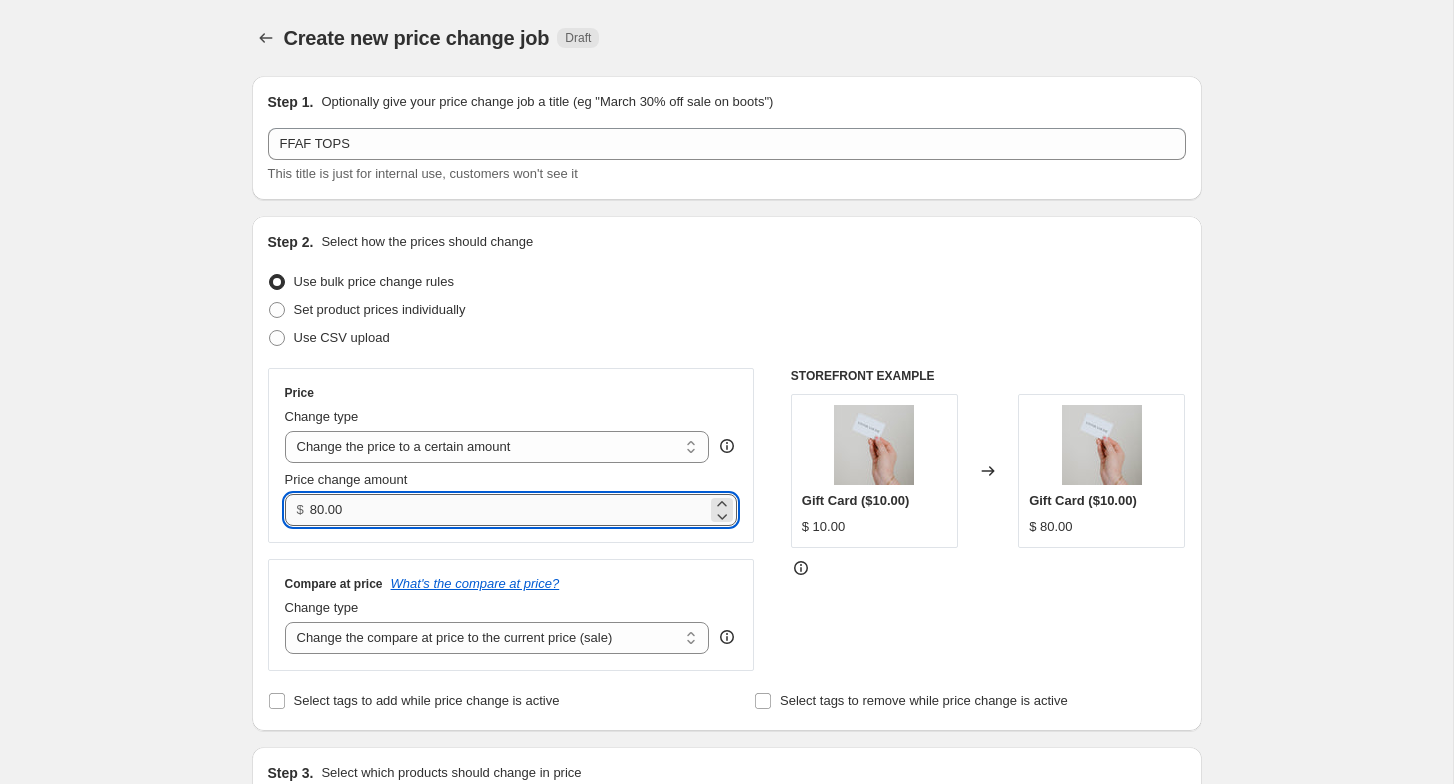 click on "80.00" at bounding box center [508, 510] 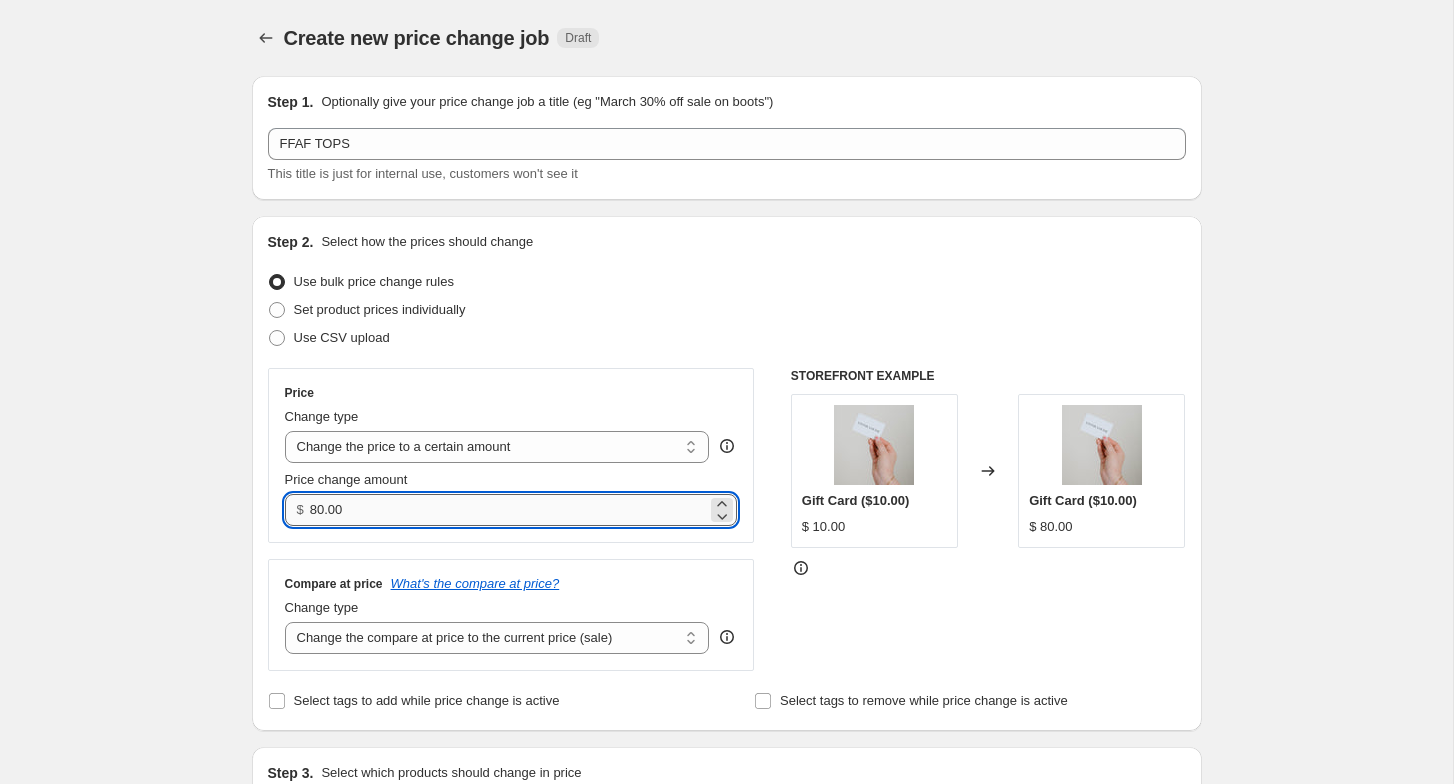 click on "80.00" at bounding box center [508, 510] 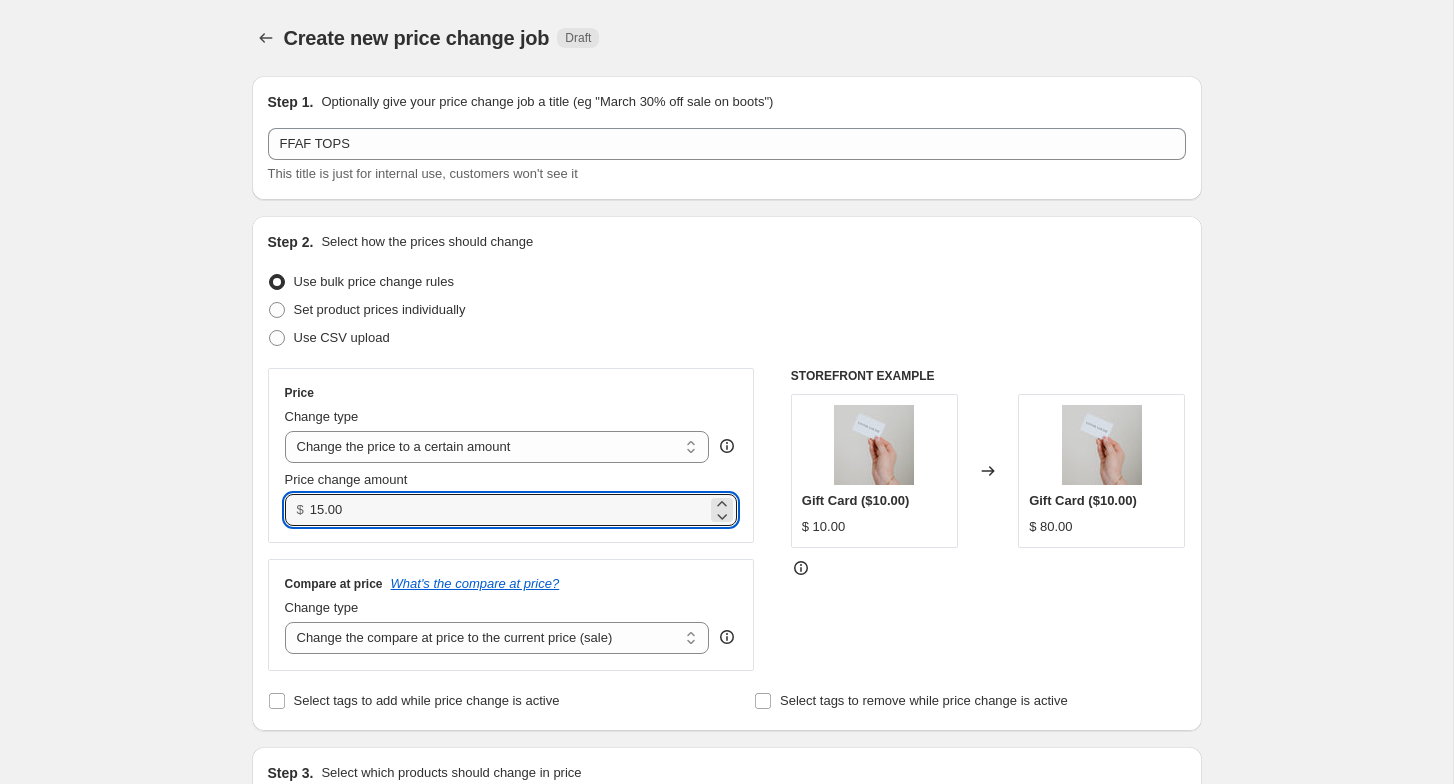 type on "15.00" 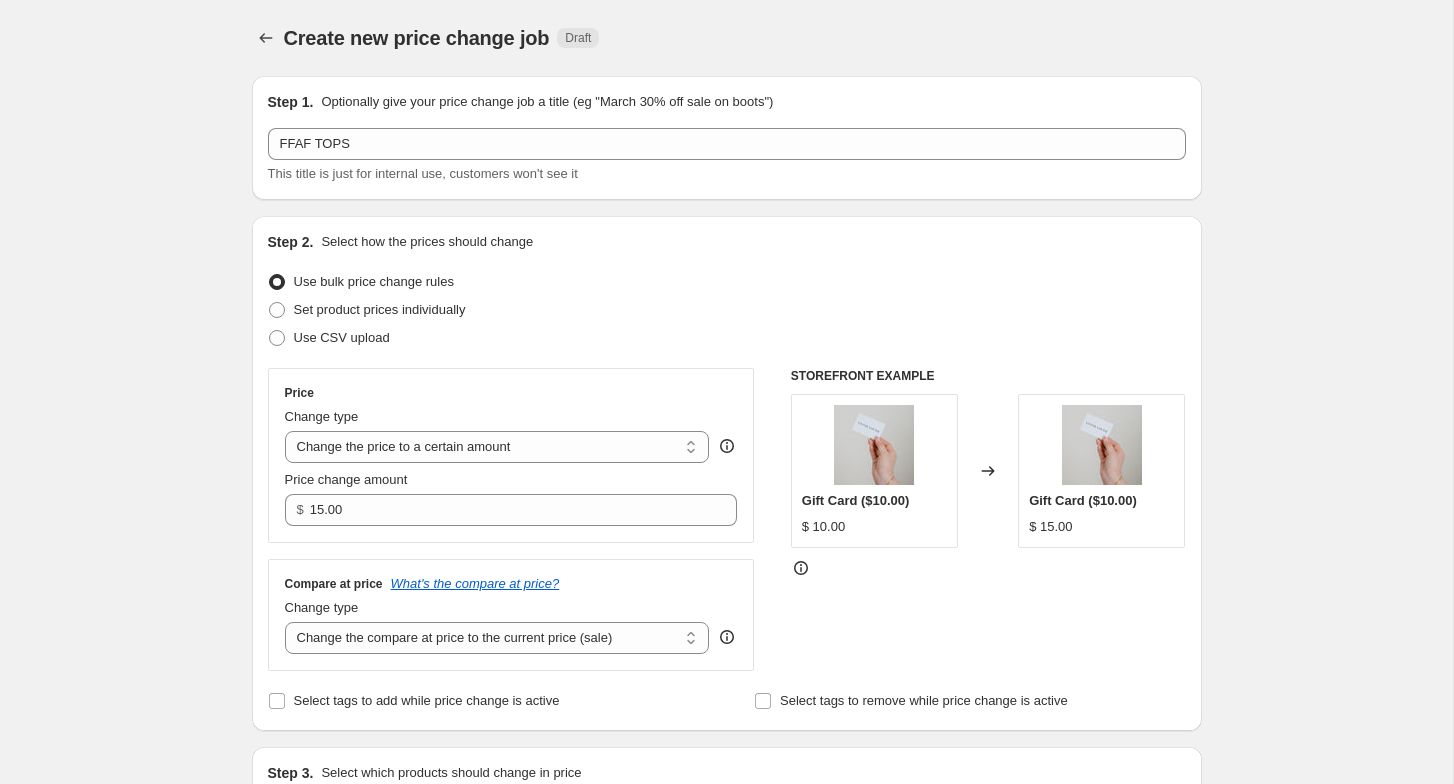 click at bounding box center (988, 568) 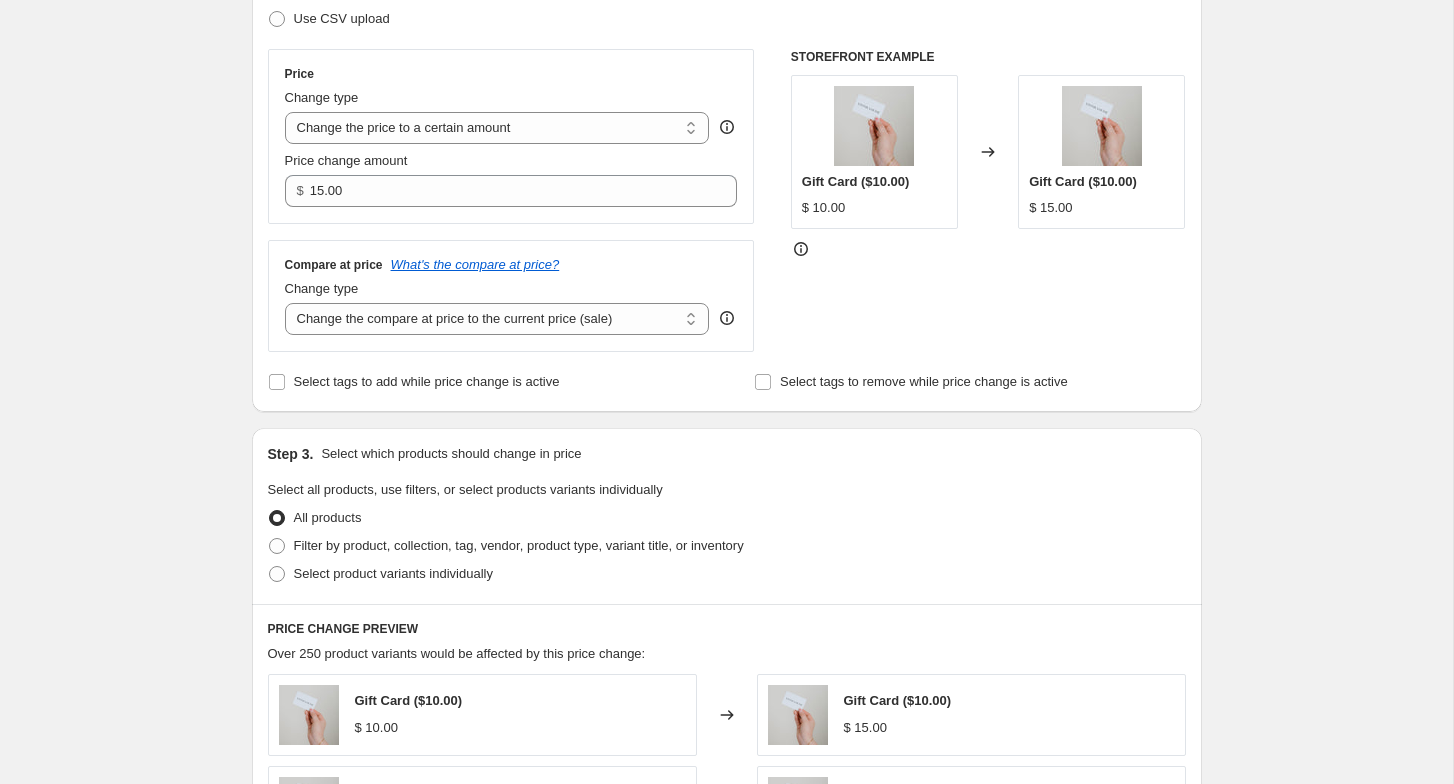 scroll, scrollTop: 392, scrollLeft: 0, axis: vertical 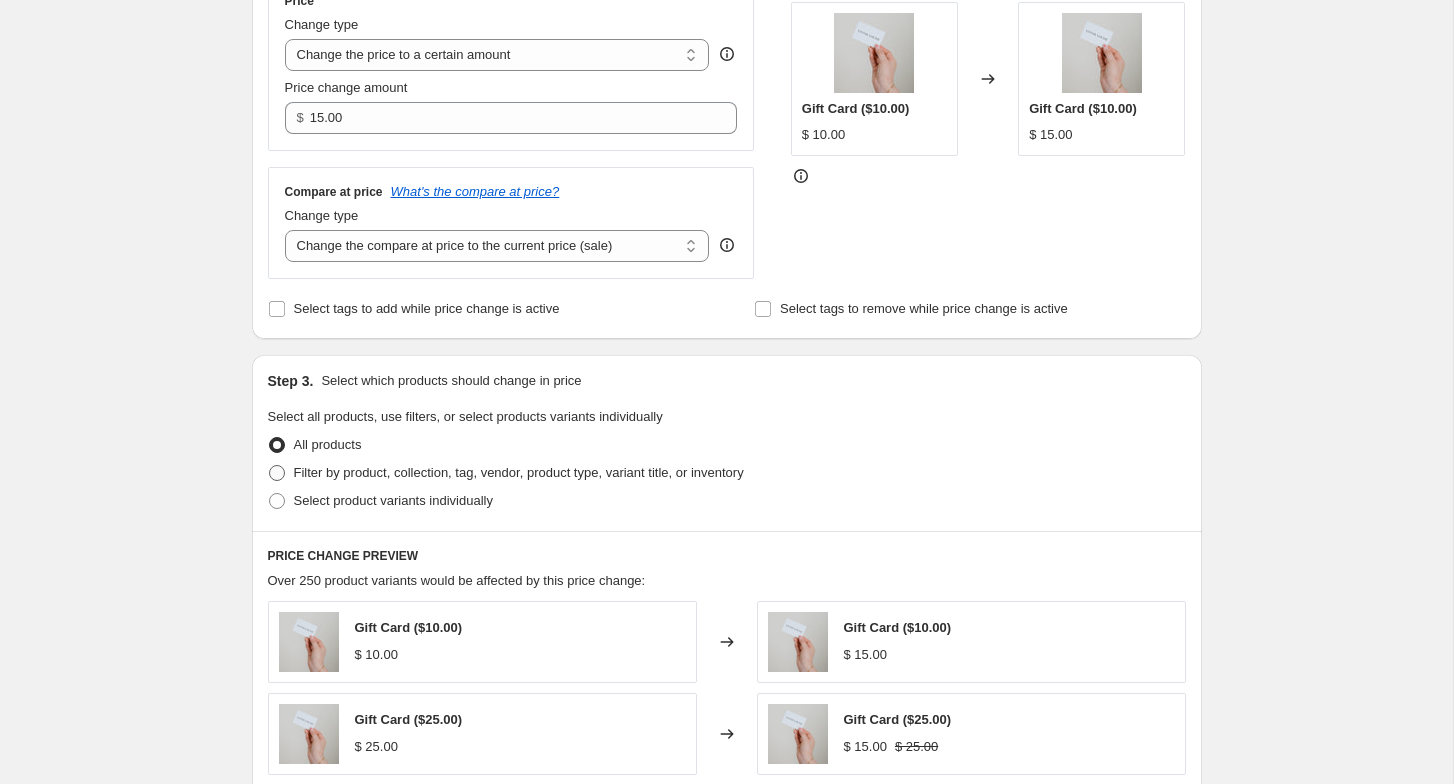 click on "Filter by product, collection, tag, vendor, product type, variant title, or inventory" at bounding box center (519, 472) 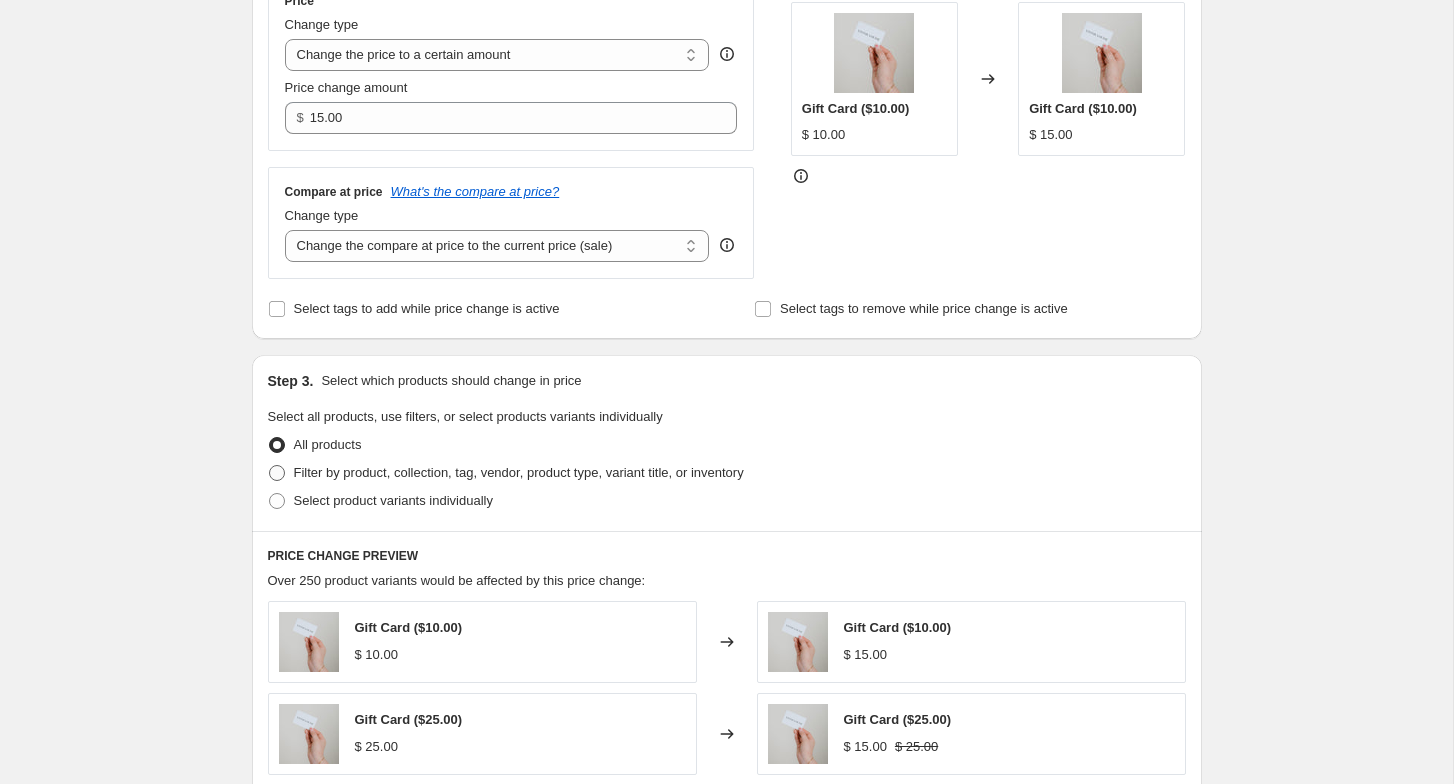 radio on "true" 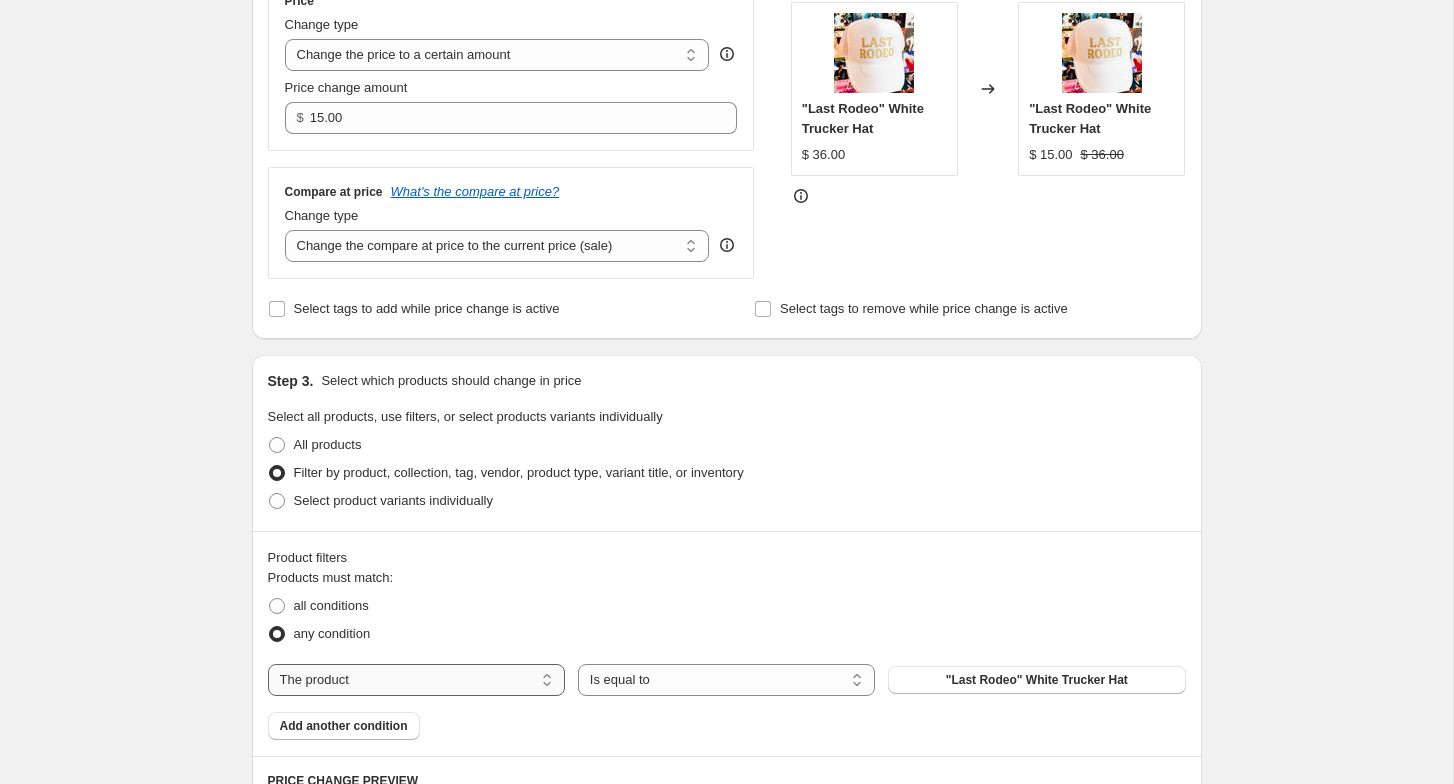 select on "collection" 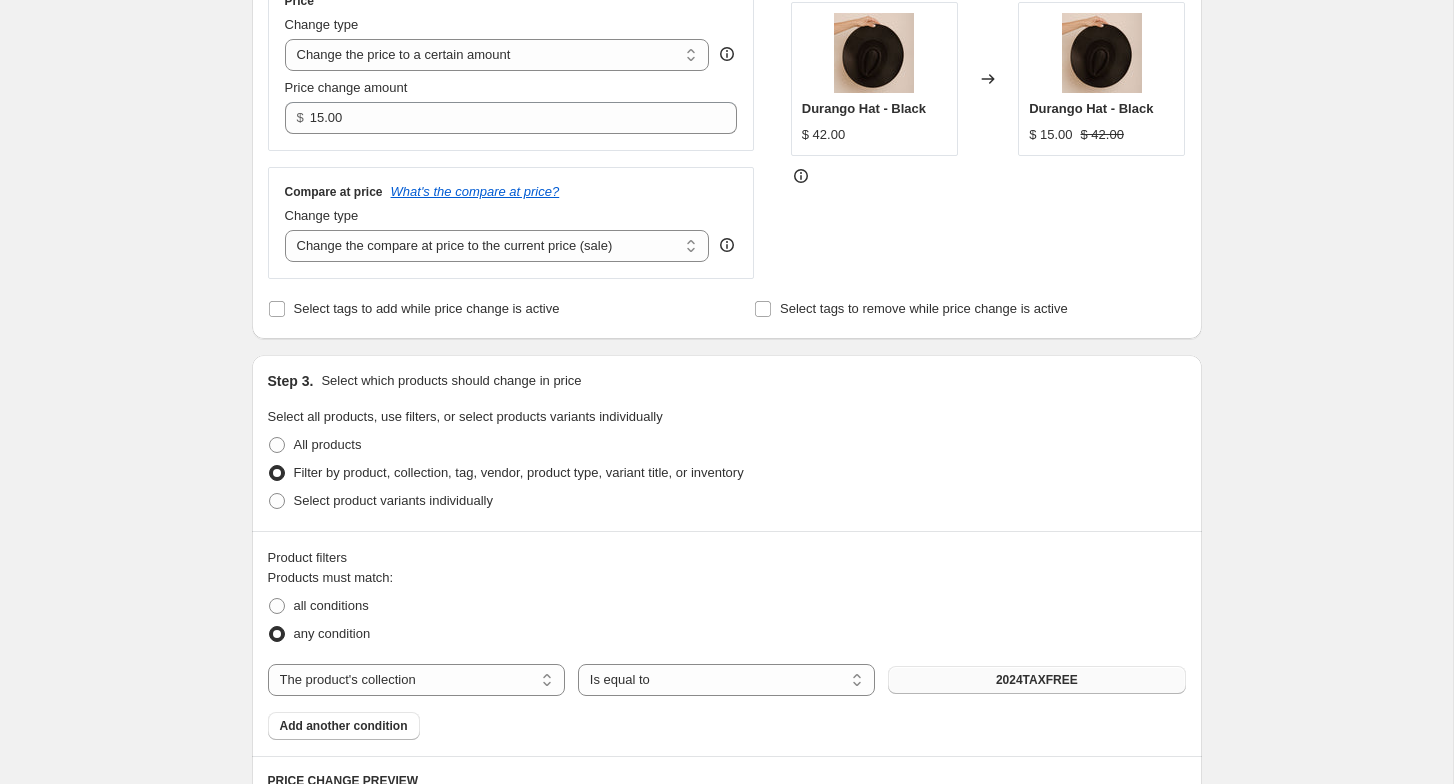 click on "2024TAXFREE" at bounding box center (1037, 680) 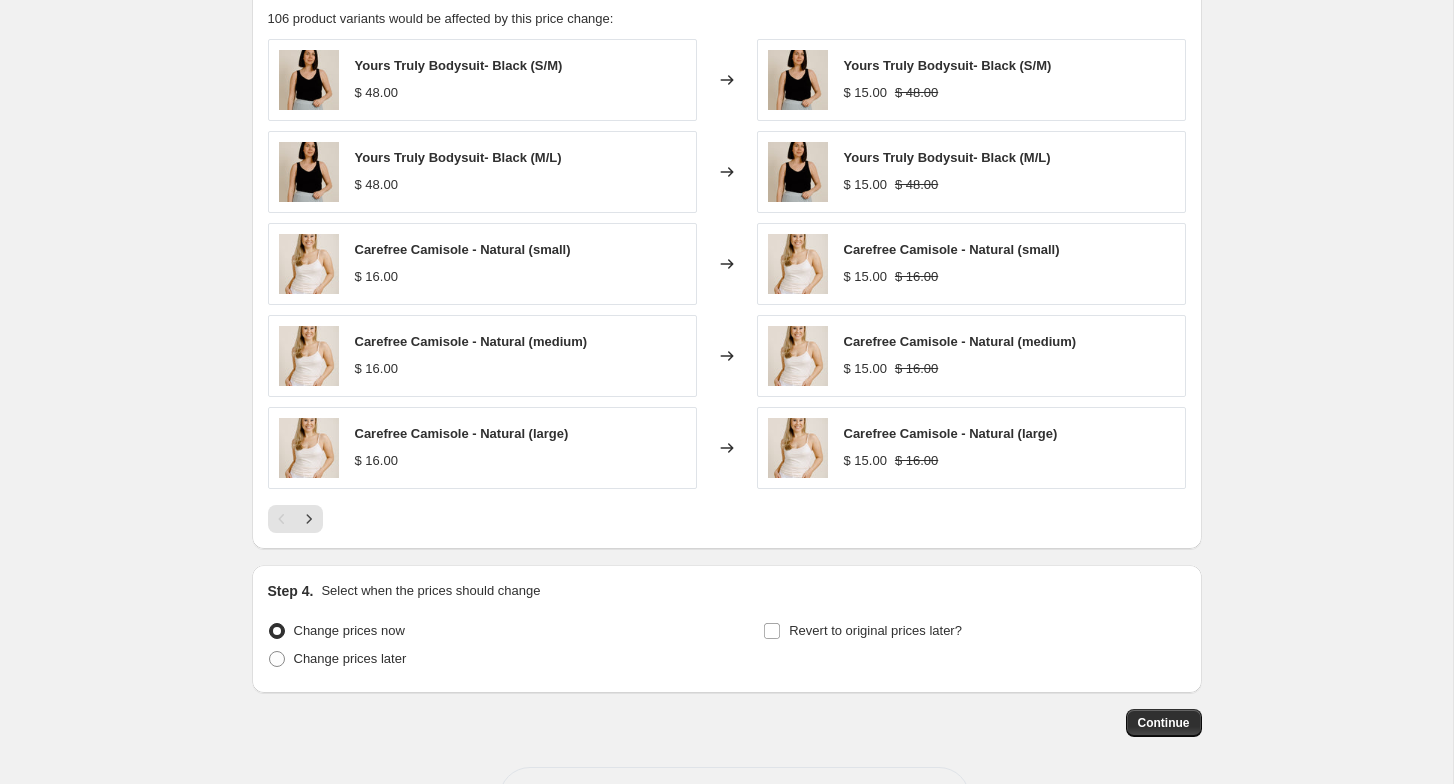 scroll, scrollTop: 1182, scrollLeft: 0, axis: vertical 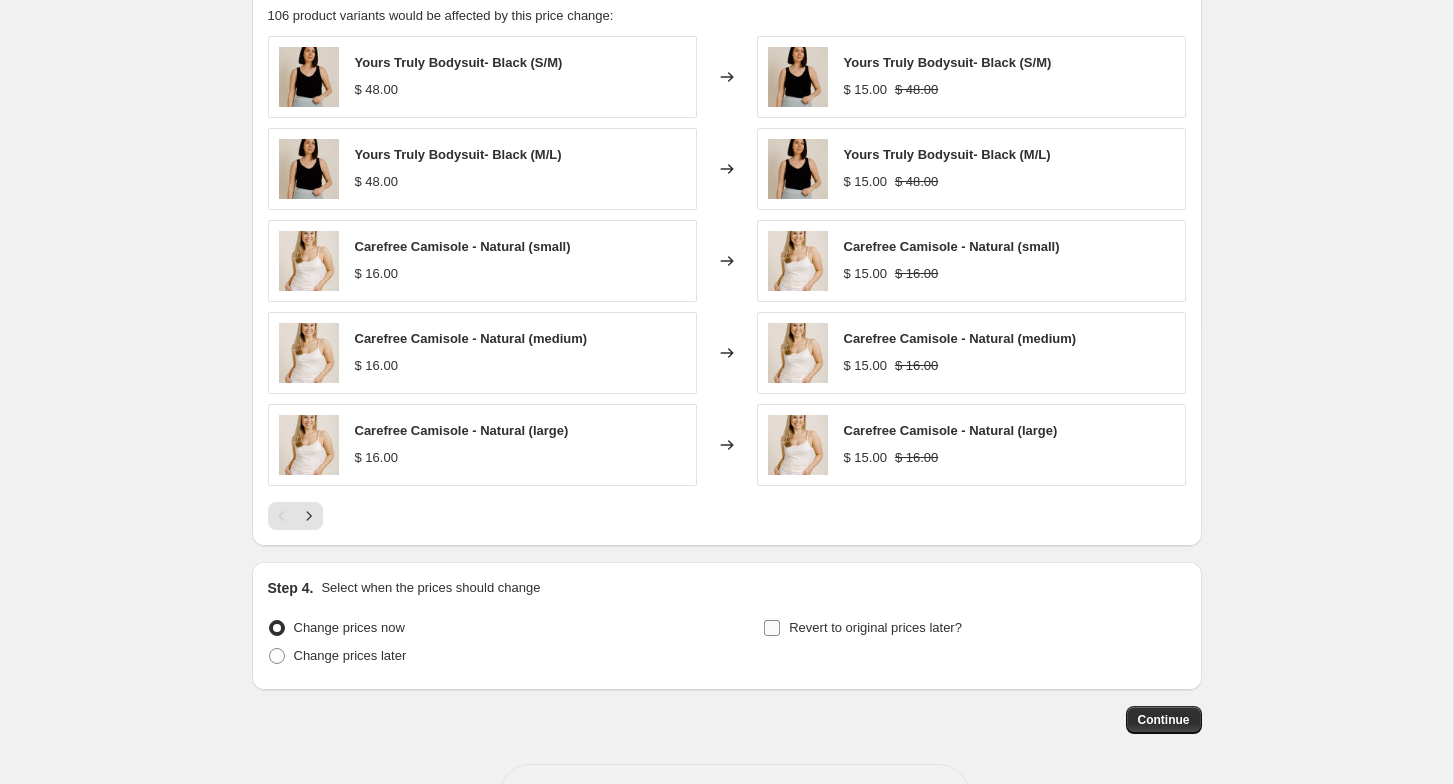 click on "Revert to original prices later?" at bounding box center [875, 627] 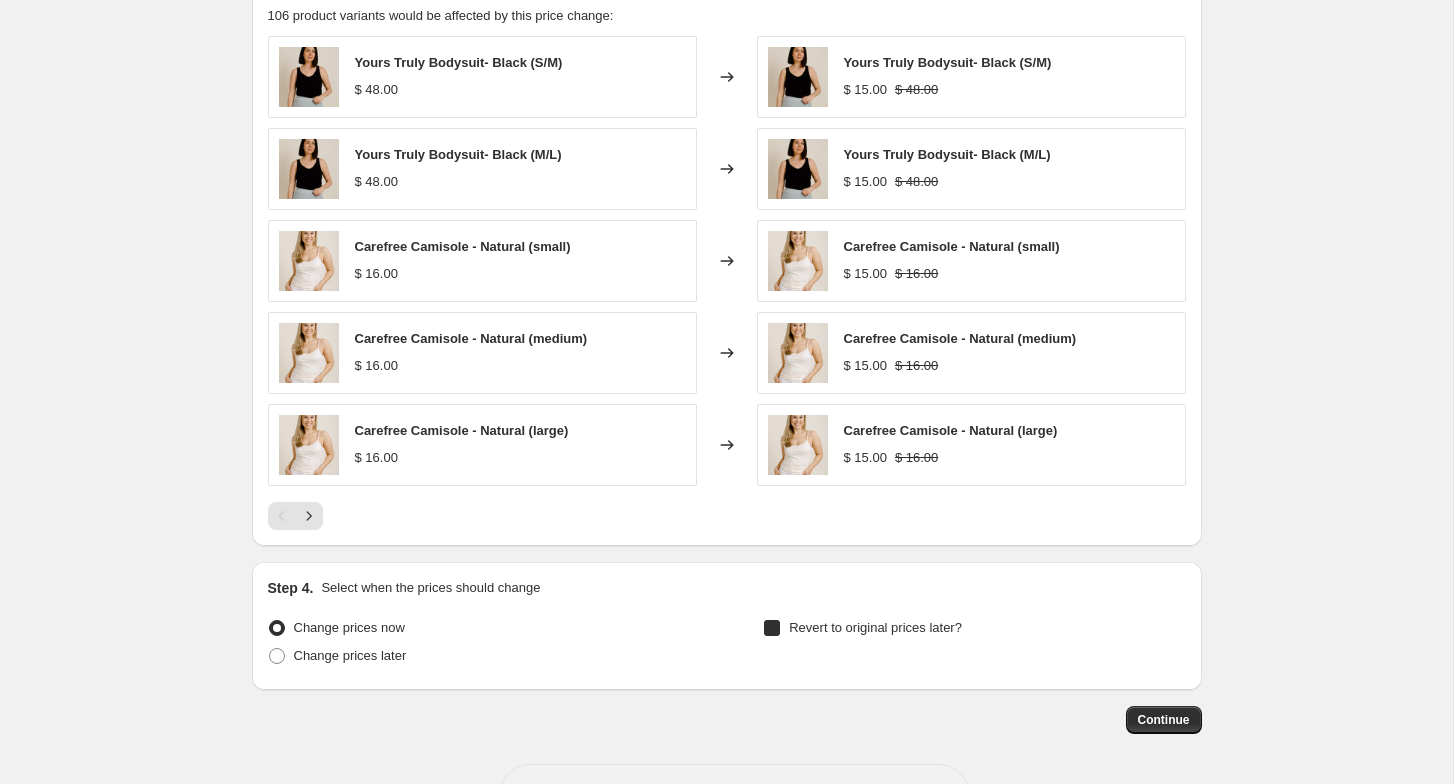 checkbox on "true" 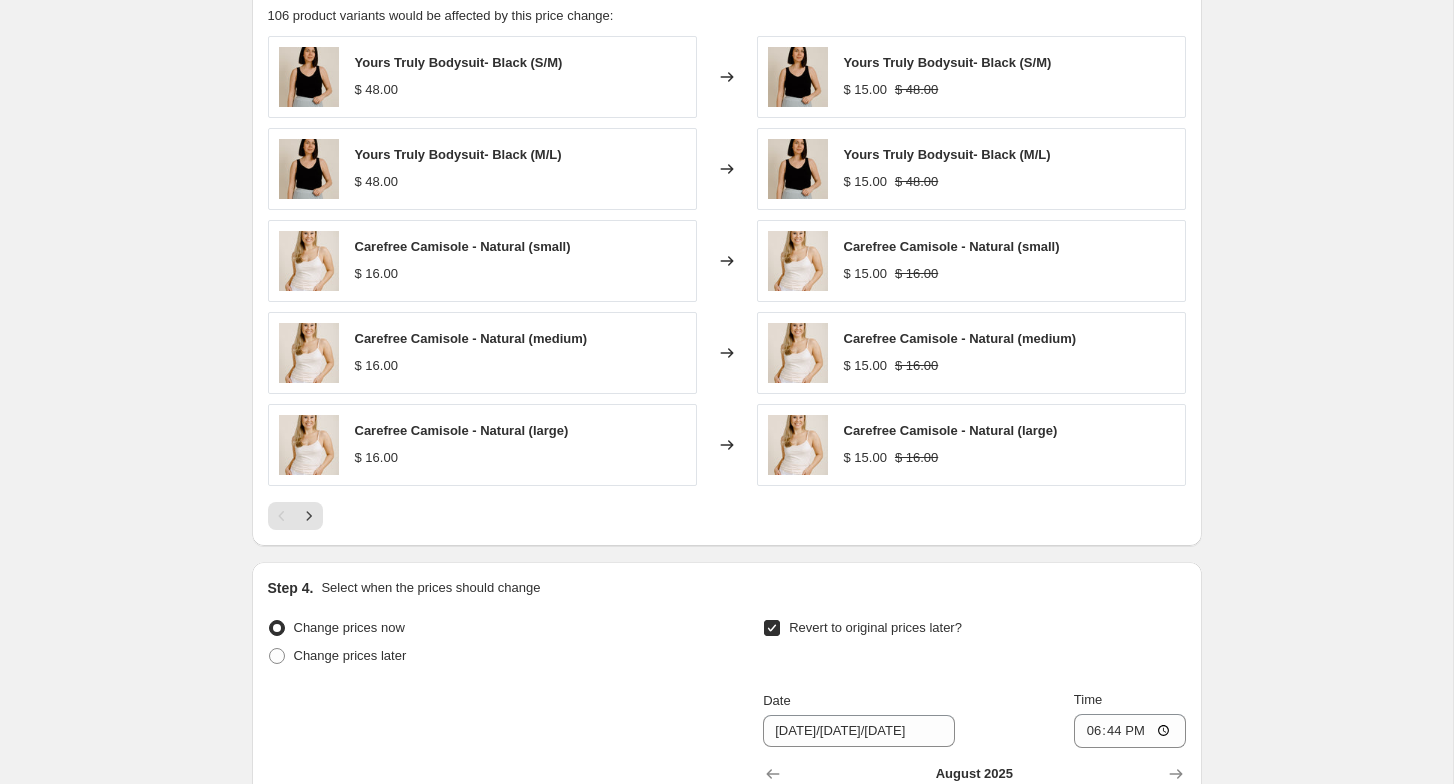 scroll, scrollTop: 1298, scrollLeft: 0, axis: vertical 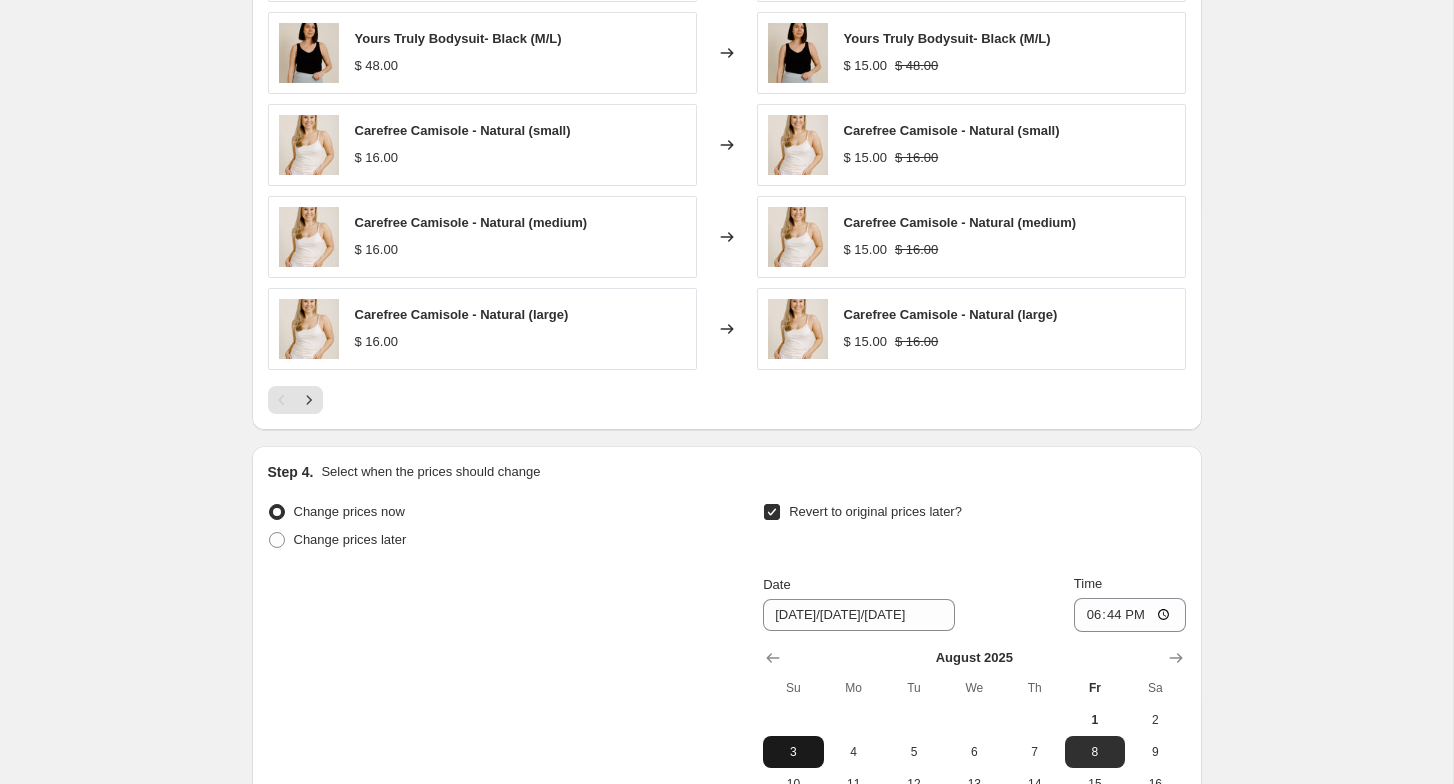 click on "3" at bounding box center (793, 752) 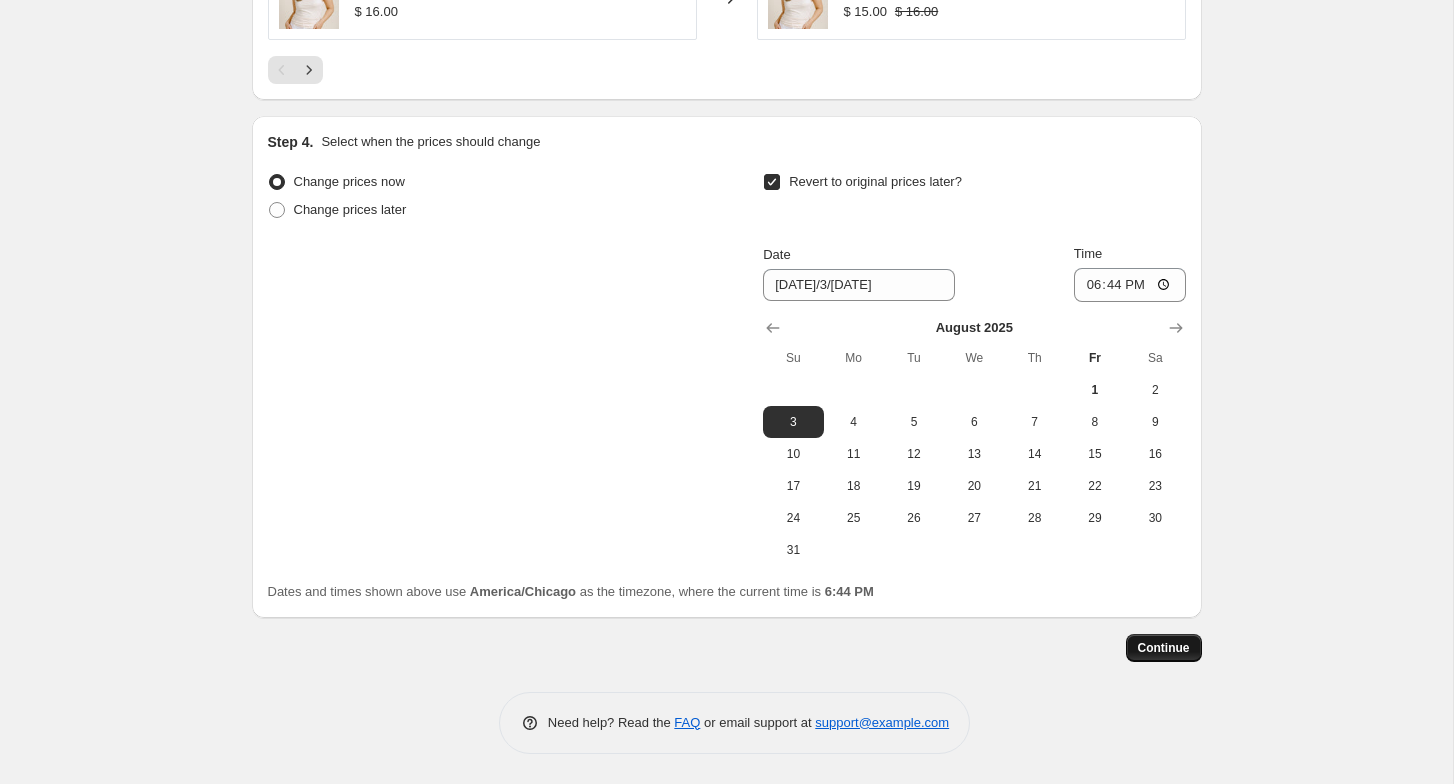 scroll, scrollTop: 1630, scrollLeft: 0, axis: vertical 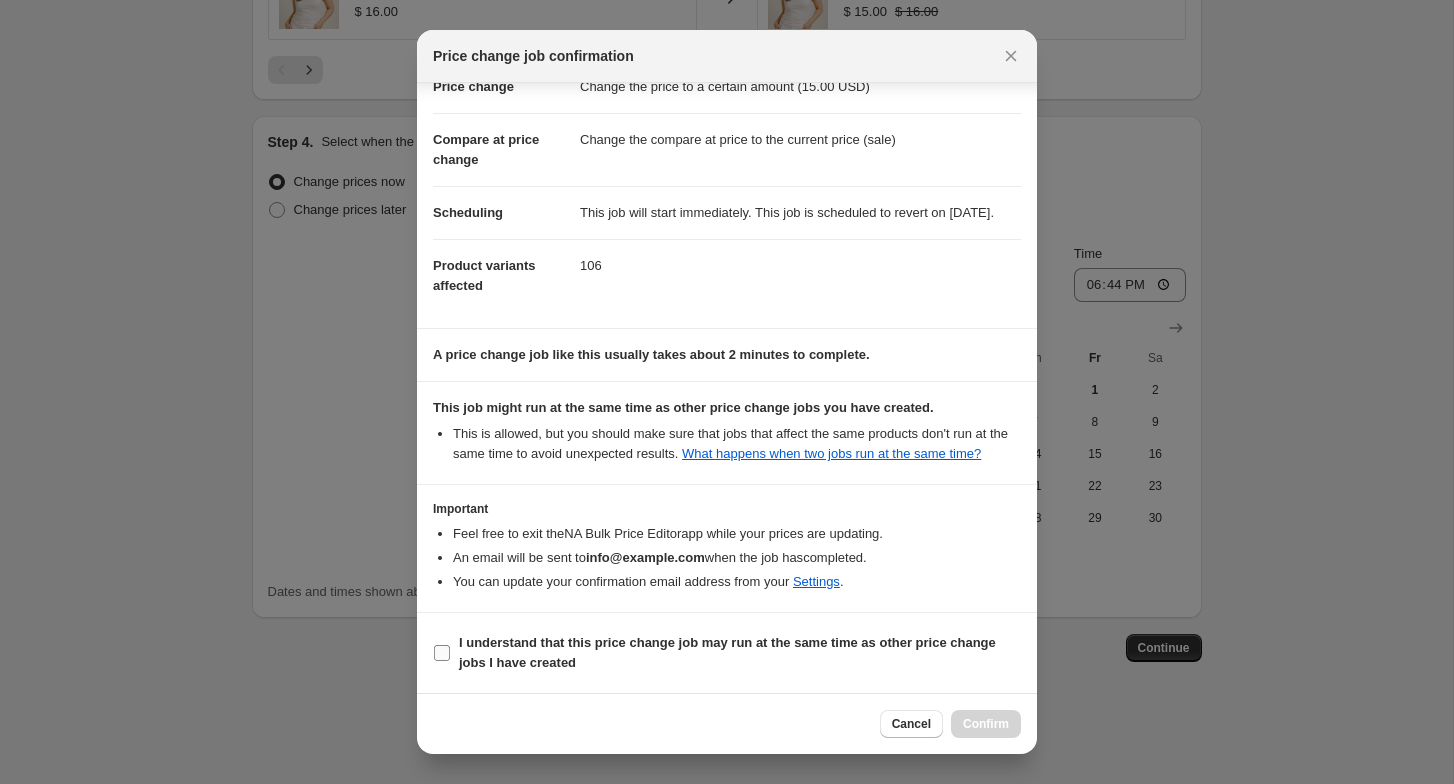 click on "I understand that this price change job may run at the same time as other price change jobs I have created" at bounding box center (727, 652) 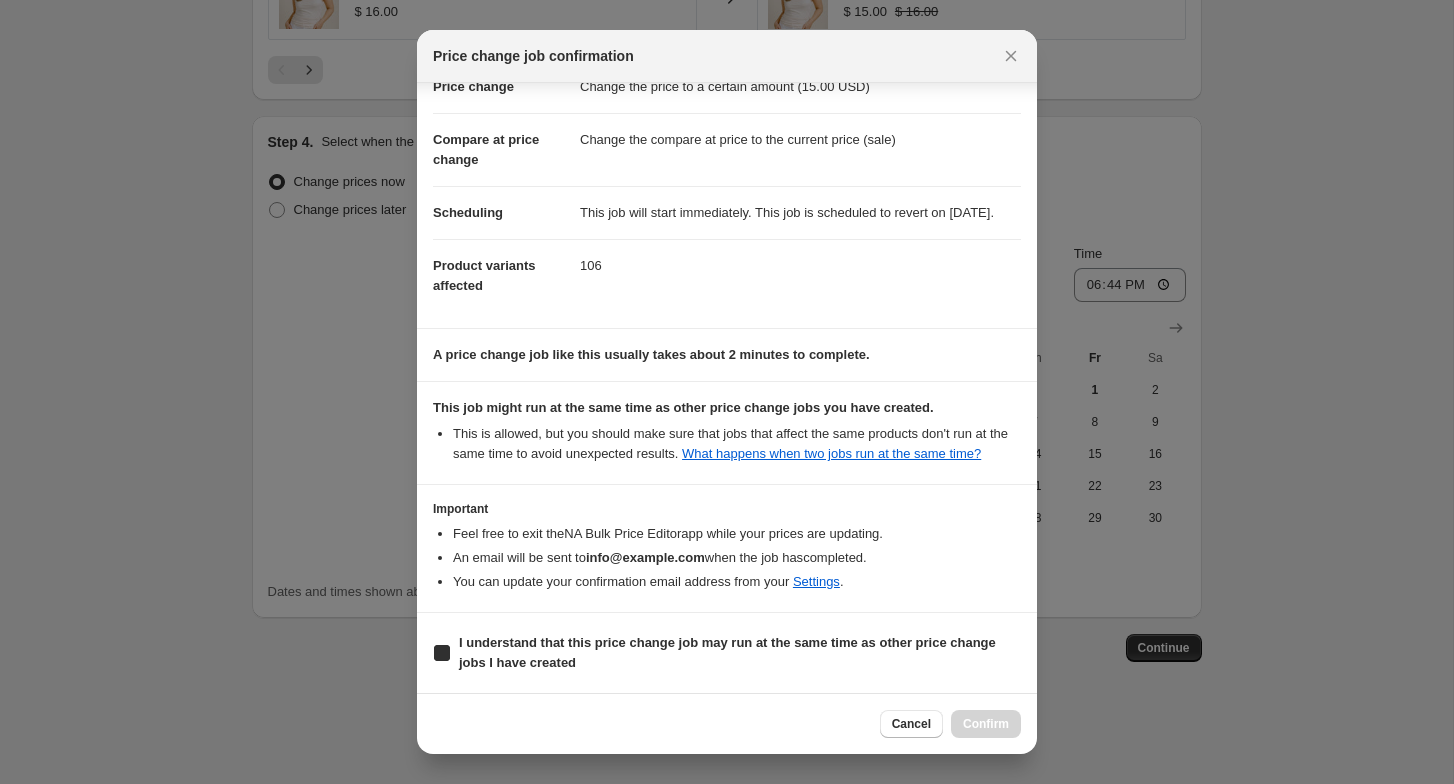 checkbox on "true" 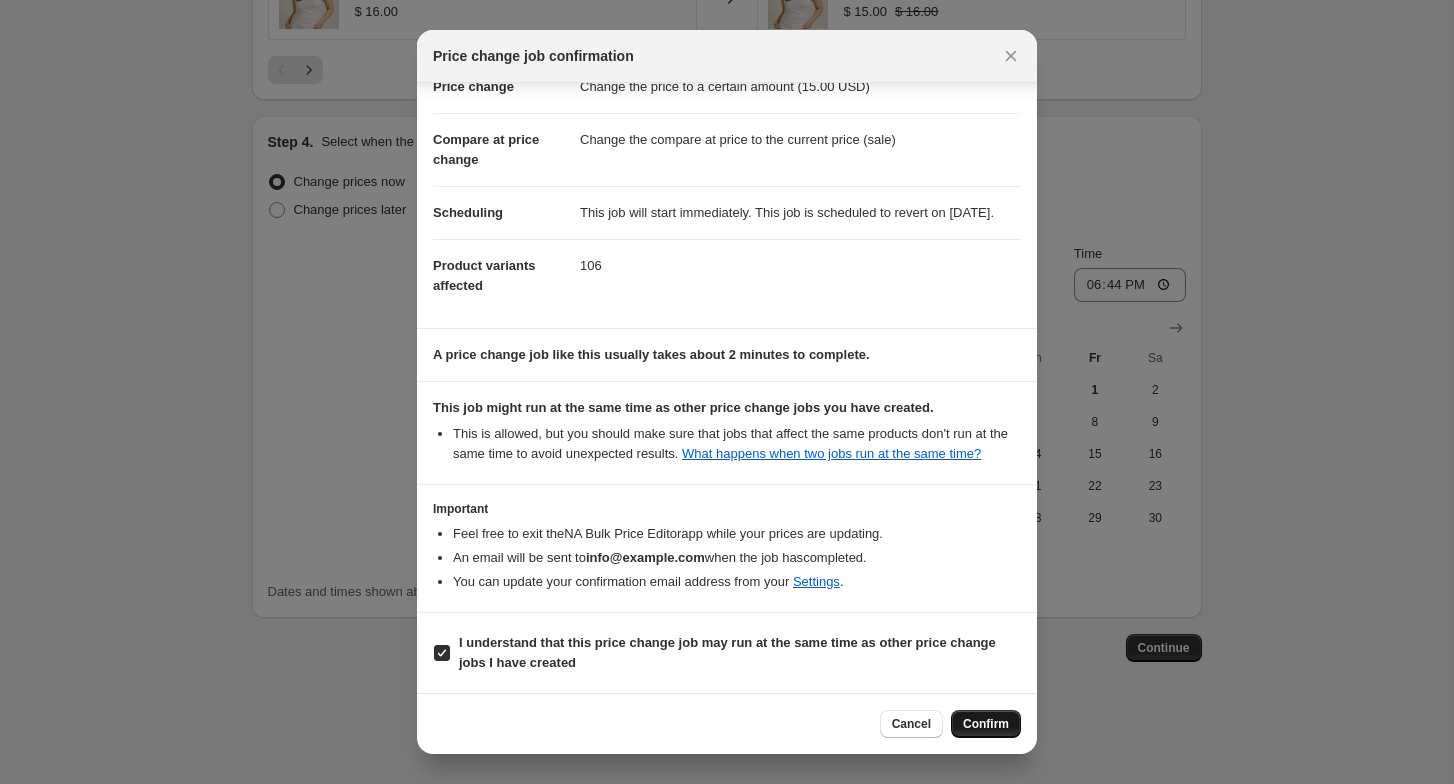 click on "Confirm" at bounding box center (986, 724) 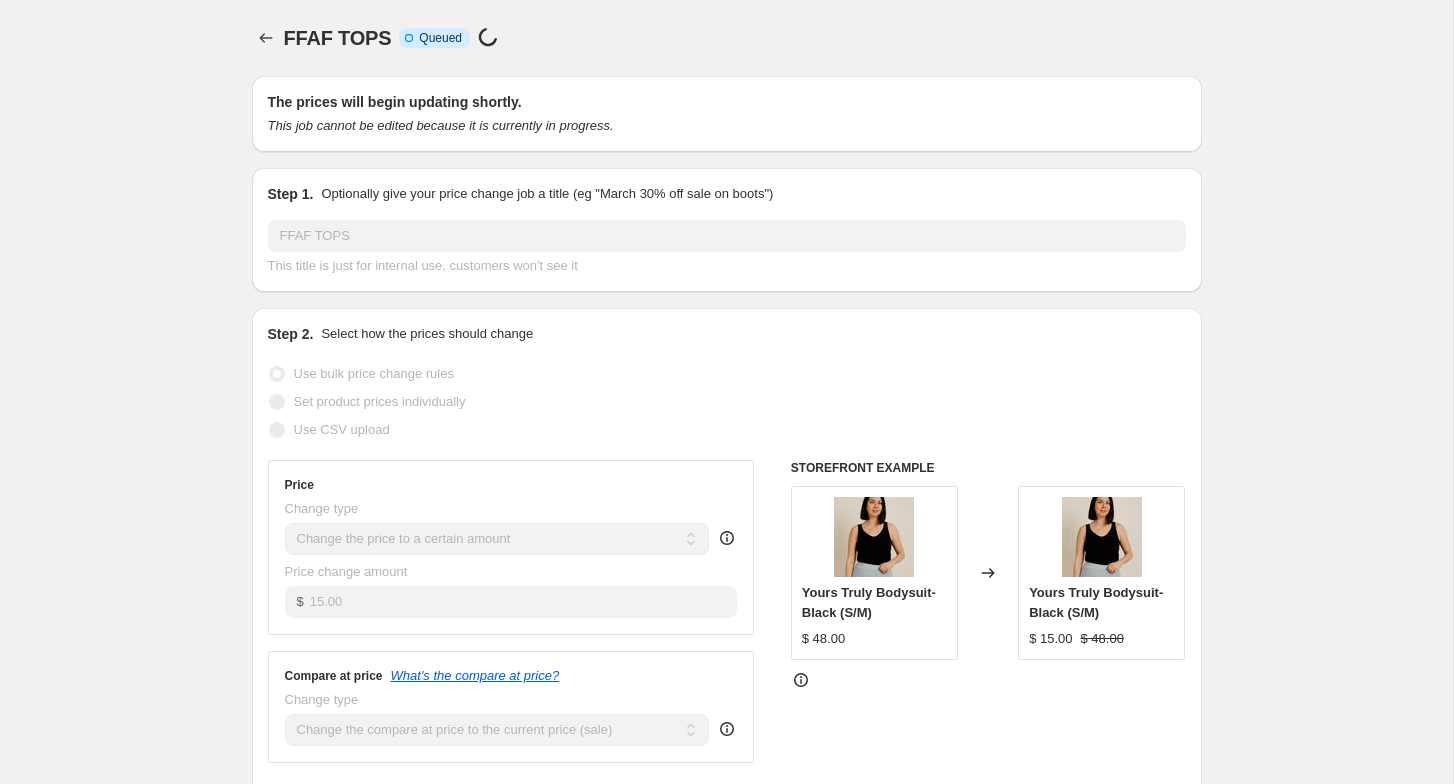 scroll, scrollTop: 0, scrollLeft: 0, axis: both 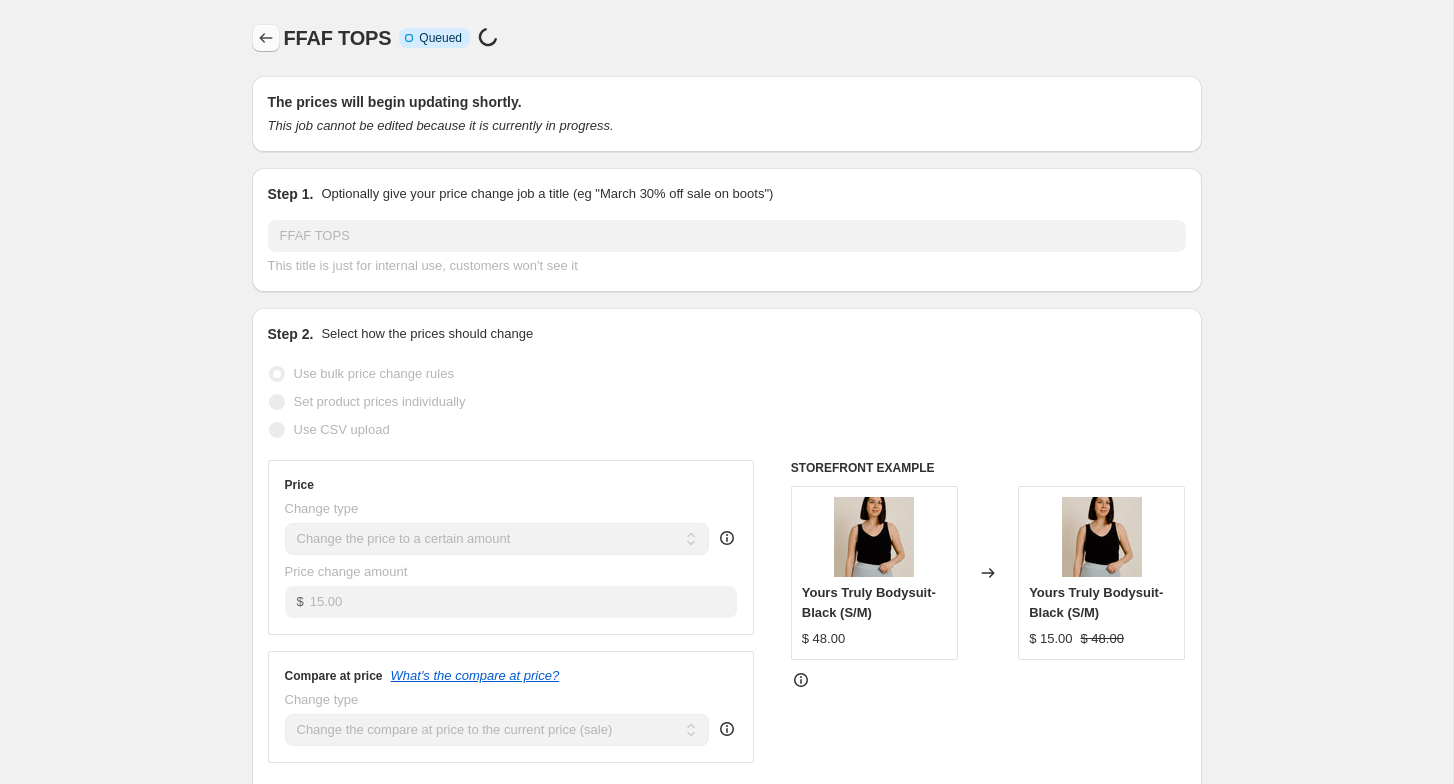 click 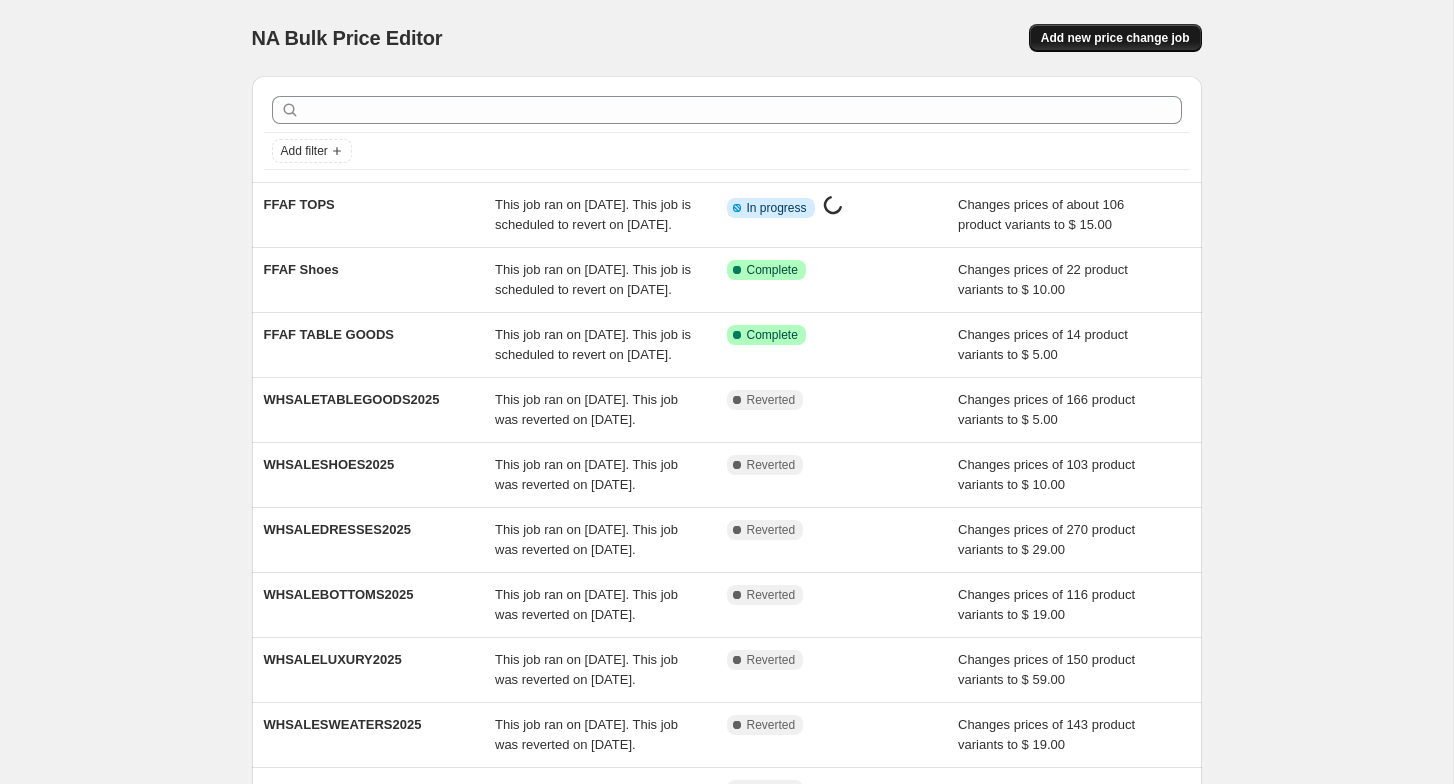 click on "Add new price change job" at bounding box center (1115, 38) 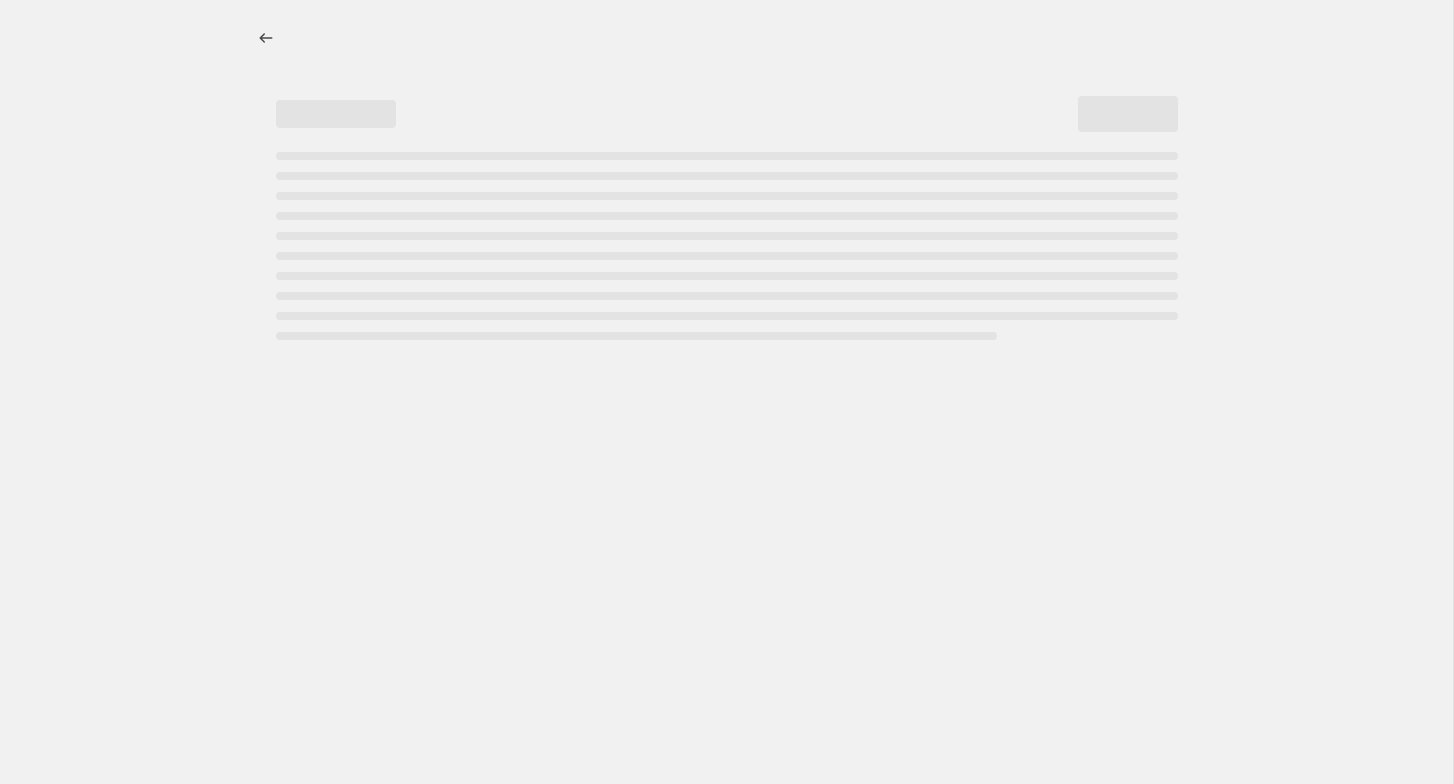 select on "percentage" 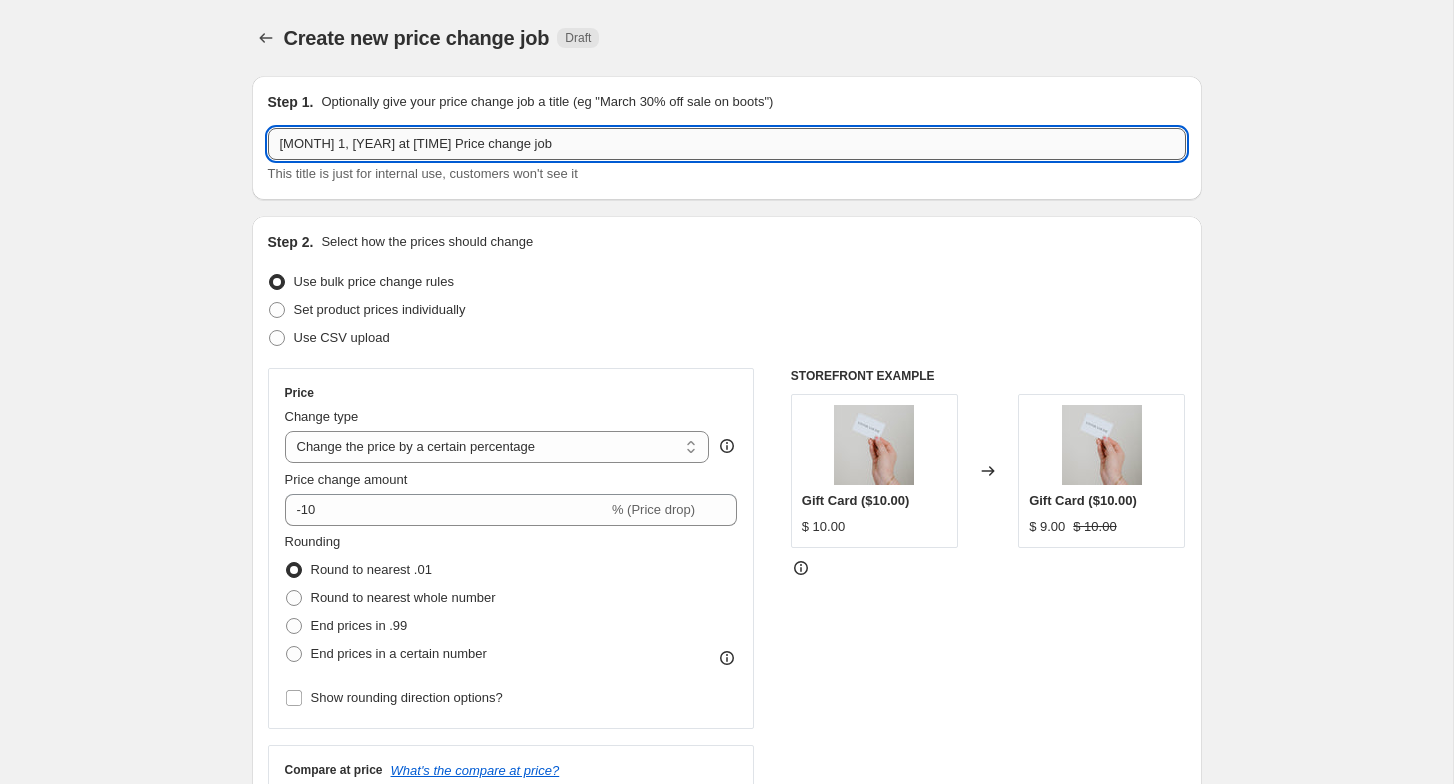 click on "[MONTH] 1, [YEAR] at [TIME] Price change job" at bounding box center (727, 144) 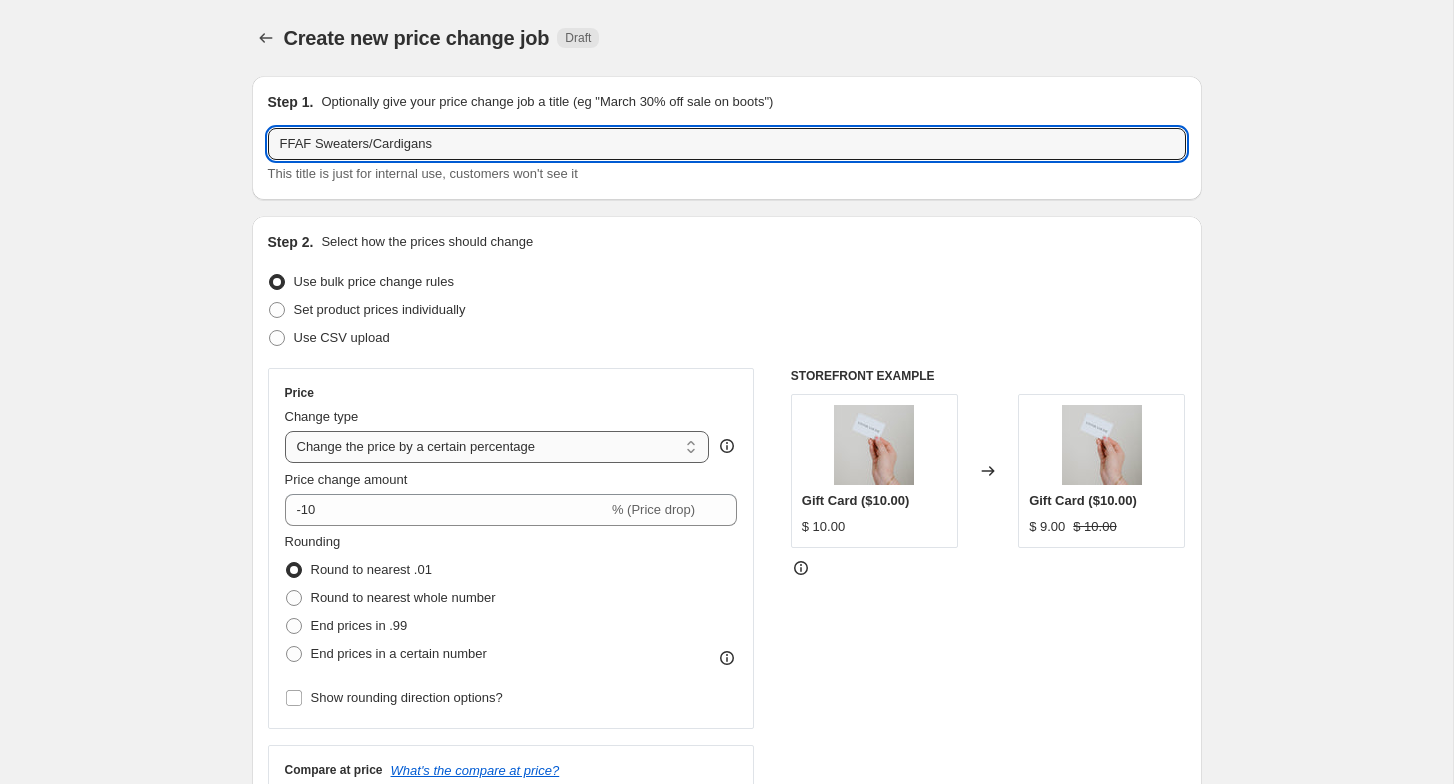 type on "FFAF Sweaters/Cardigans" 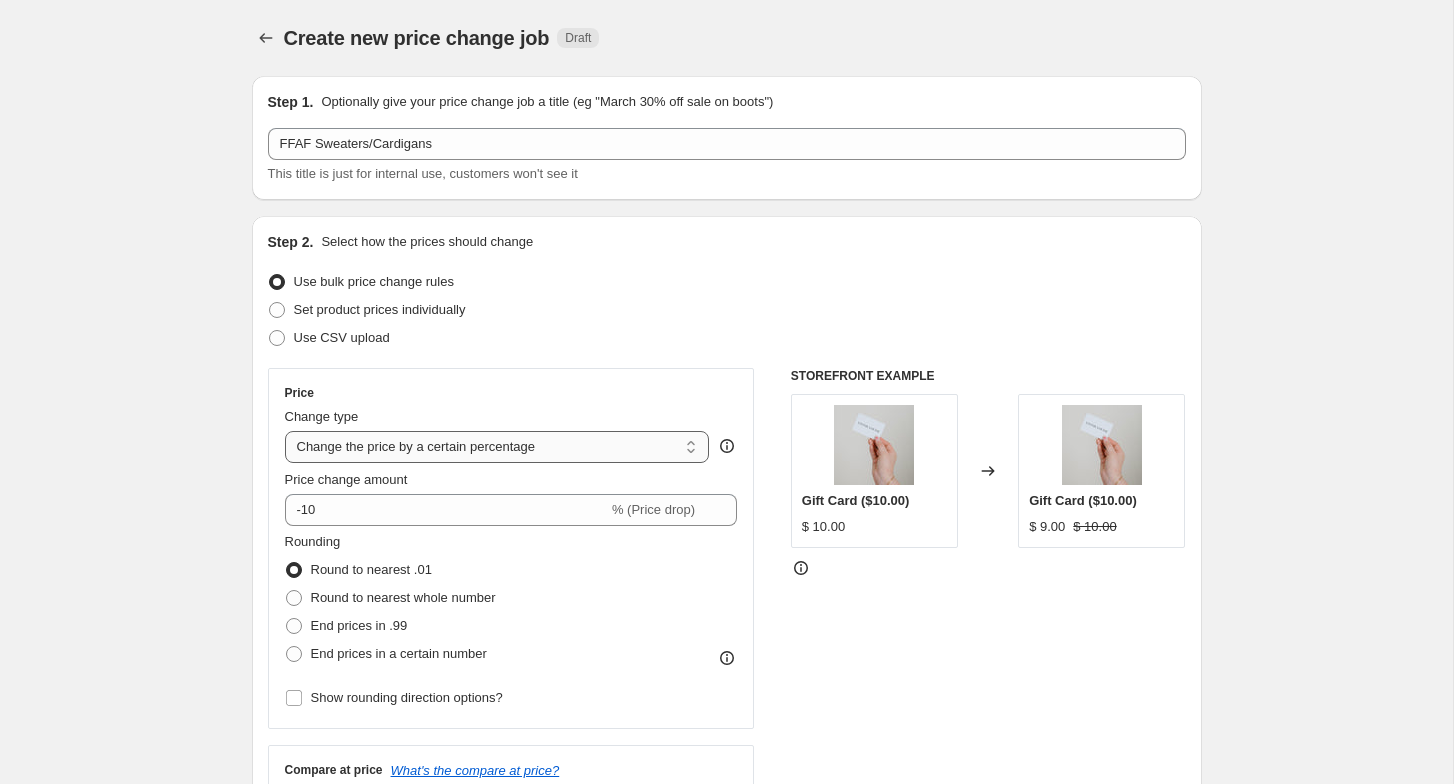 select on "to" 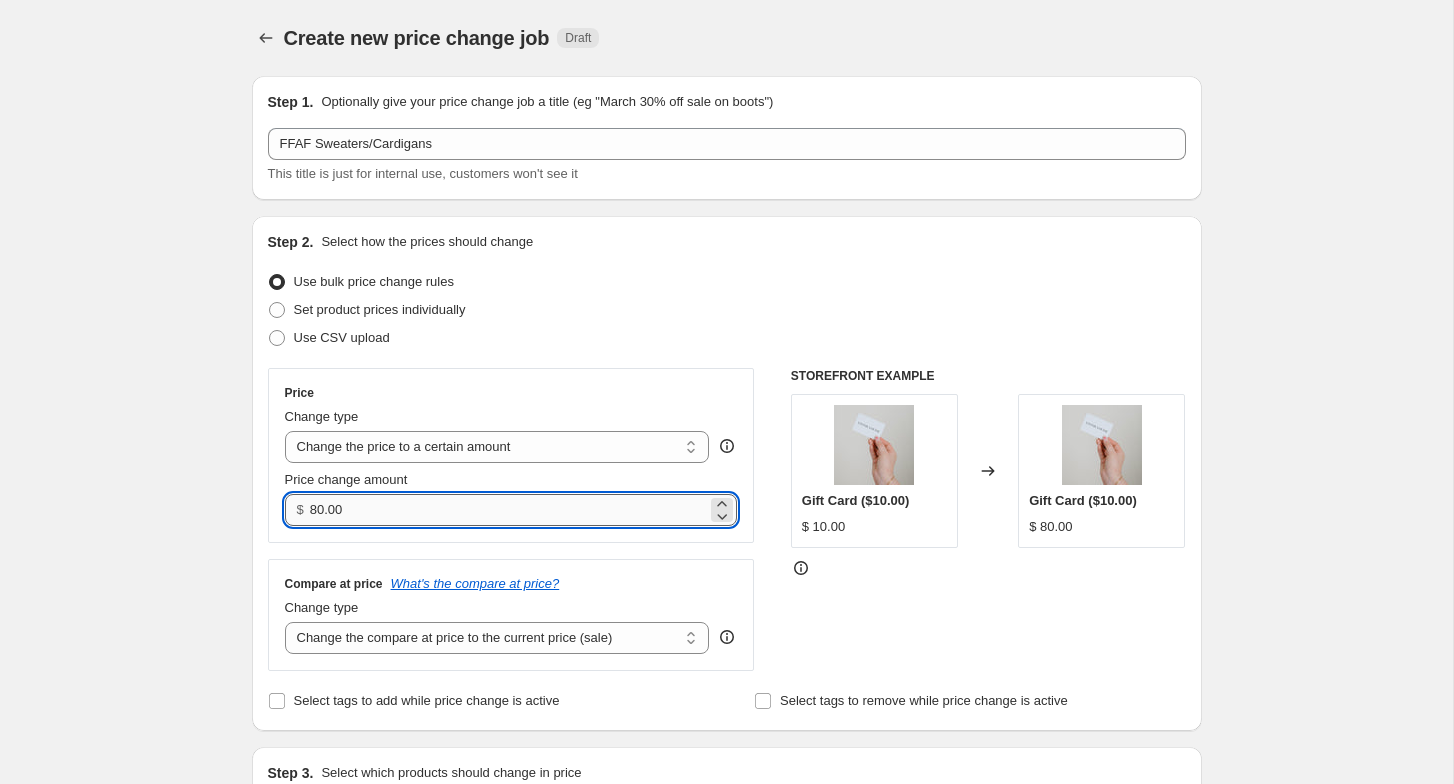 click on "80.00" at bounding box center (508, 510) 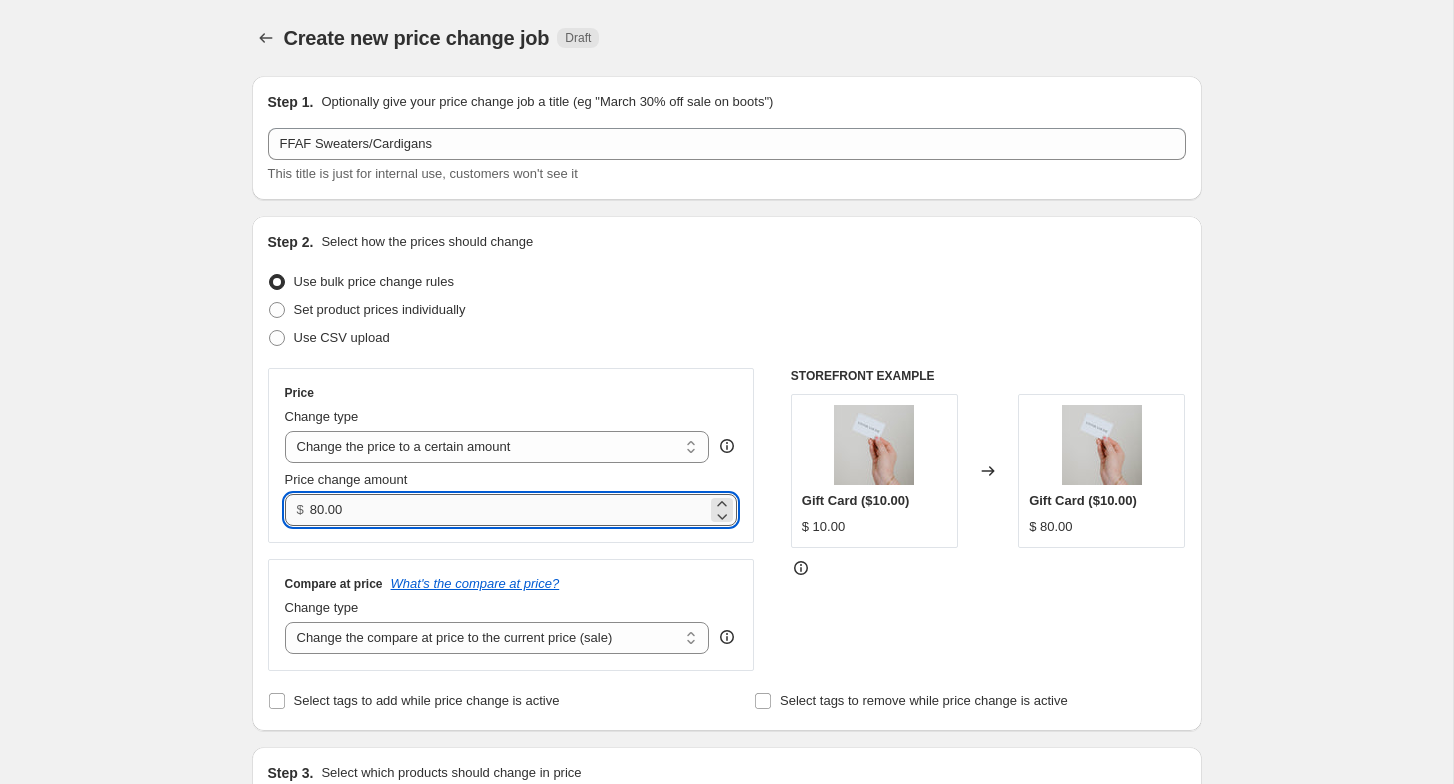 click on "80.00" at bounding box center (508, 510) 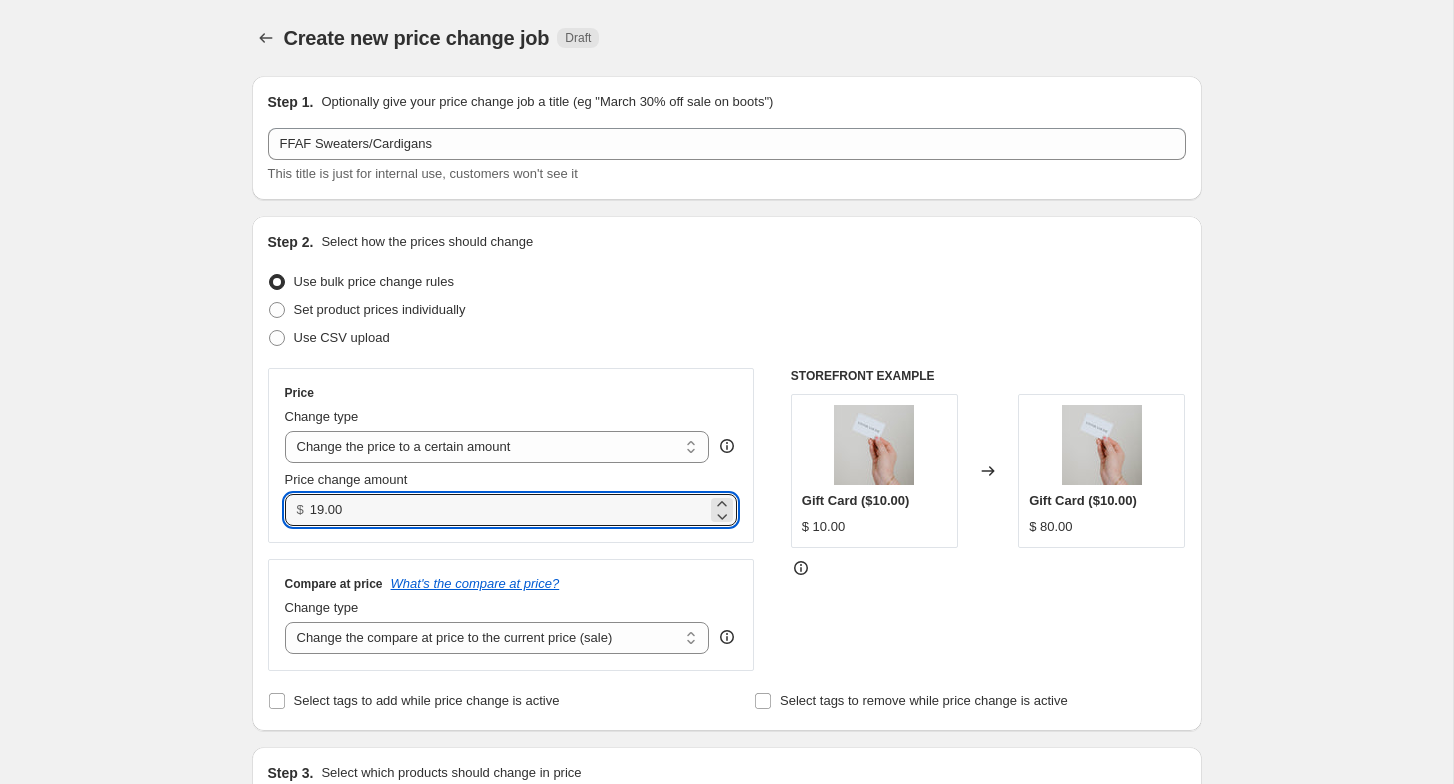type on "19.00" 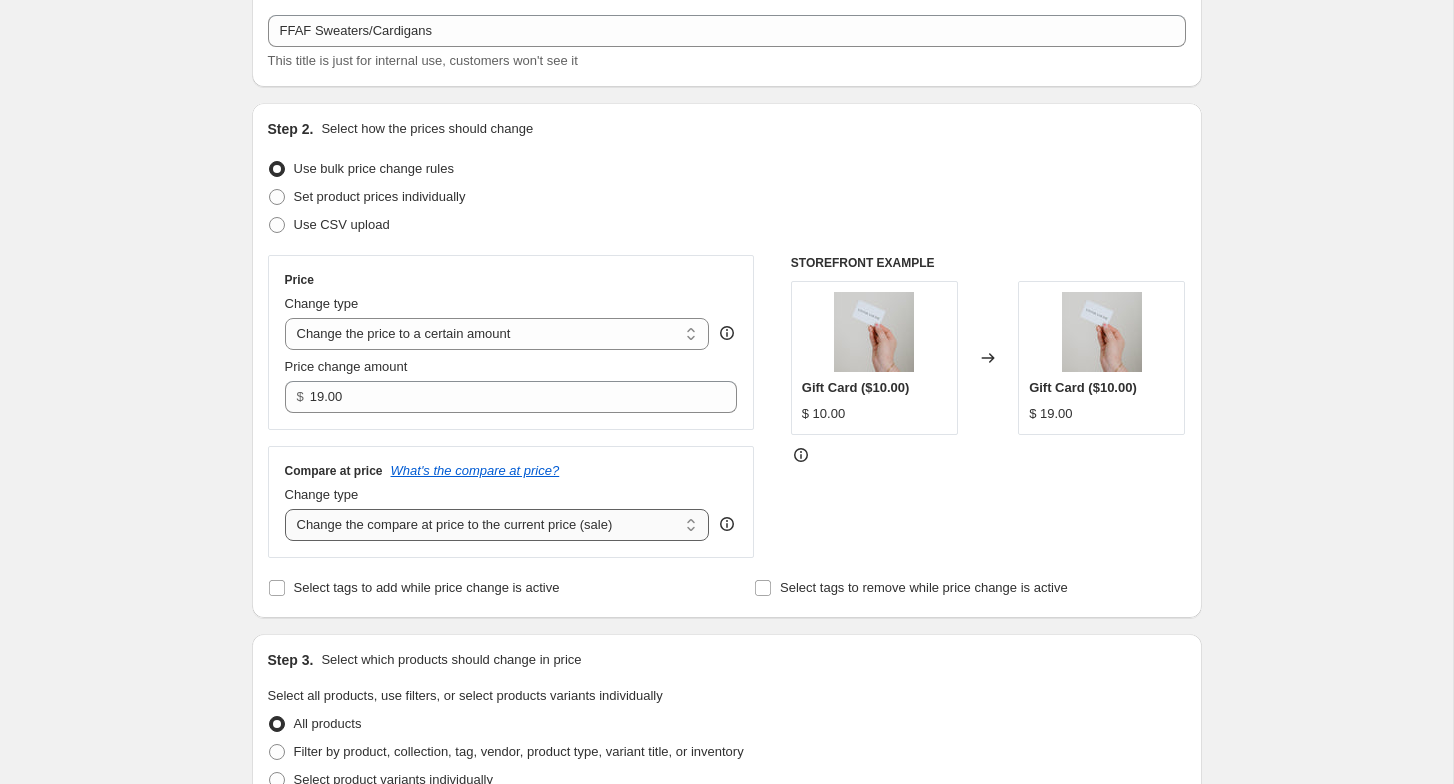 scroll, scrollTop: 118, scrollLeft: 0, axis: vertical 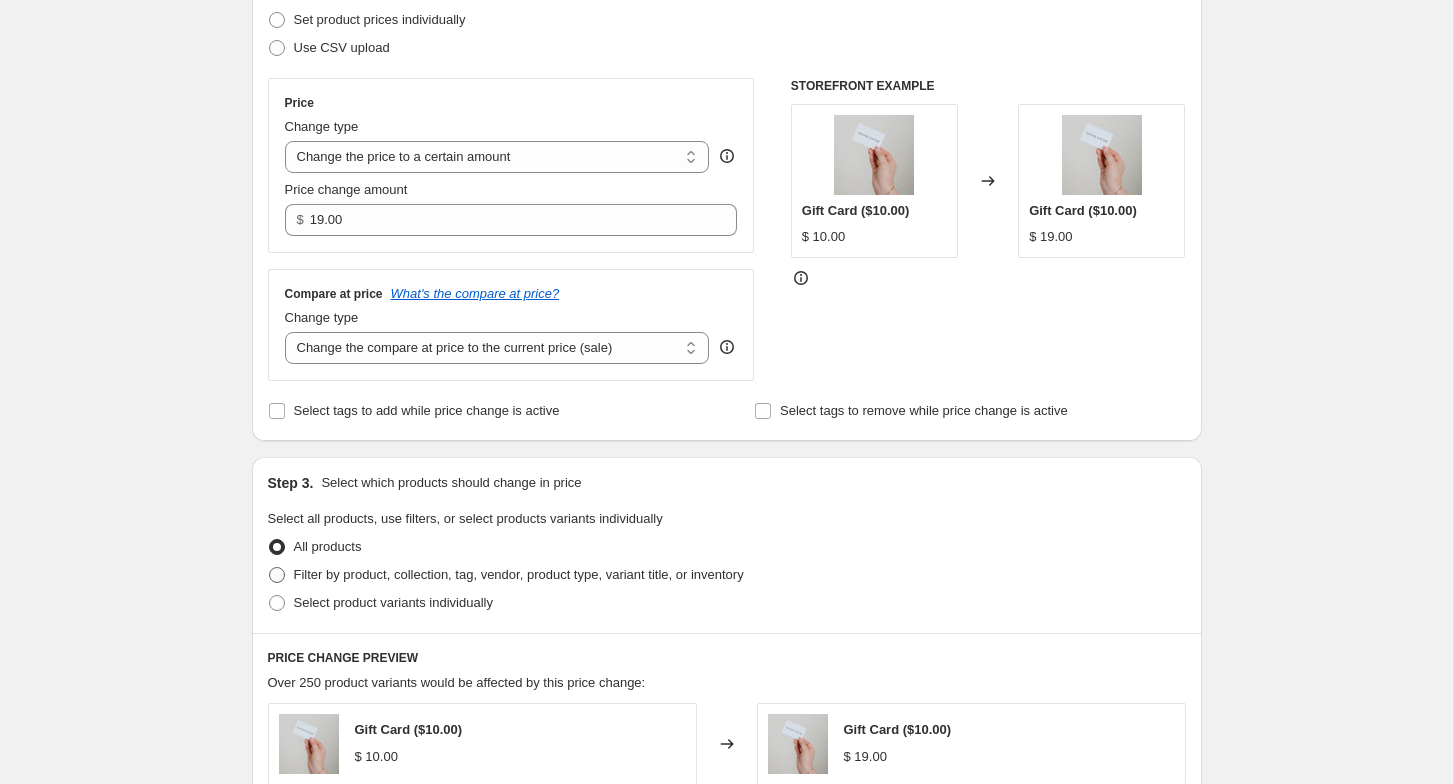 click on "Filter by product, collection, tag, vendor, product type, variant title, or inventory" at bounding box center (519, 574) 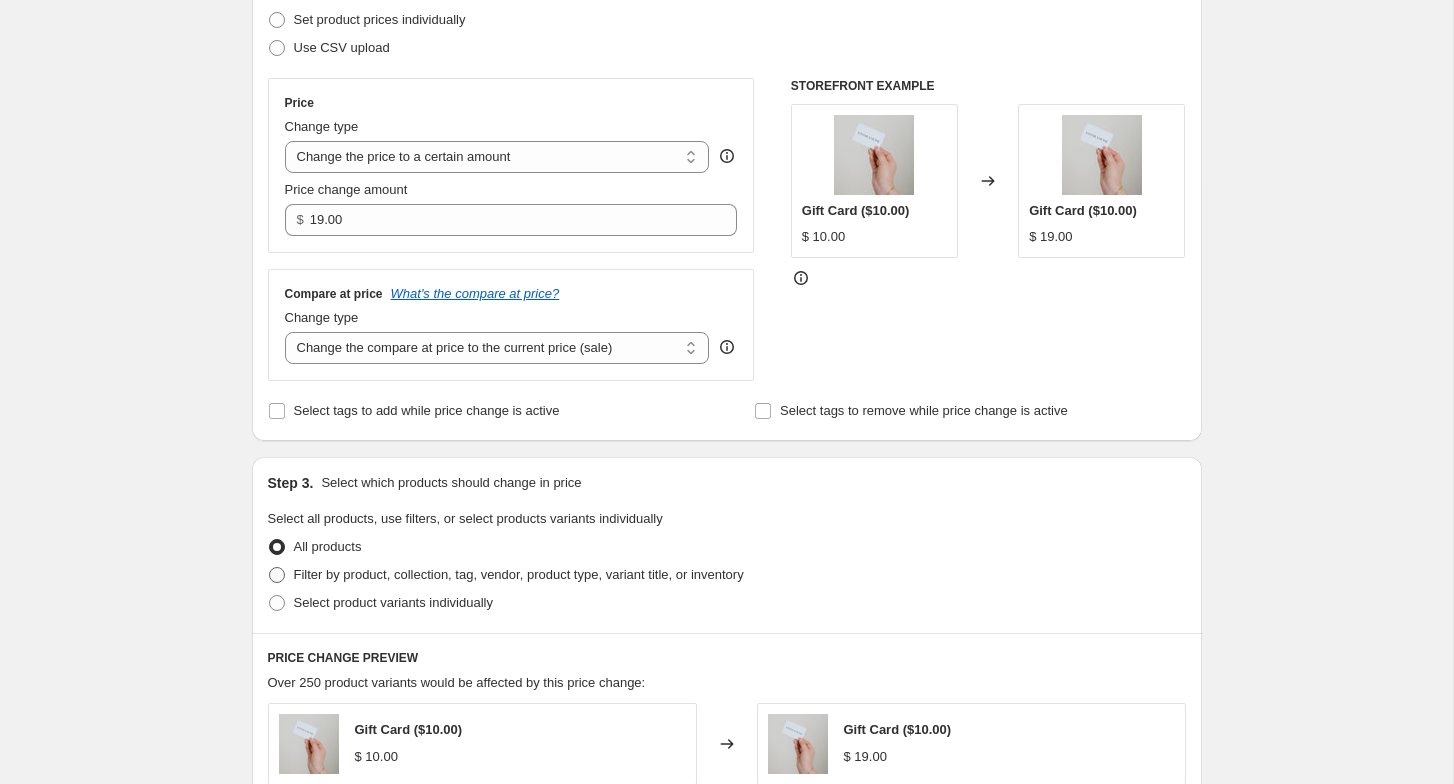 radio on "true" 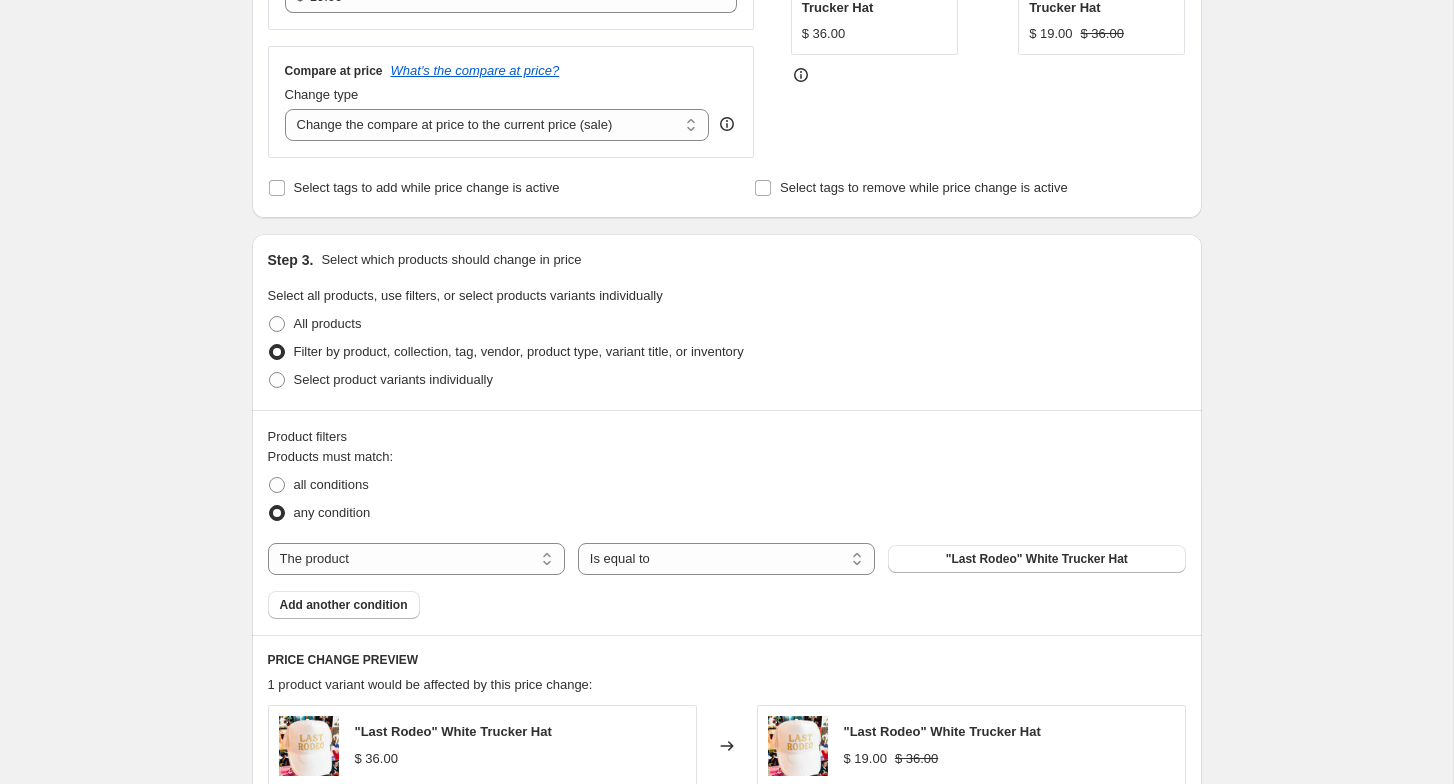scroll, scrollTop: 558, scrollLeft: 0, axis: vertical 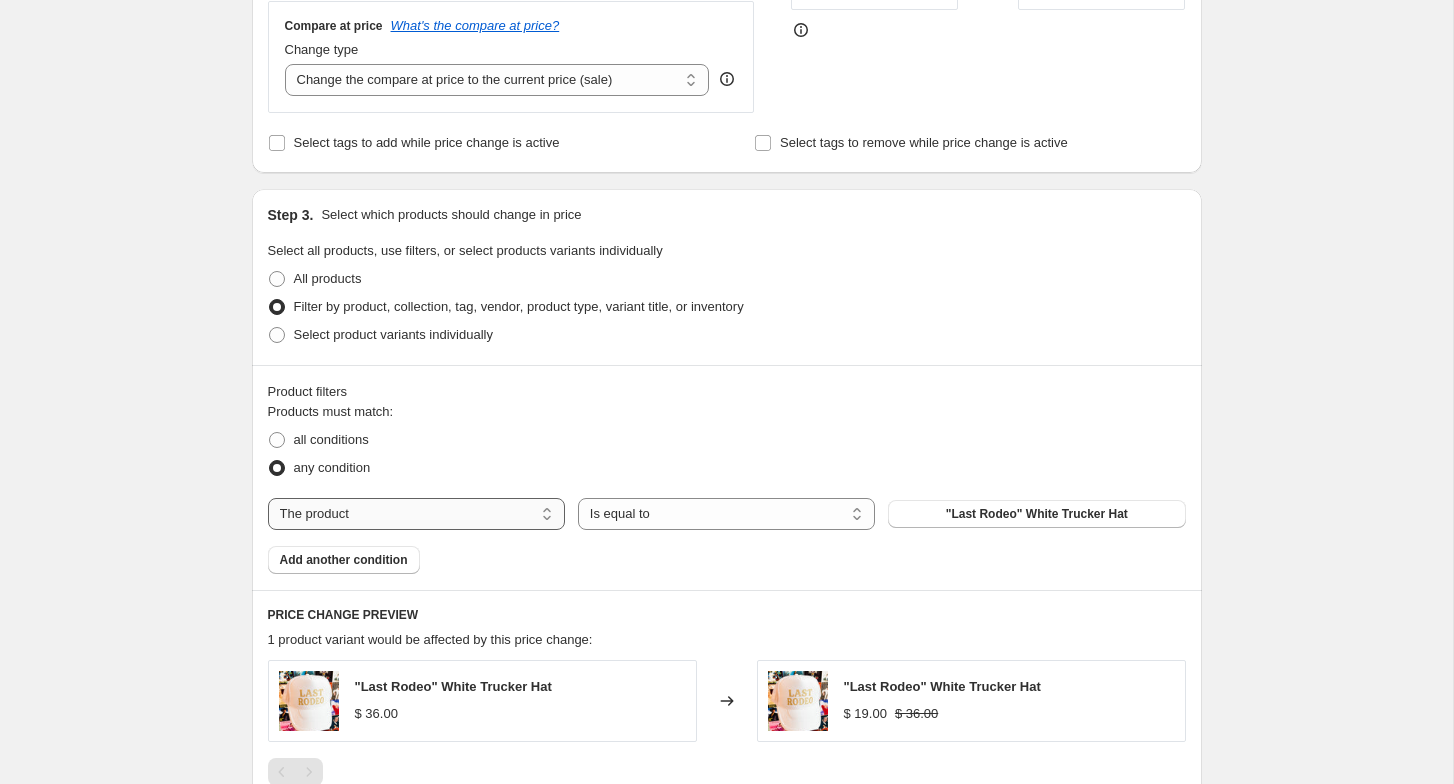 select on "collection" 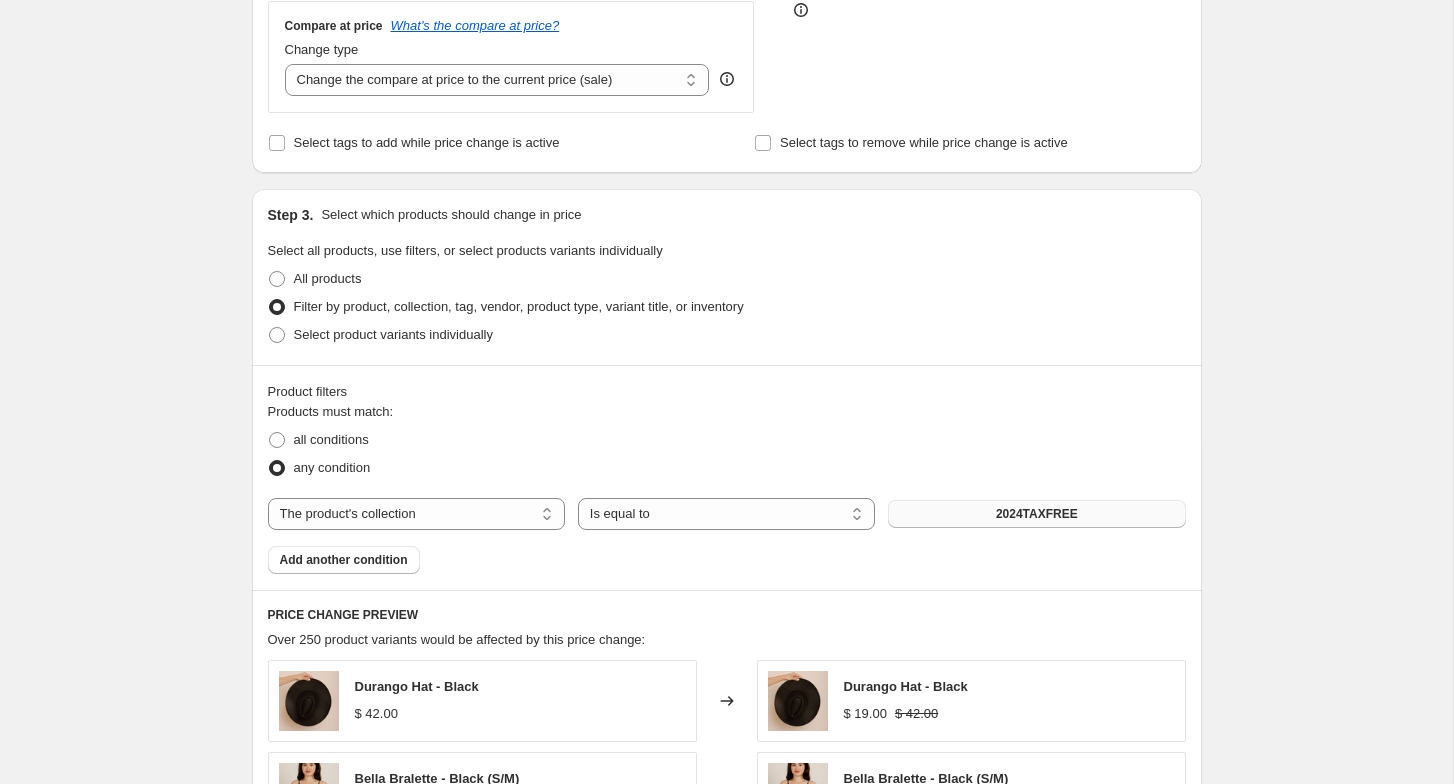 click on "2024TAXFREE" at bounding box center (1037, 514) 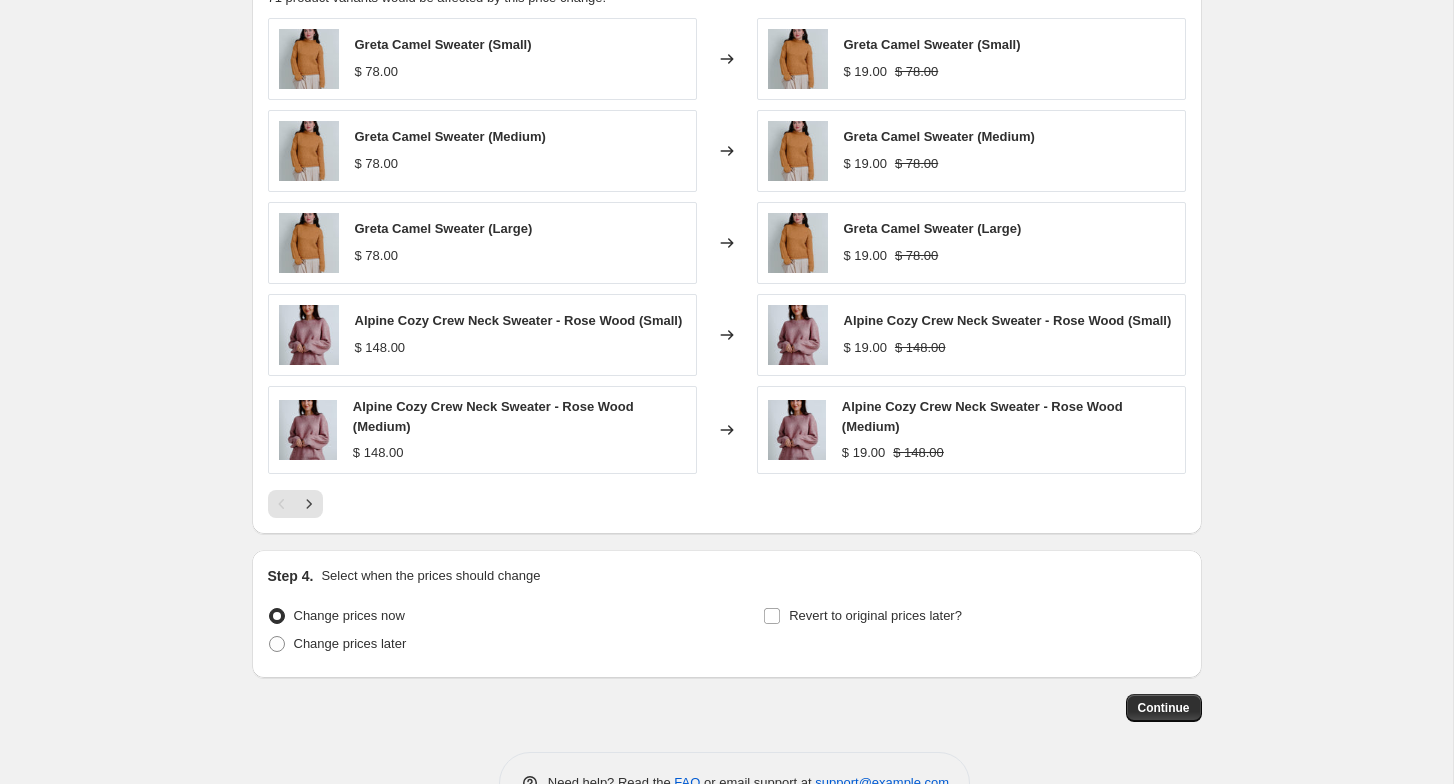 scroll, scrollTop: 1219, scrollLeft: 0, axis: vertical 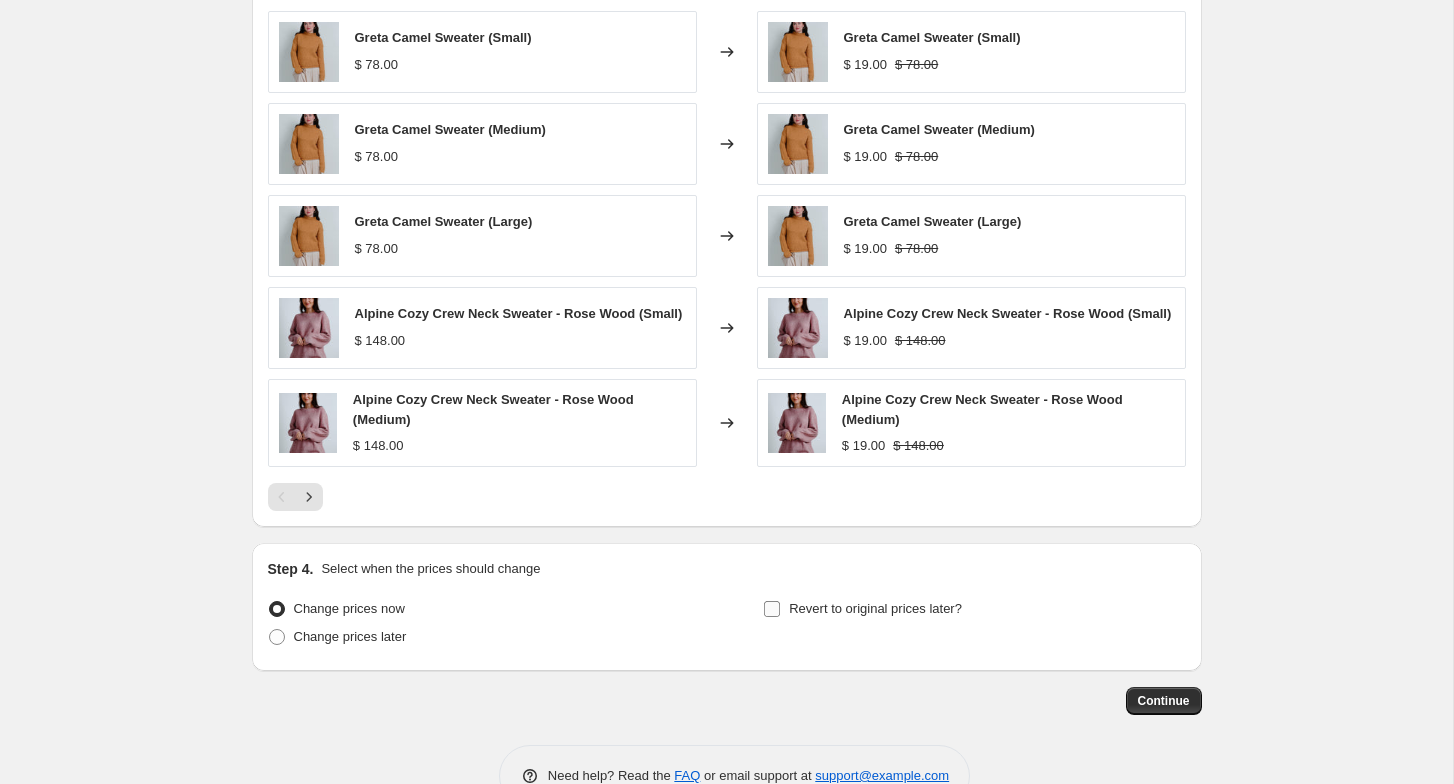 click on "Revert to original prices later?" at bounding box center (862, 609) 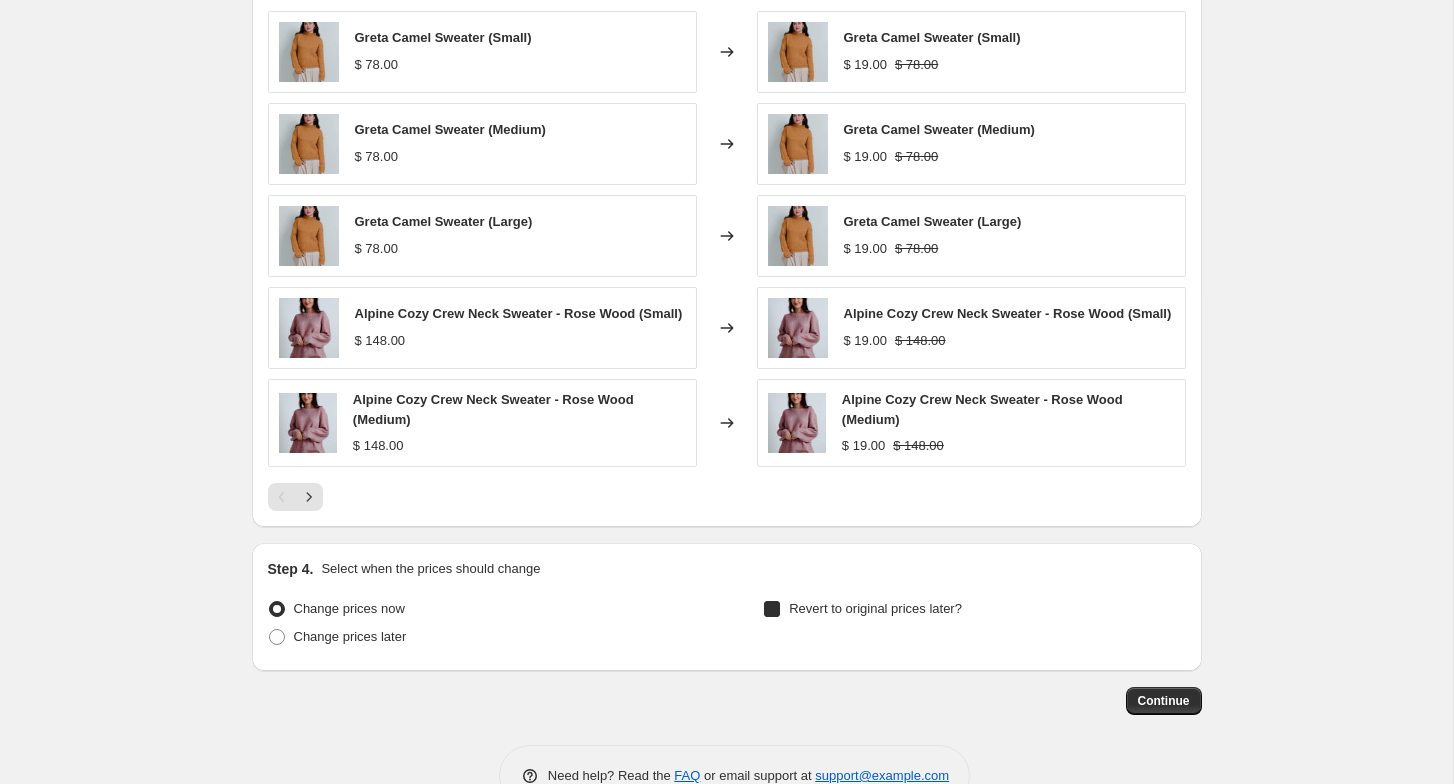 checkbox on "true" 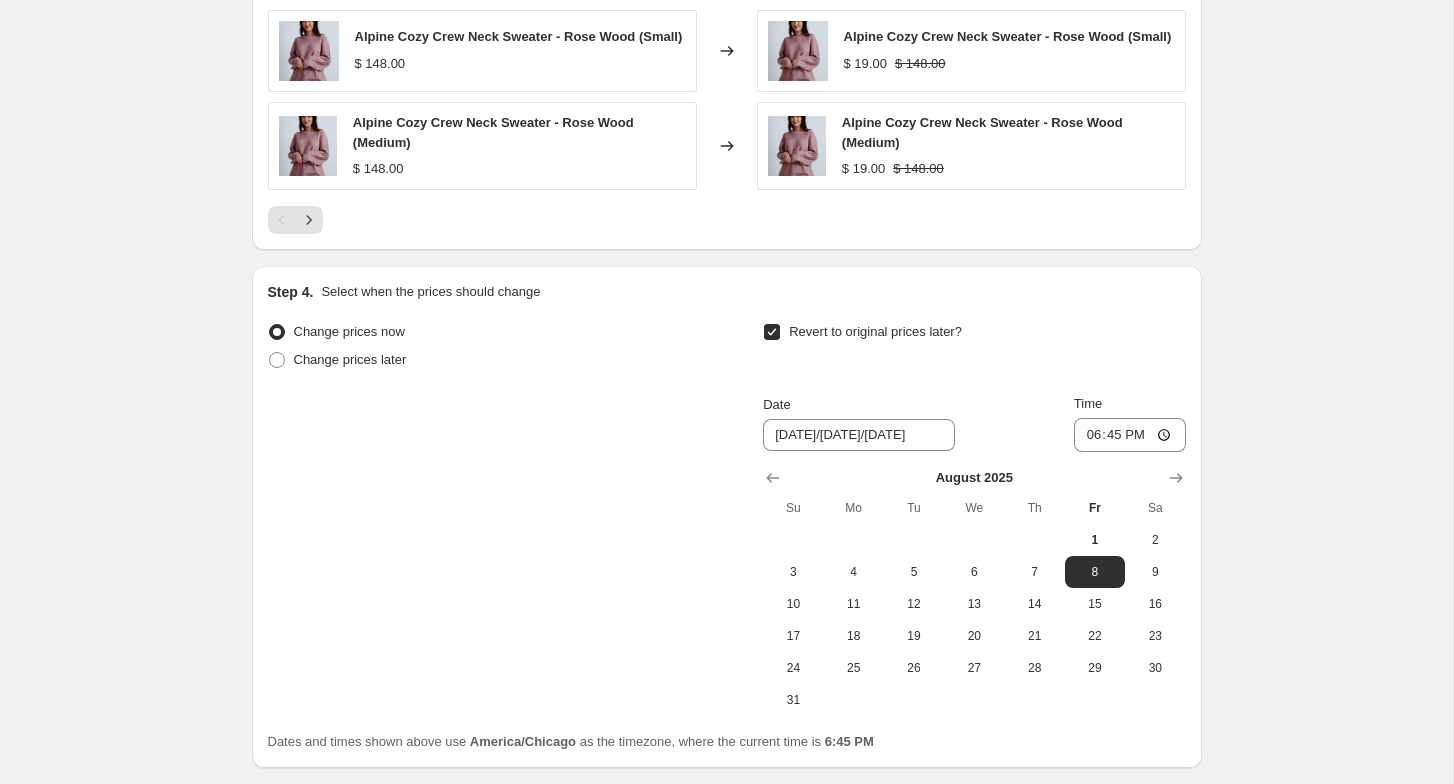 scroll, scrollTop: 1529, scrollLeft: 0, axis: vertical 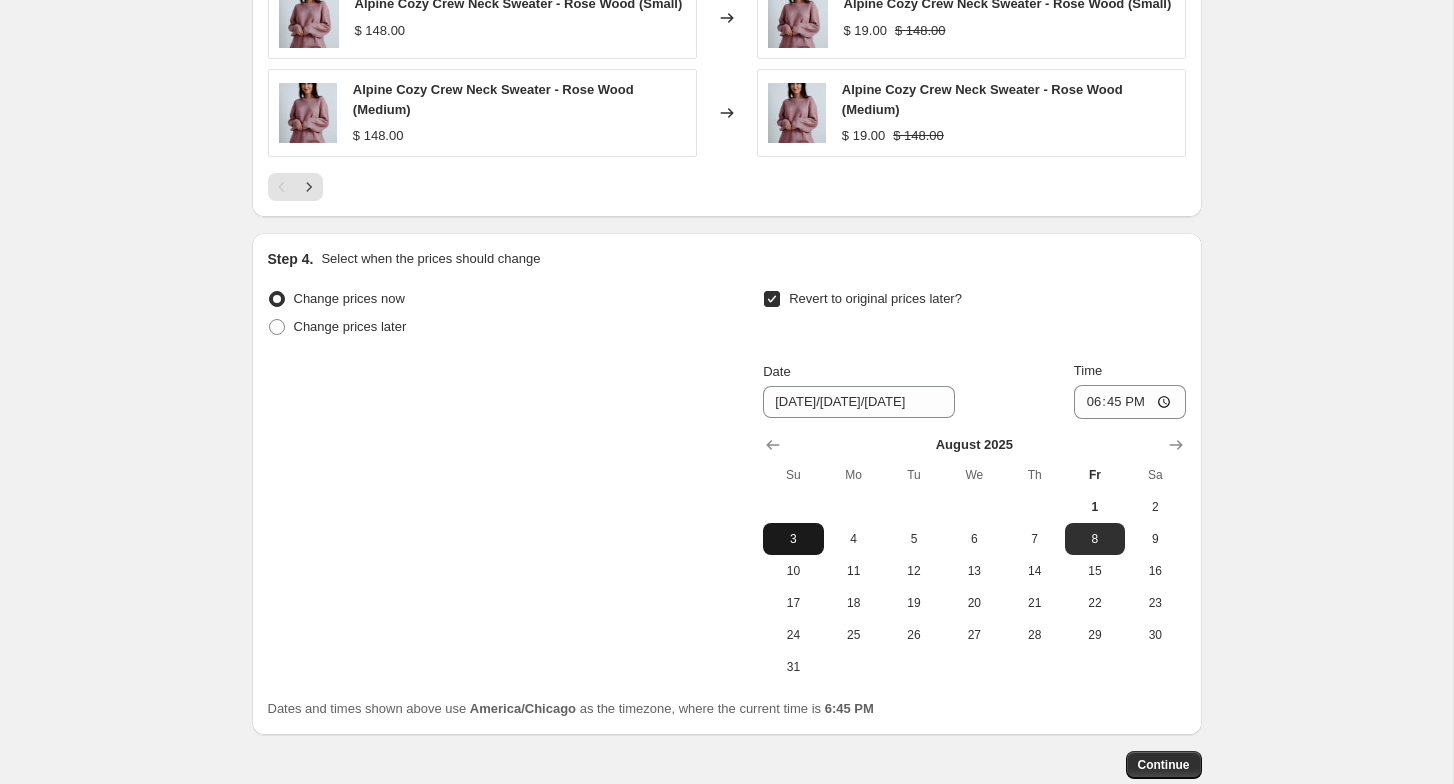 click on "3" at bounding box center [793, 539] 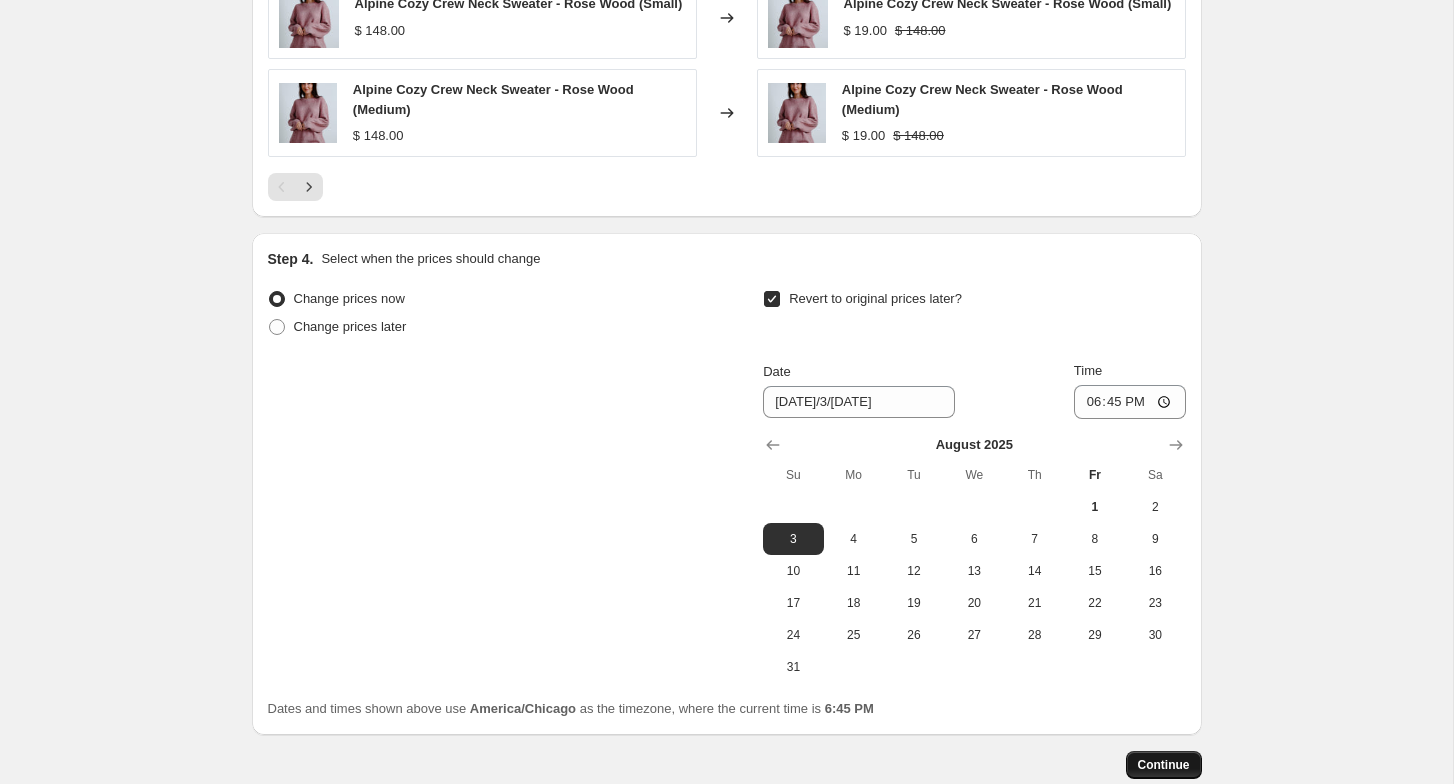 click on "Continue" at bounding box center (1164, 765) 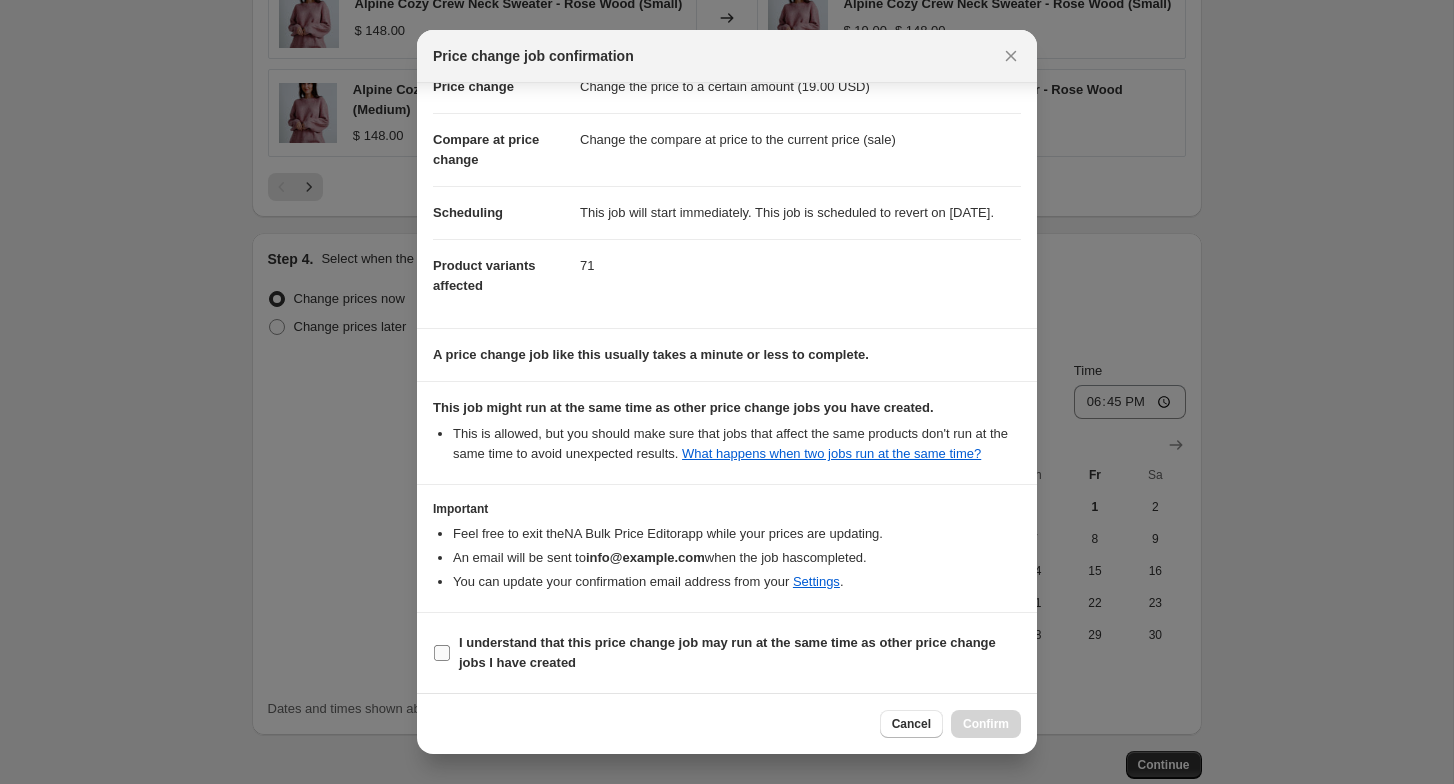 scroll, scrollTop: 98, scrollLeft: 0, axis: vertical 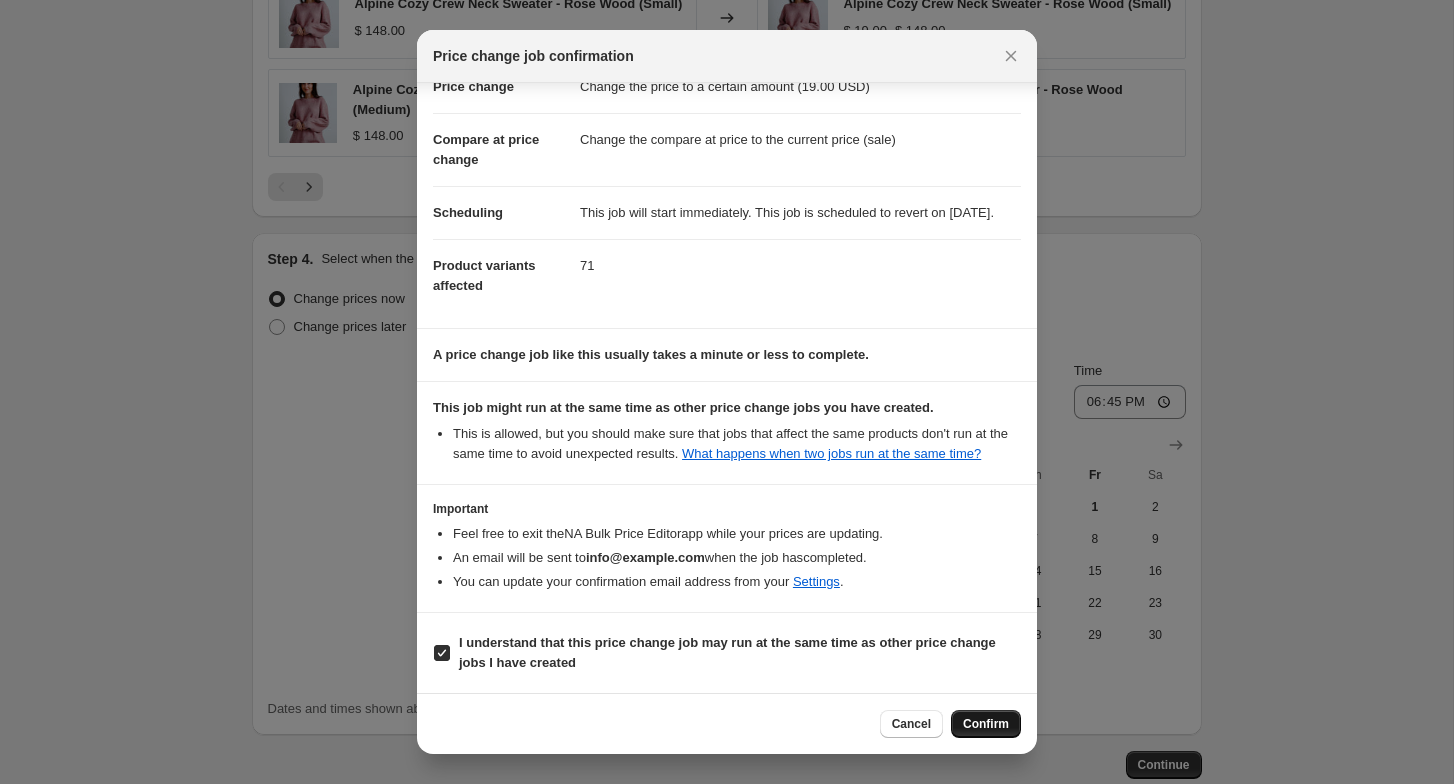 click on "Confirm" at bounding box center (986, 724) 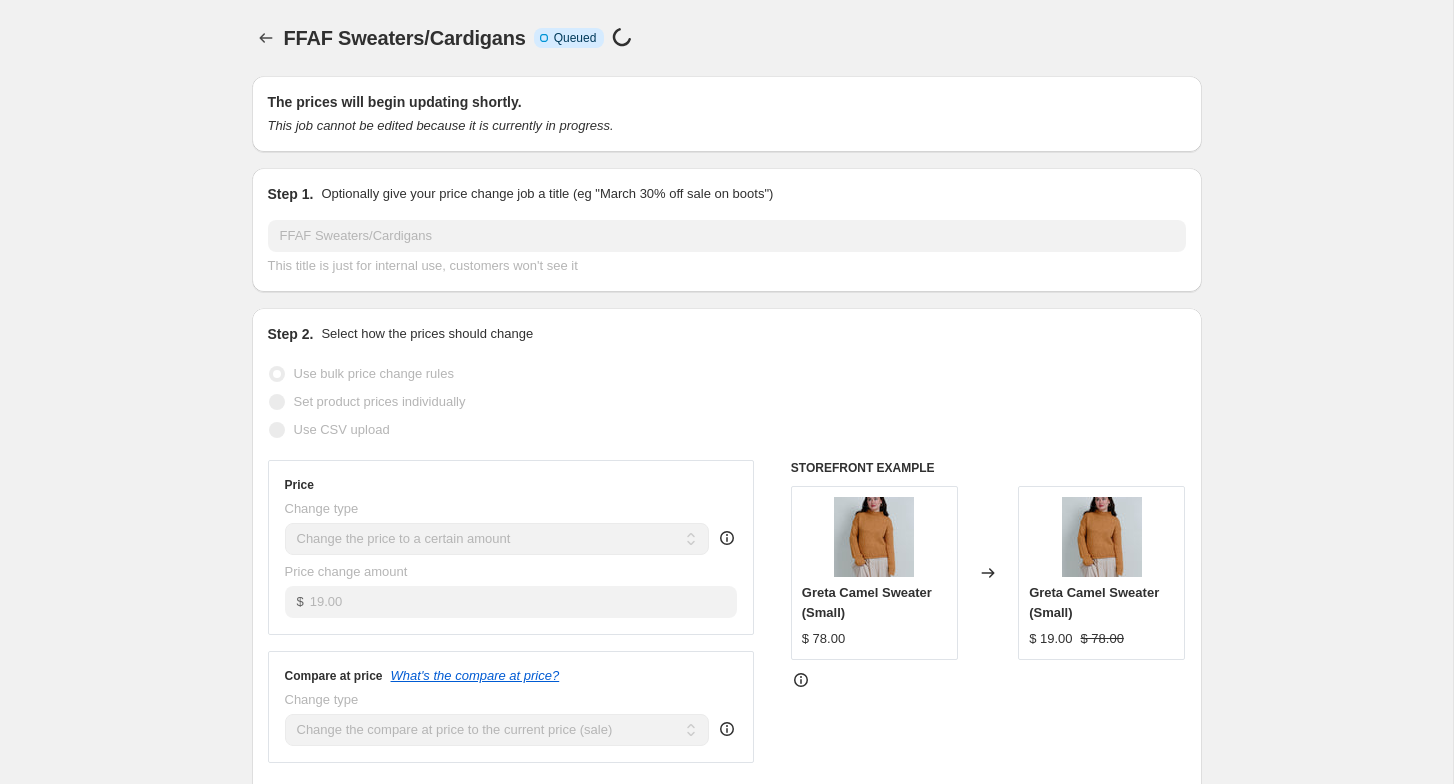 scroll, scrollTop: 0, scrollLeft: 0, axis: both 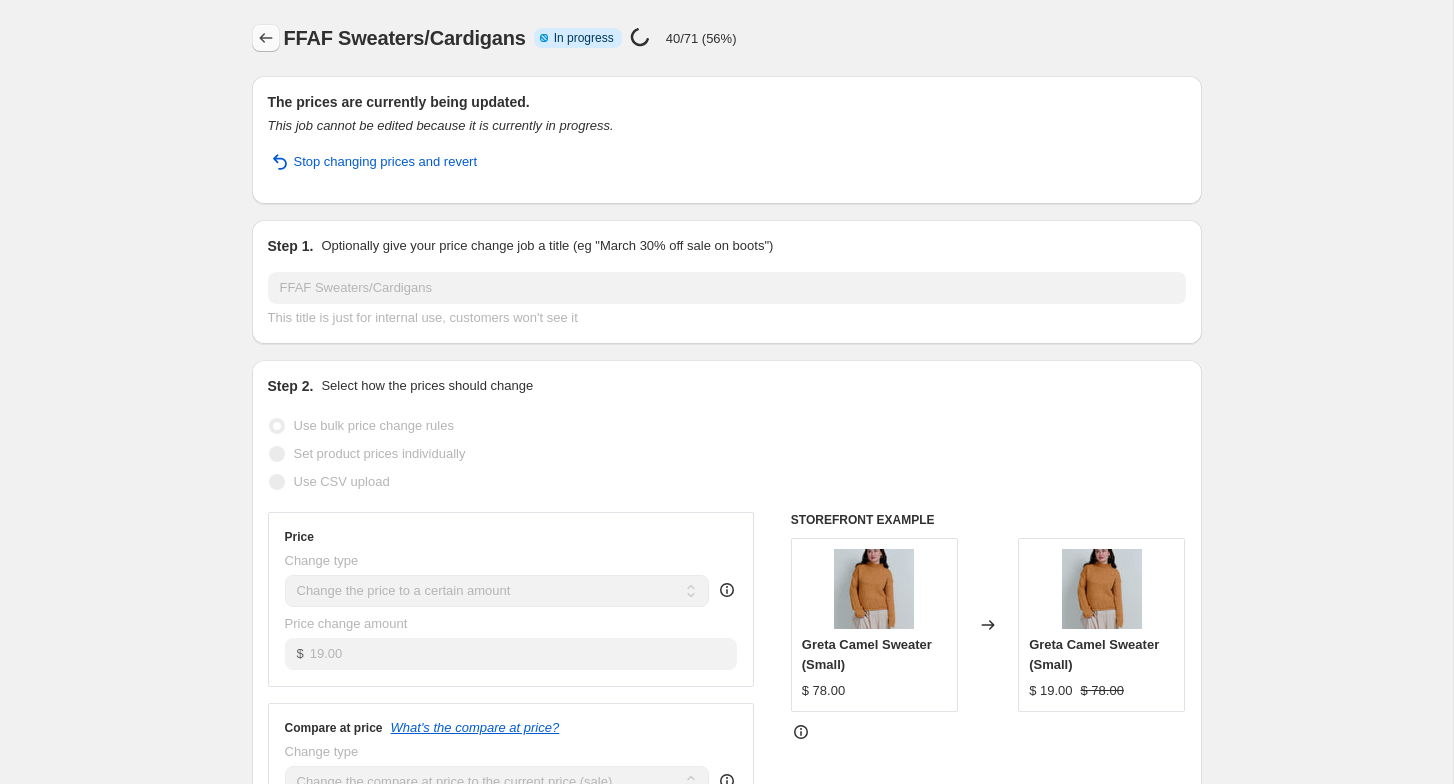 click 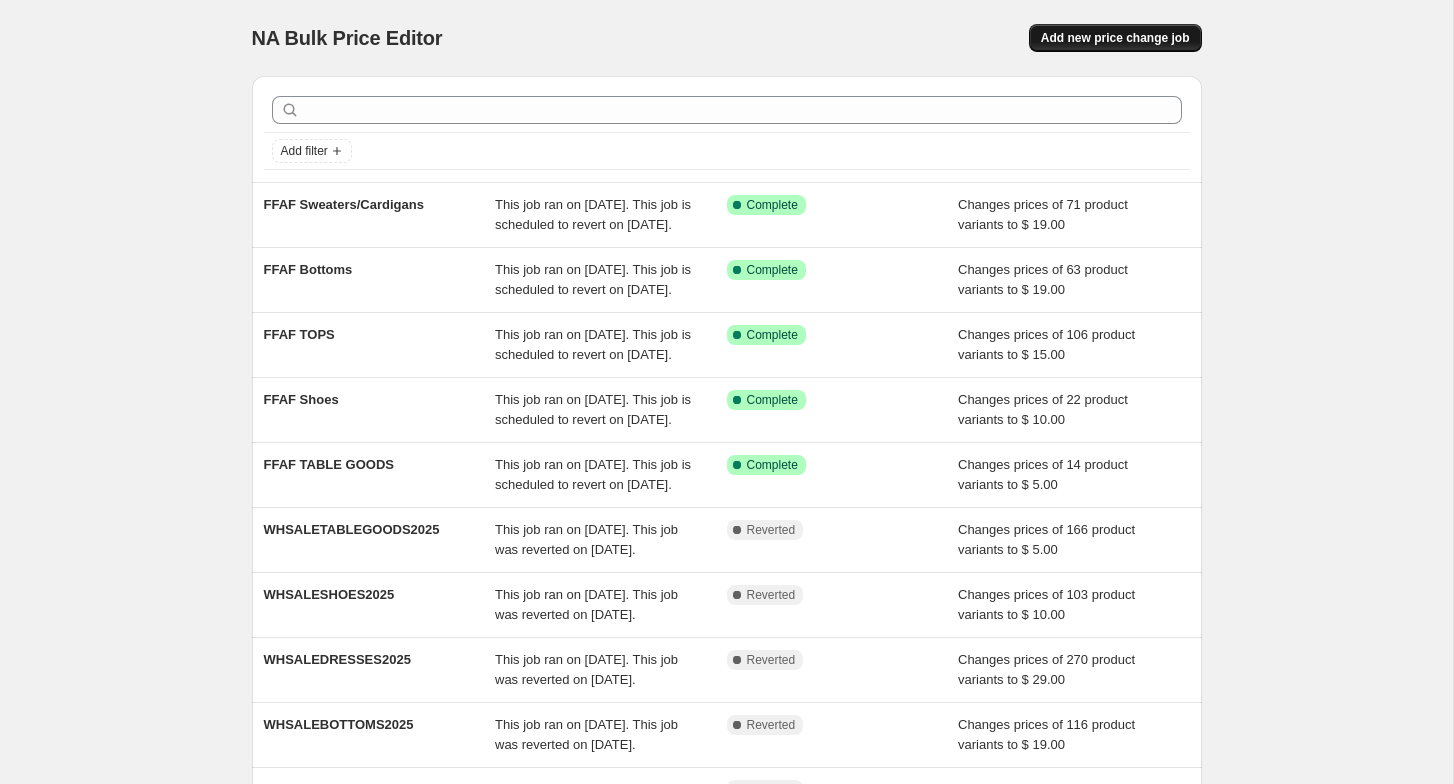 click on "Add new price change job" at bounding box center (1115, 38) 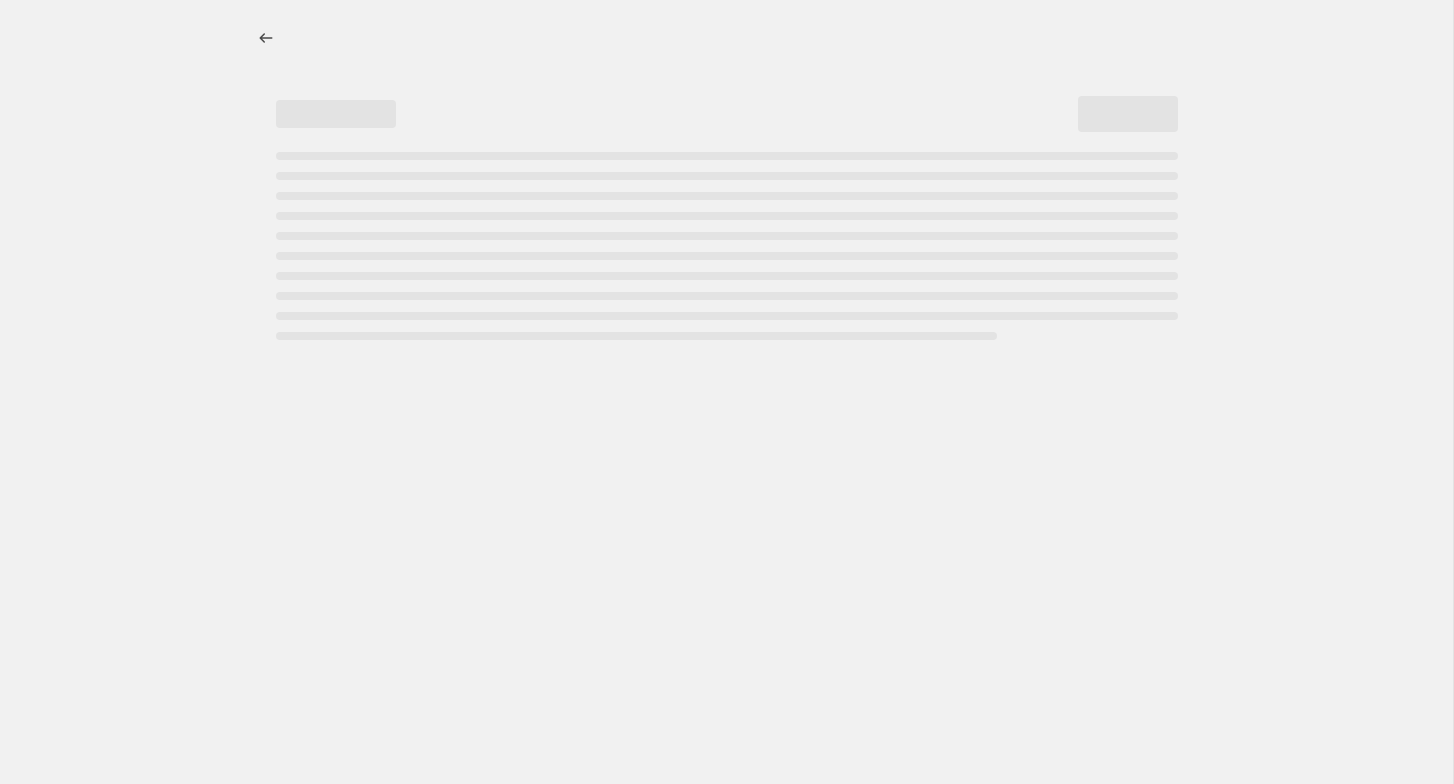 select on "percentage" 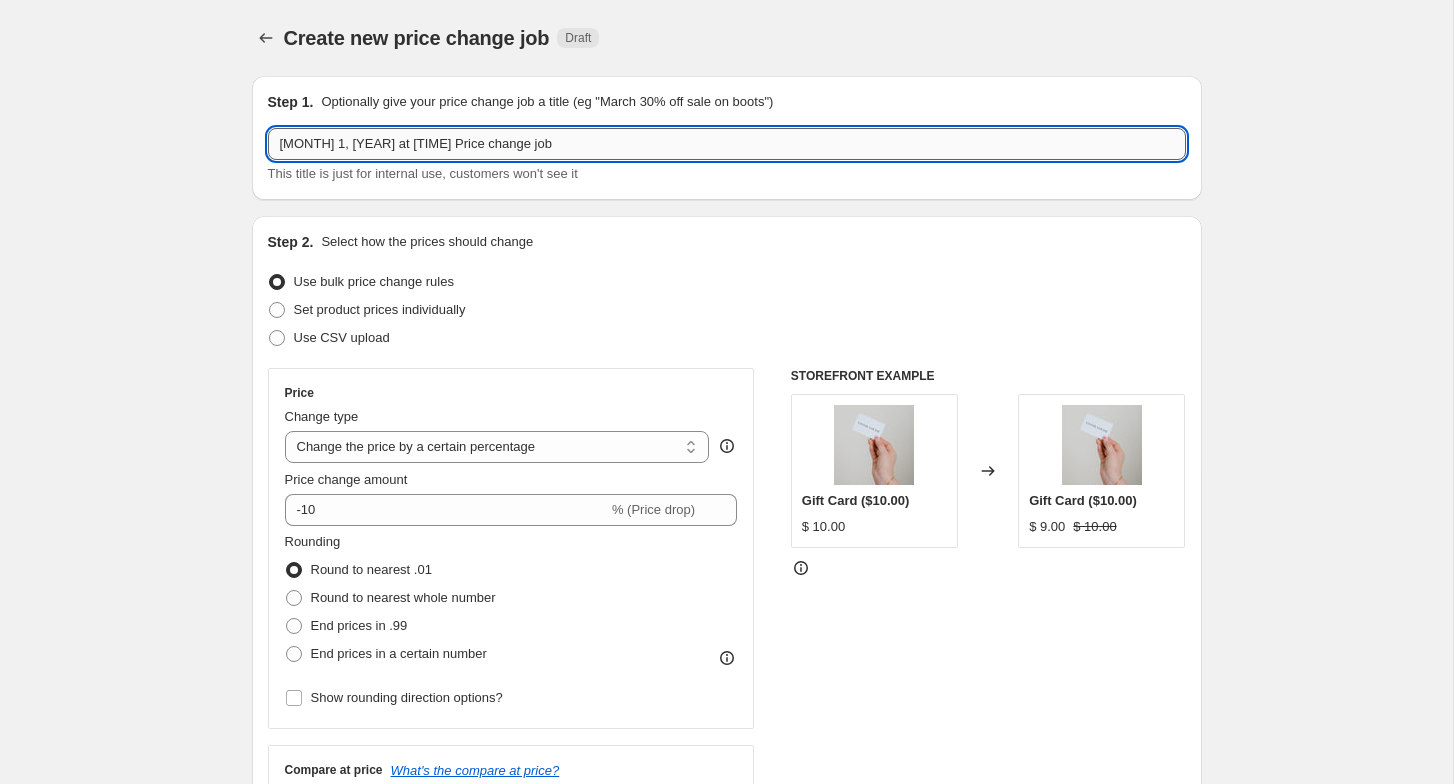 click on "[MONTH] 1, [YEAR] at [TIME] Price change job" at bounding box center [727, 144] 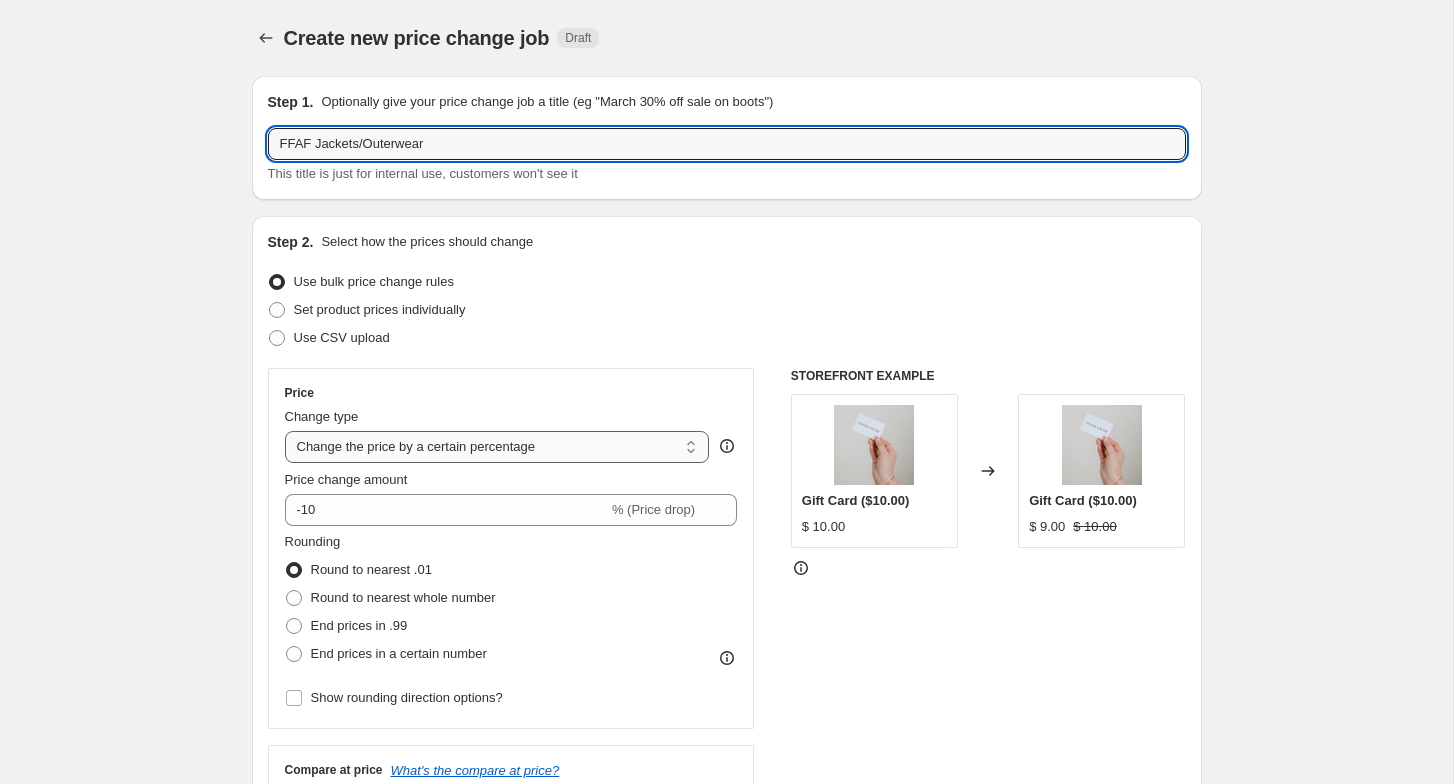 type on "FFAF Jackets/Outerwear" 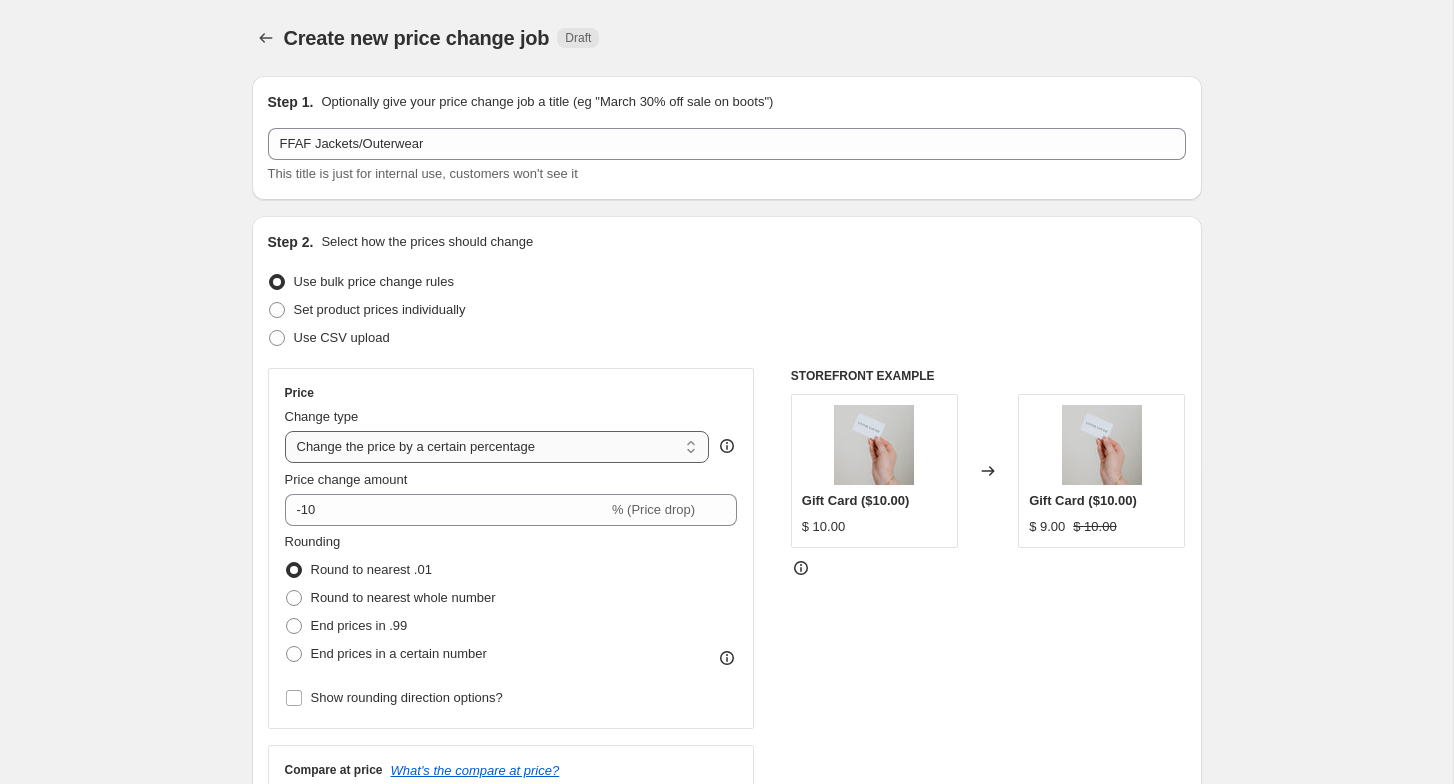 select on "to" 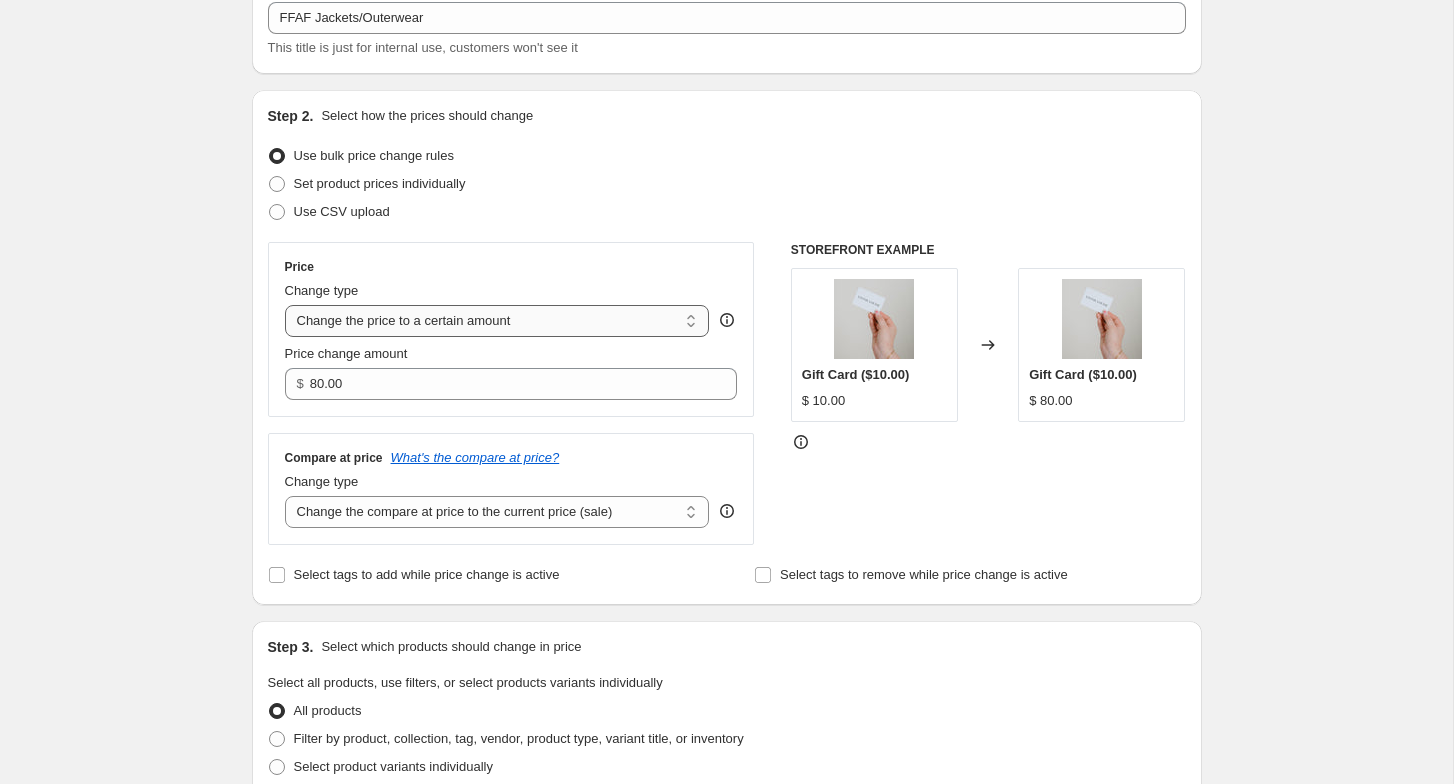 scroll, scrollTop: 168, scrollLeft: 0, axis: vertical 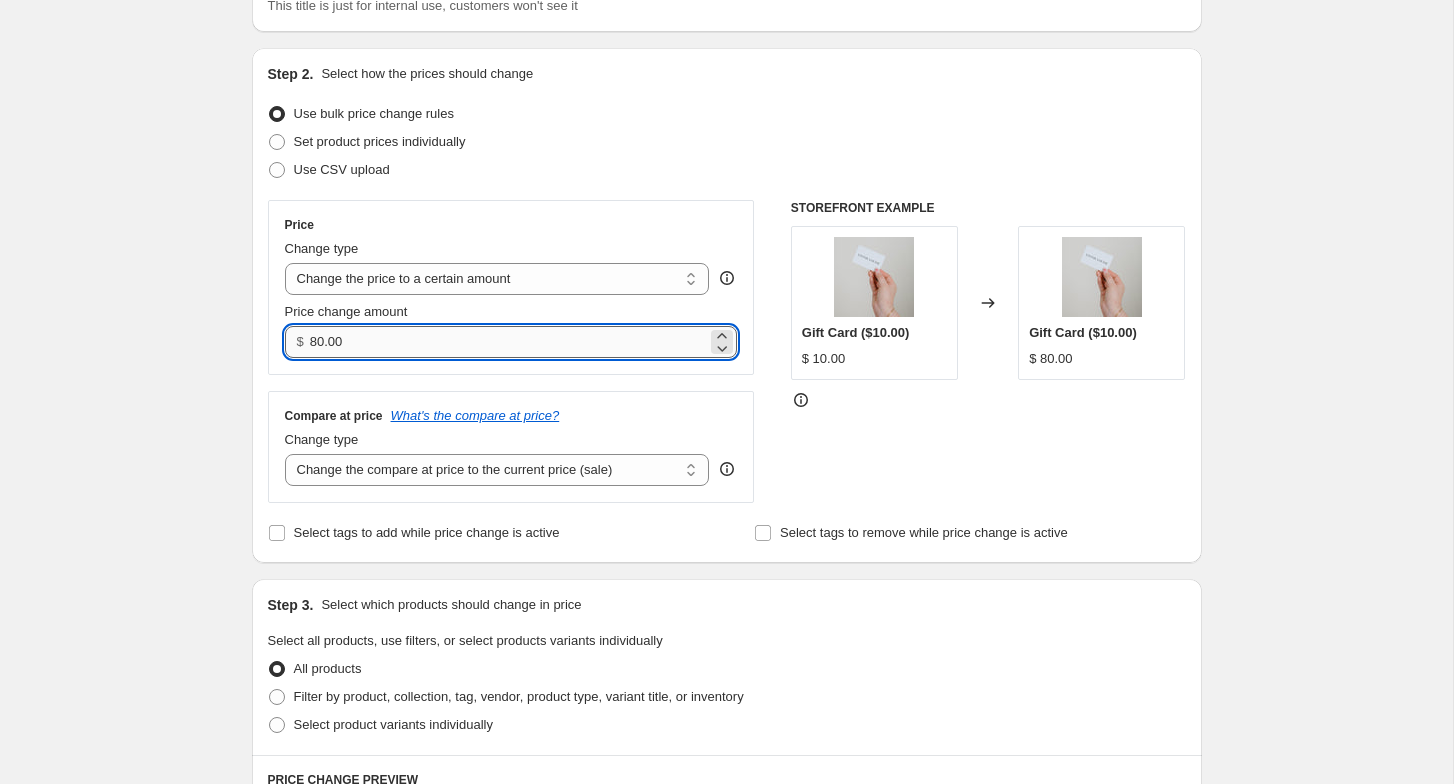 click on "80.00" at bounding box center (508, 342) 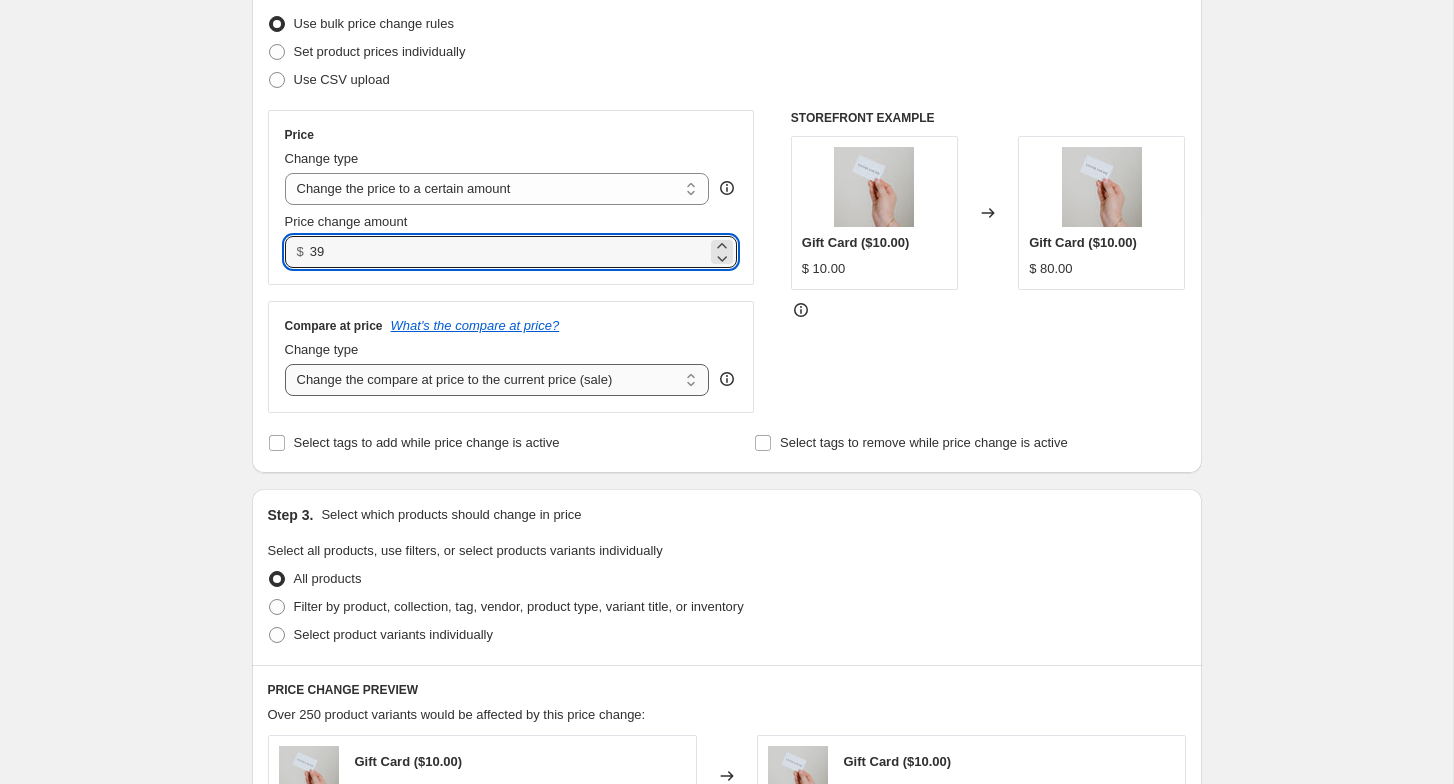 scroll, scrollTop: 267, scrollLeft: 0, axis: vertical 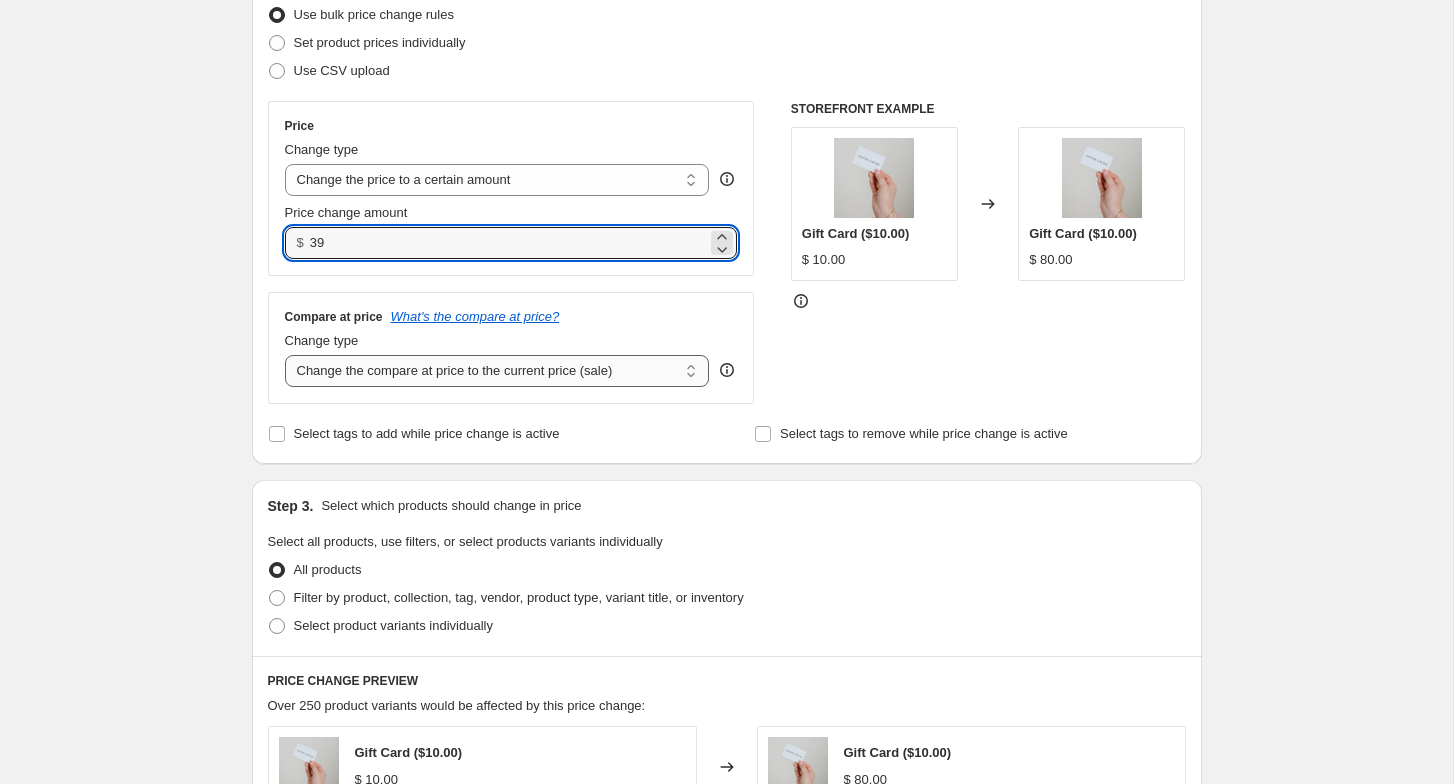 type on "39.00" 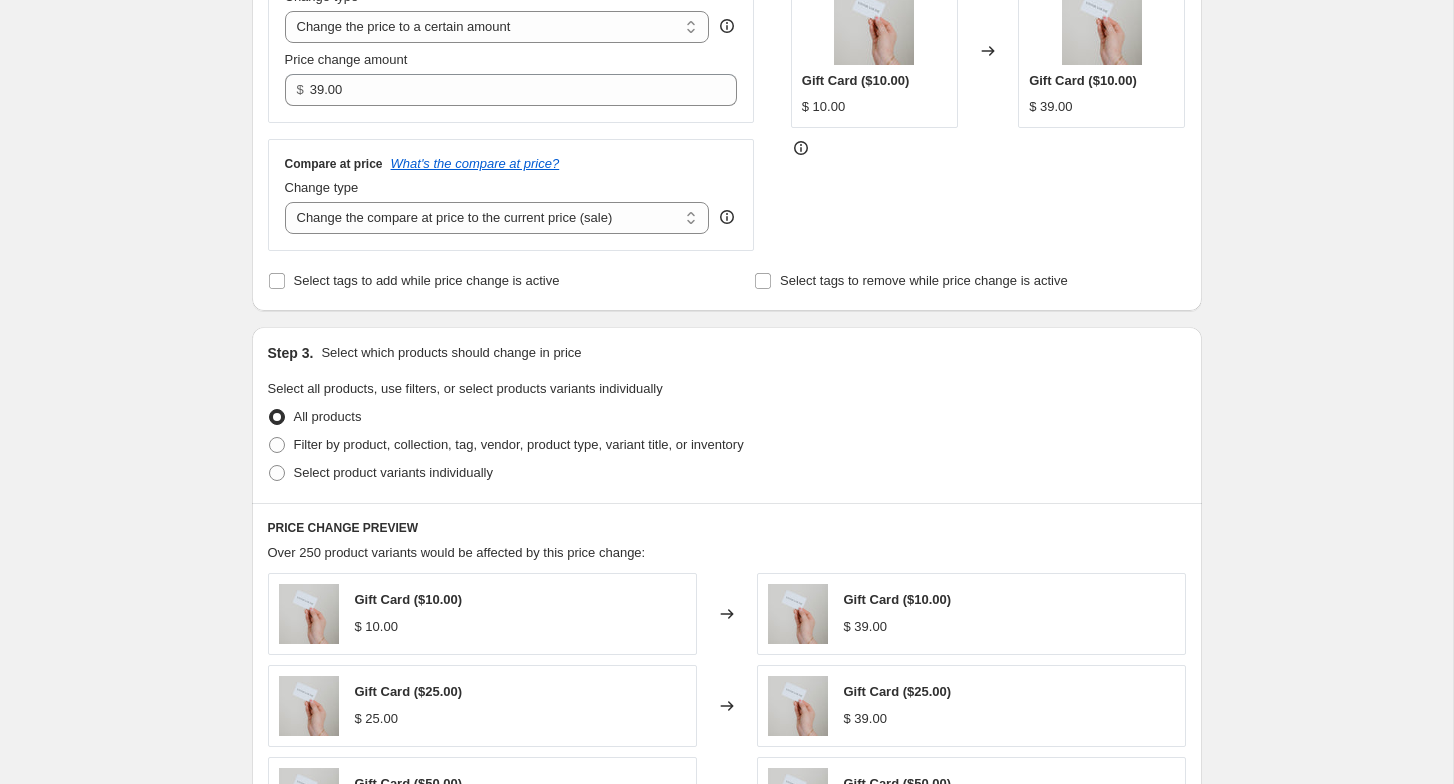 scroll, scrollTop: 453, scrollLeft: 0, axis: vertical 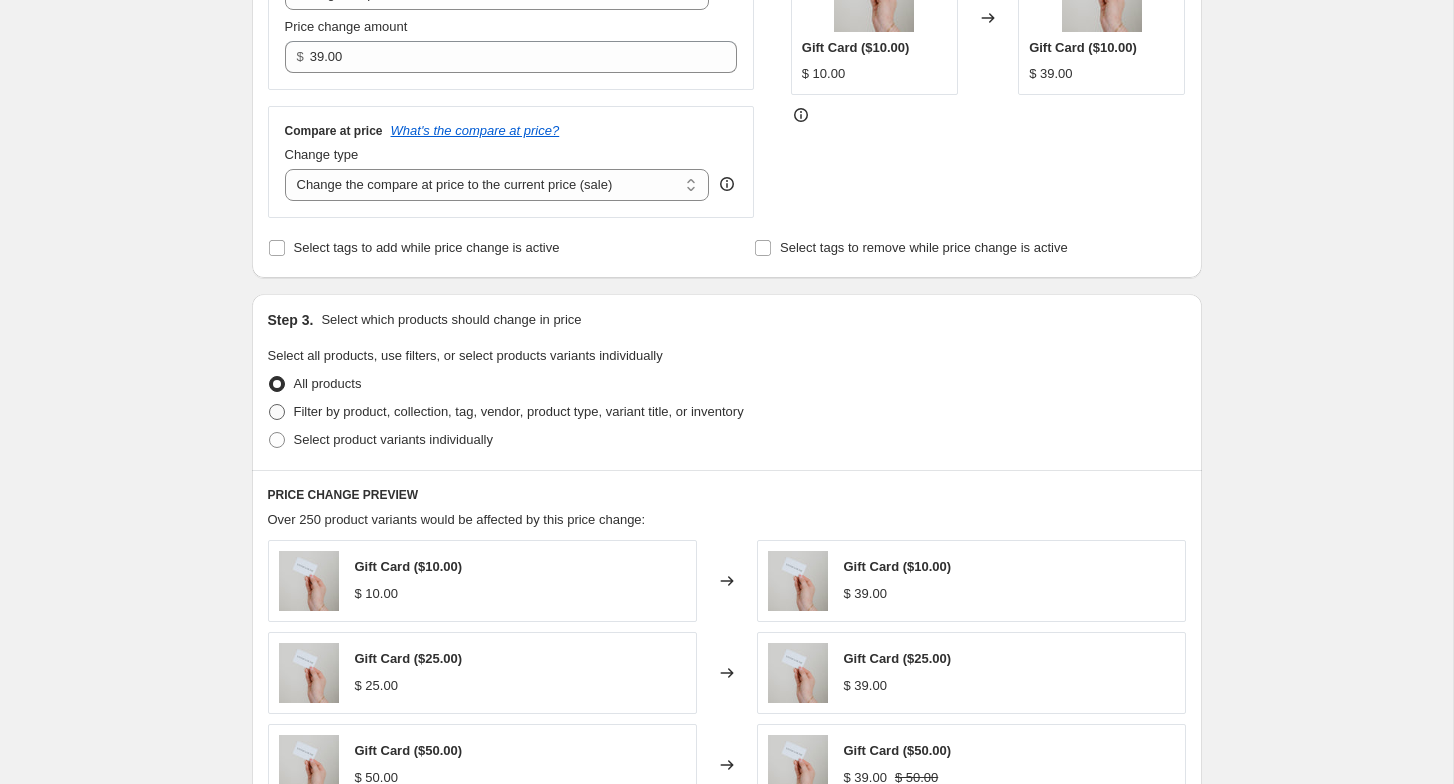 click on "Filter by product, collection, tag, vendor, product type, variant title, or inventory" at bounding box center [519, 411] 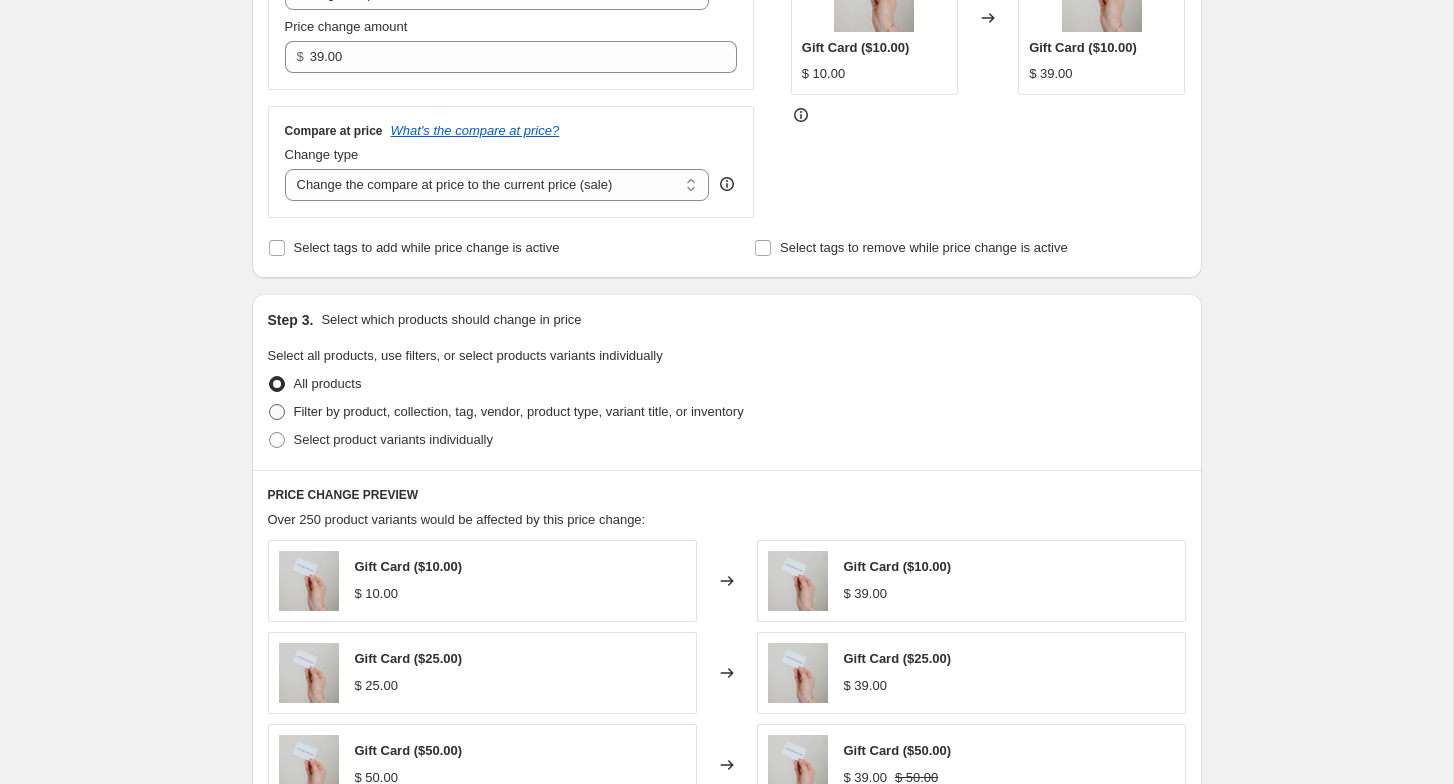 radio on "true" 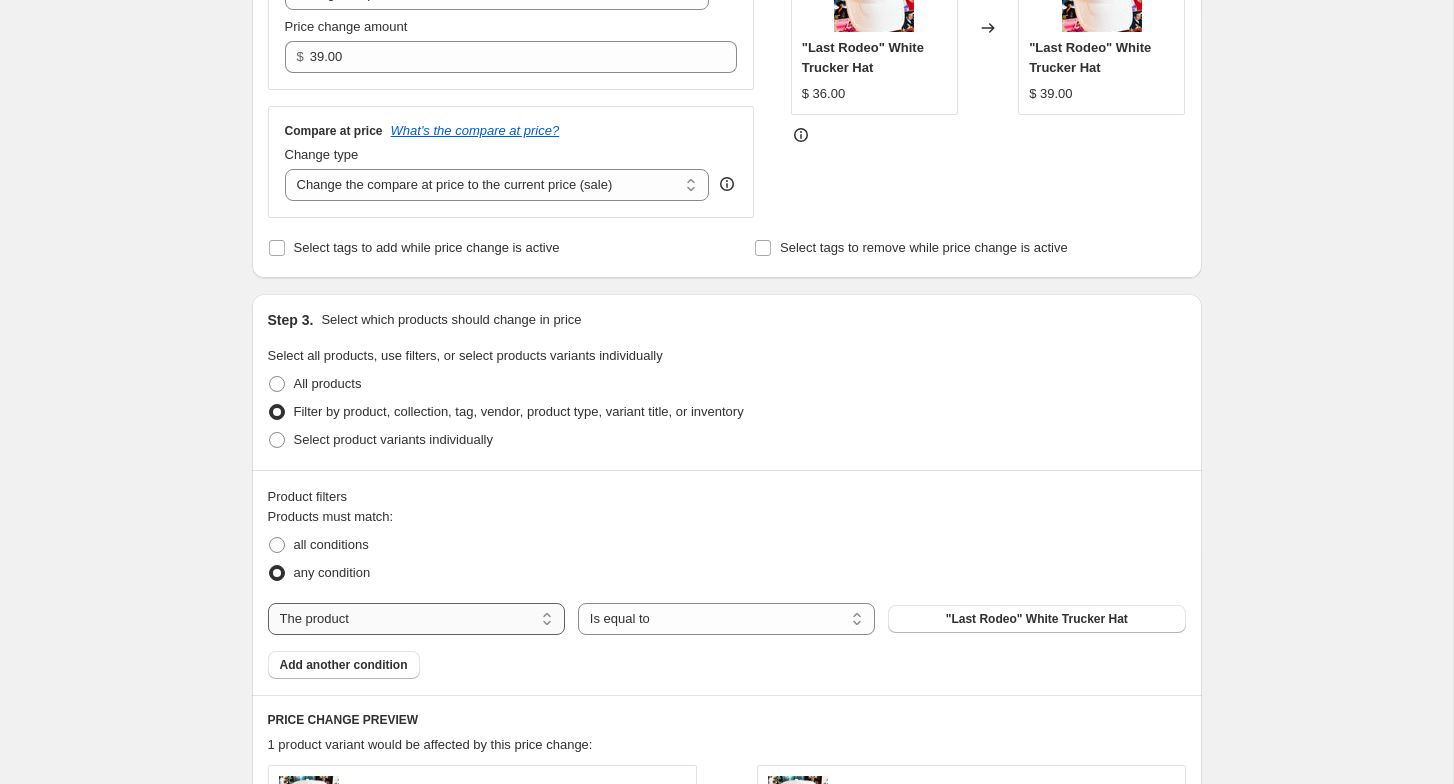 select on "collection" 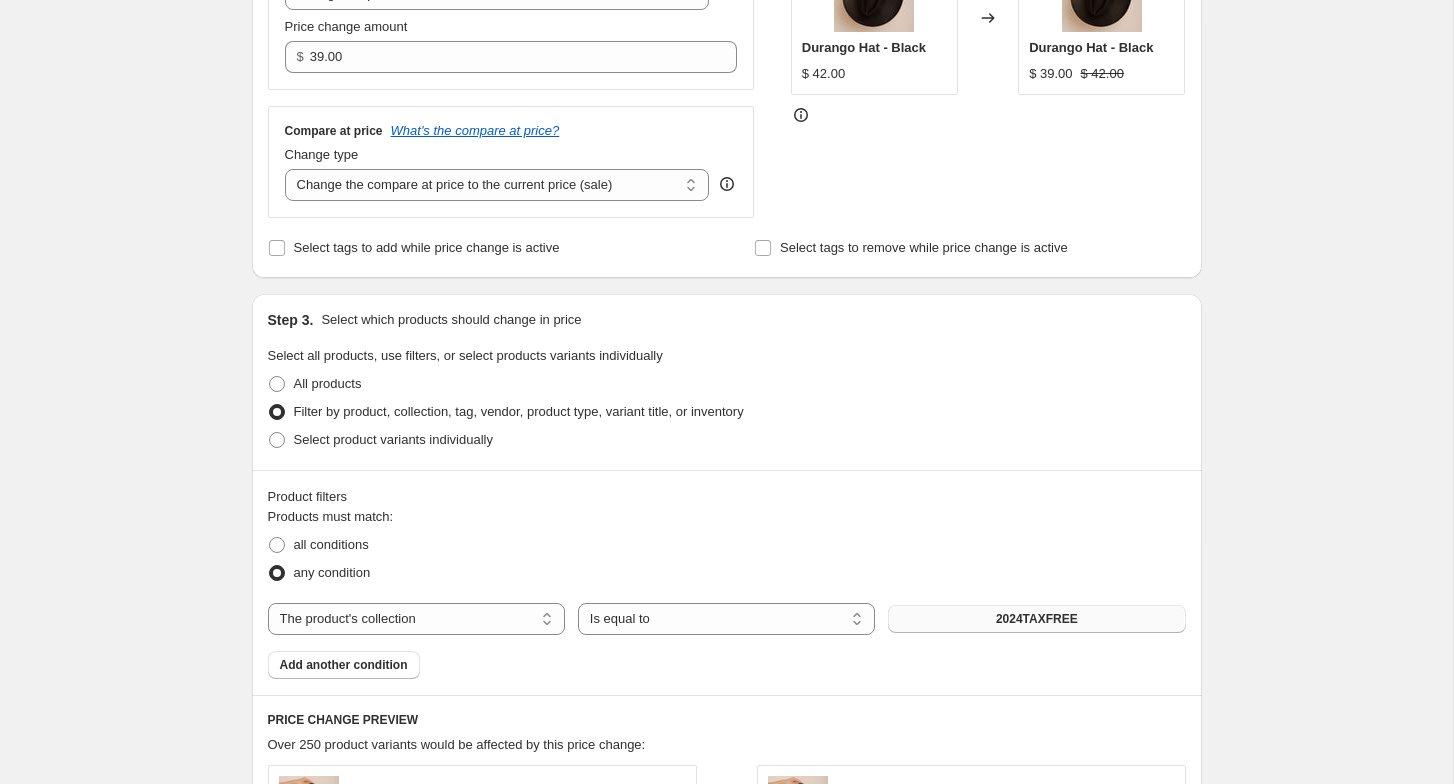 click on "2024TAXFREE" at bounding box center (1036, 619) 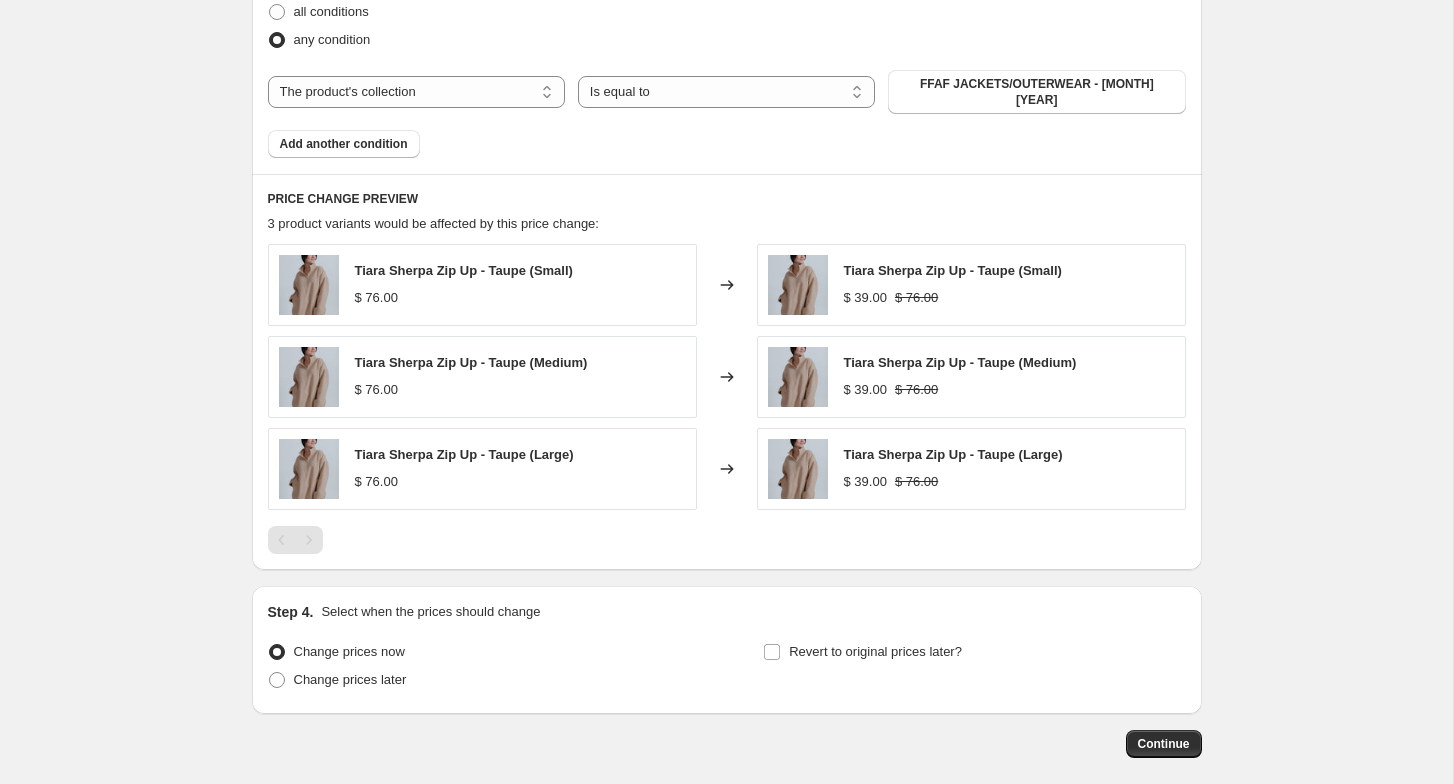 scroll, scrollTop: 1045, scrollLeft: 0, axis: vertical 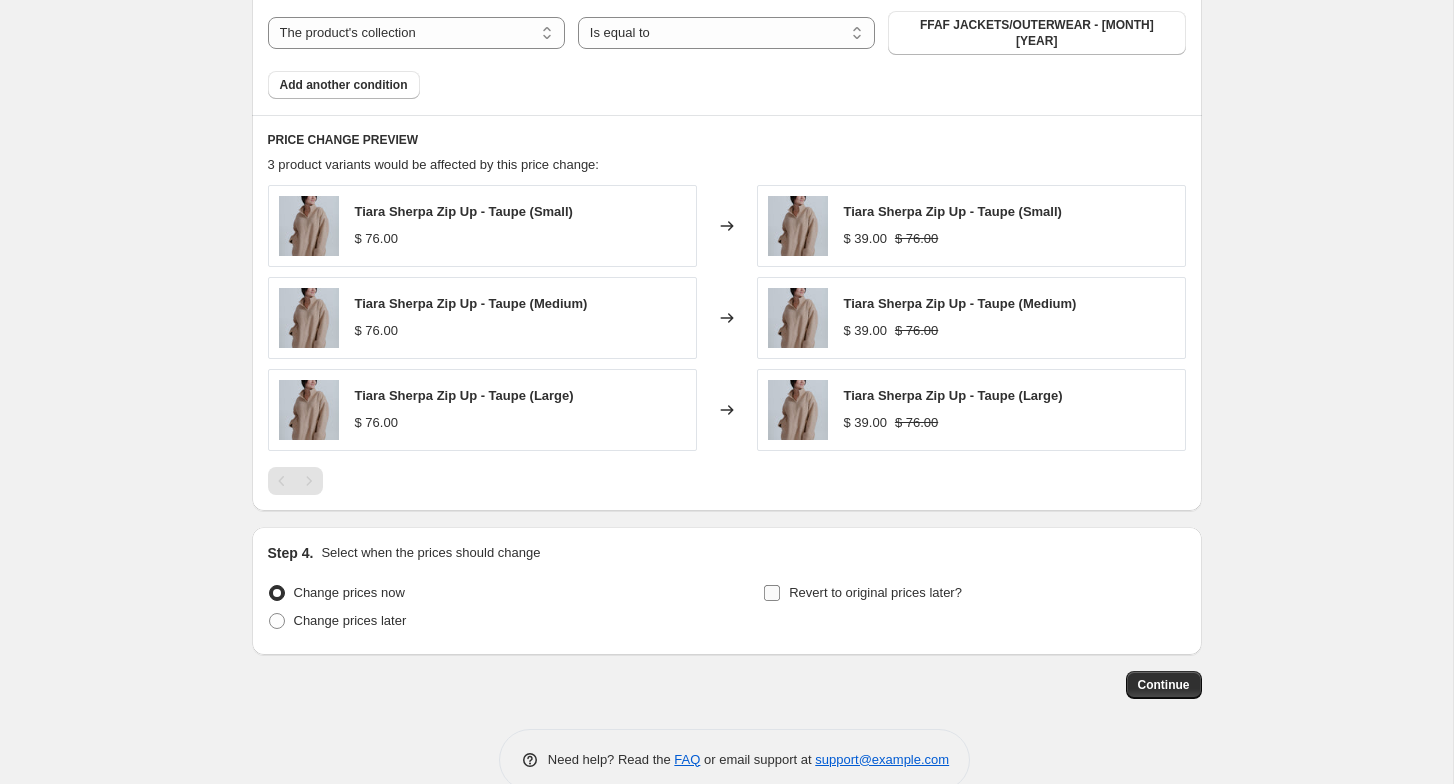 click on "Revert to original prices later?" at bounding box center (875, 592) 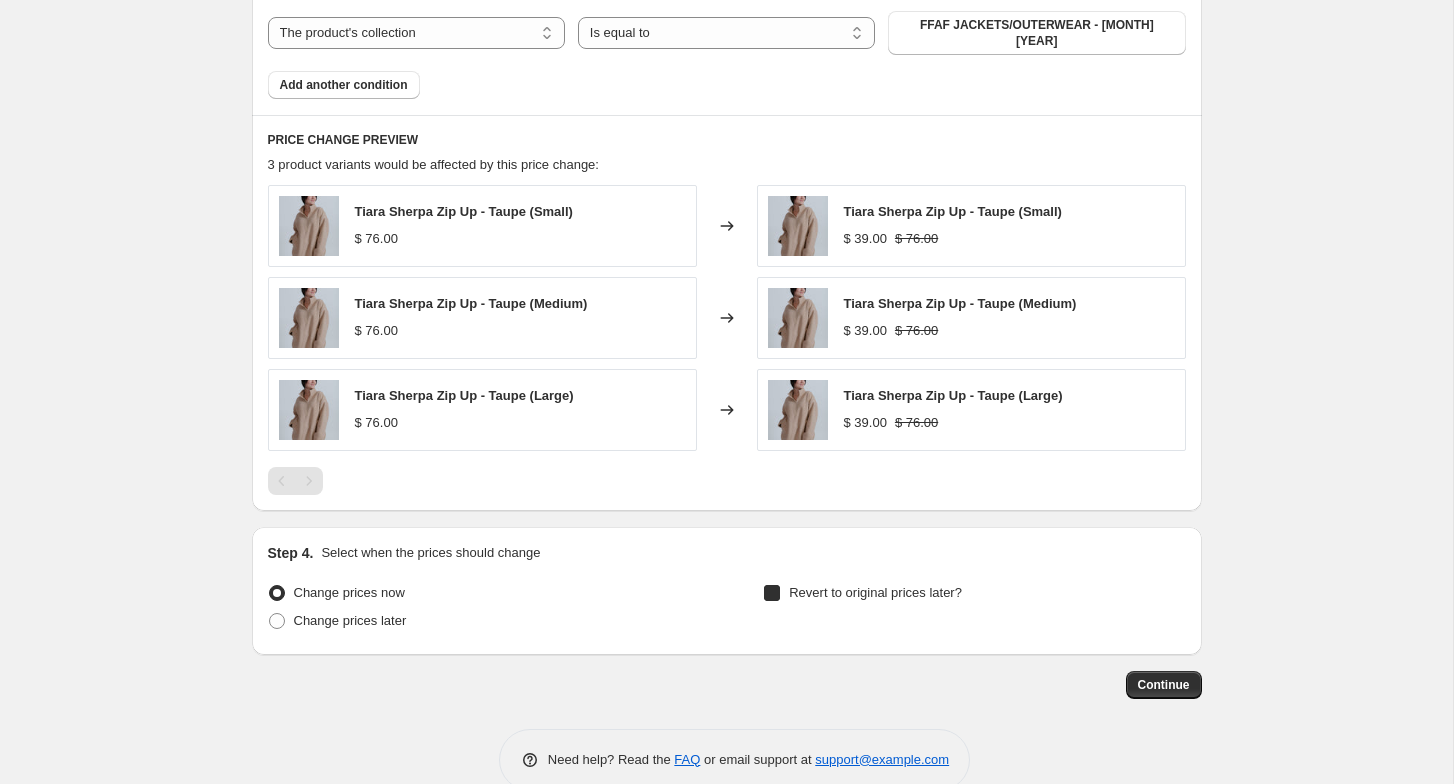 checkbox on "true" 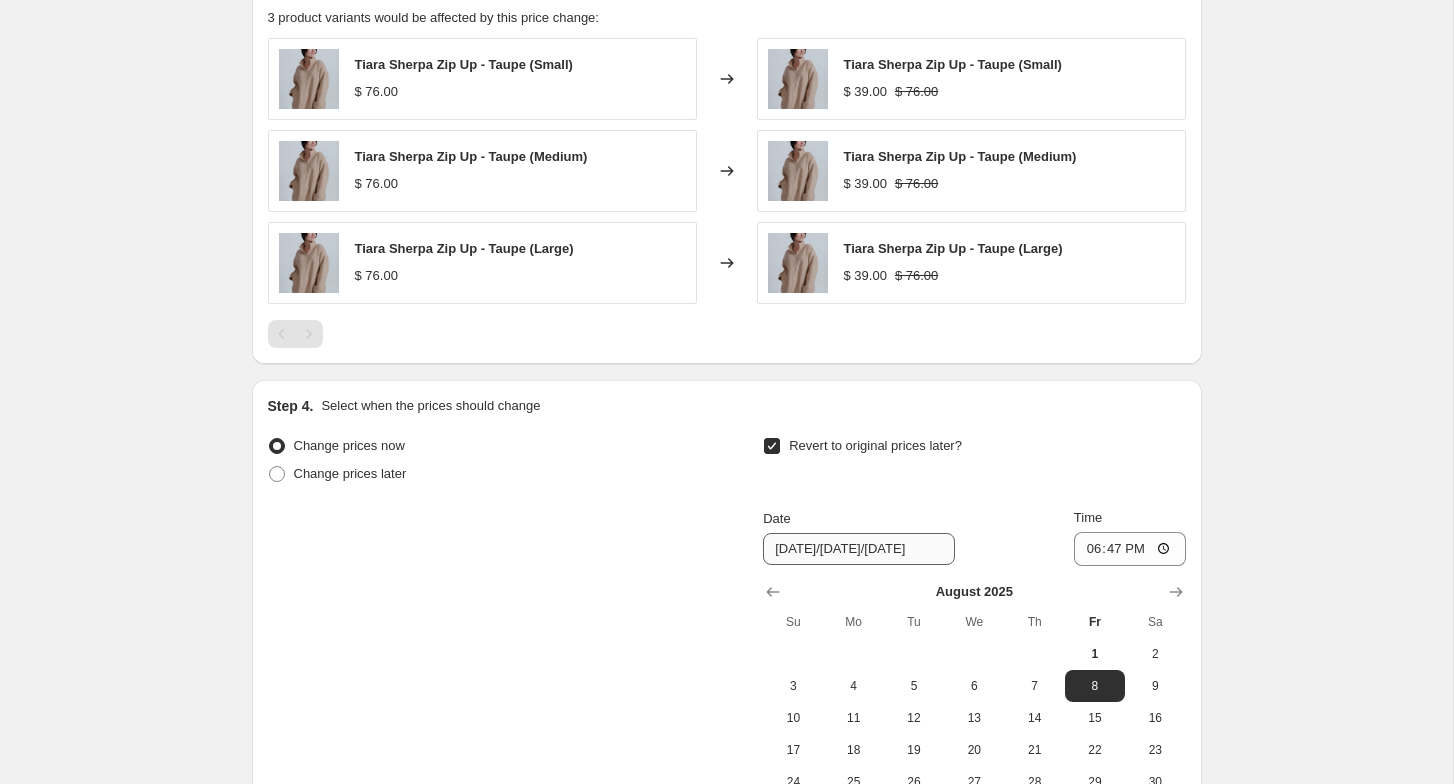 scroll, scrollTop: 1311, scrollLeft: 0, axis: vertical 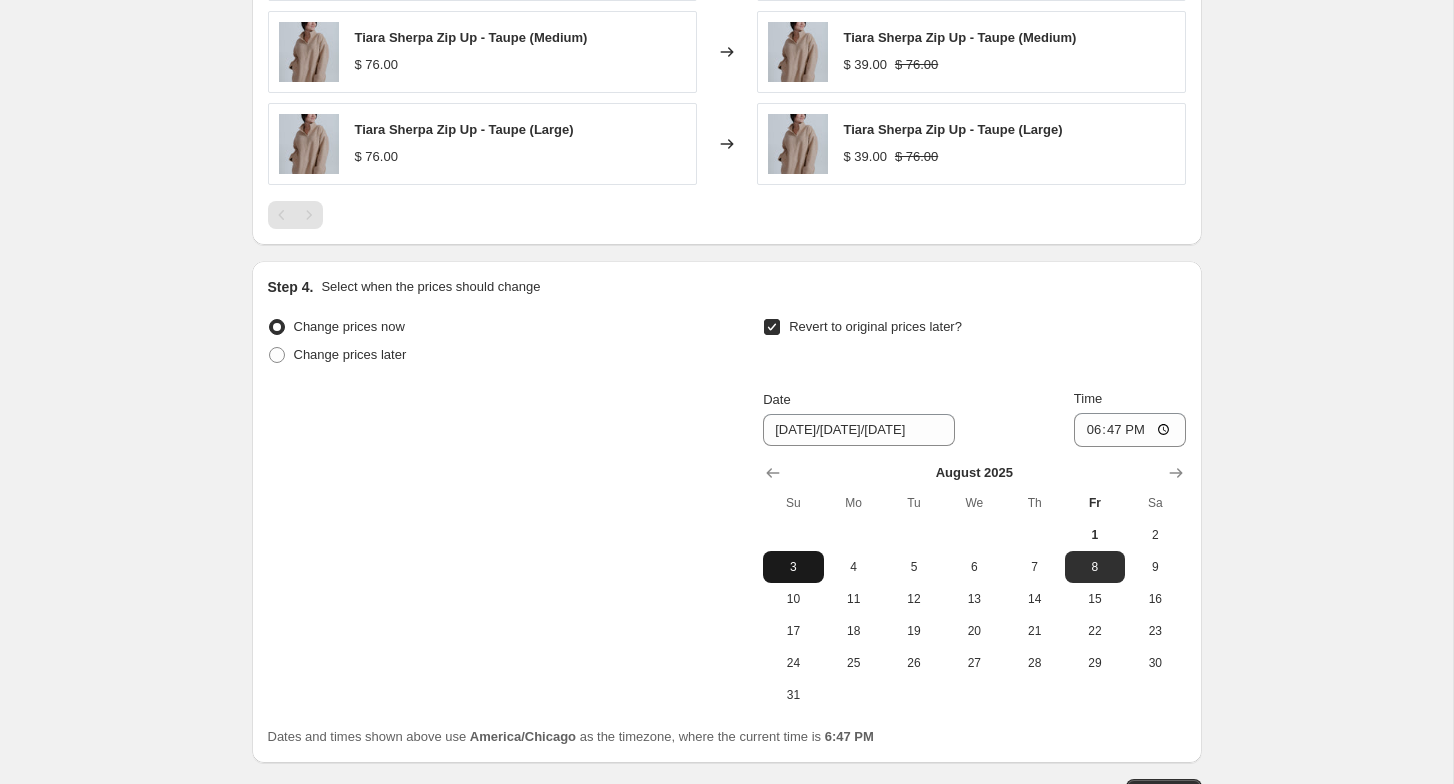 click on "3" at bounding box center (793, 567) 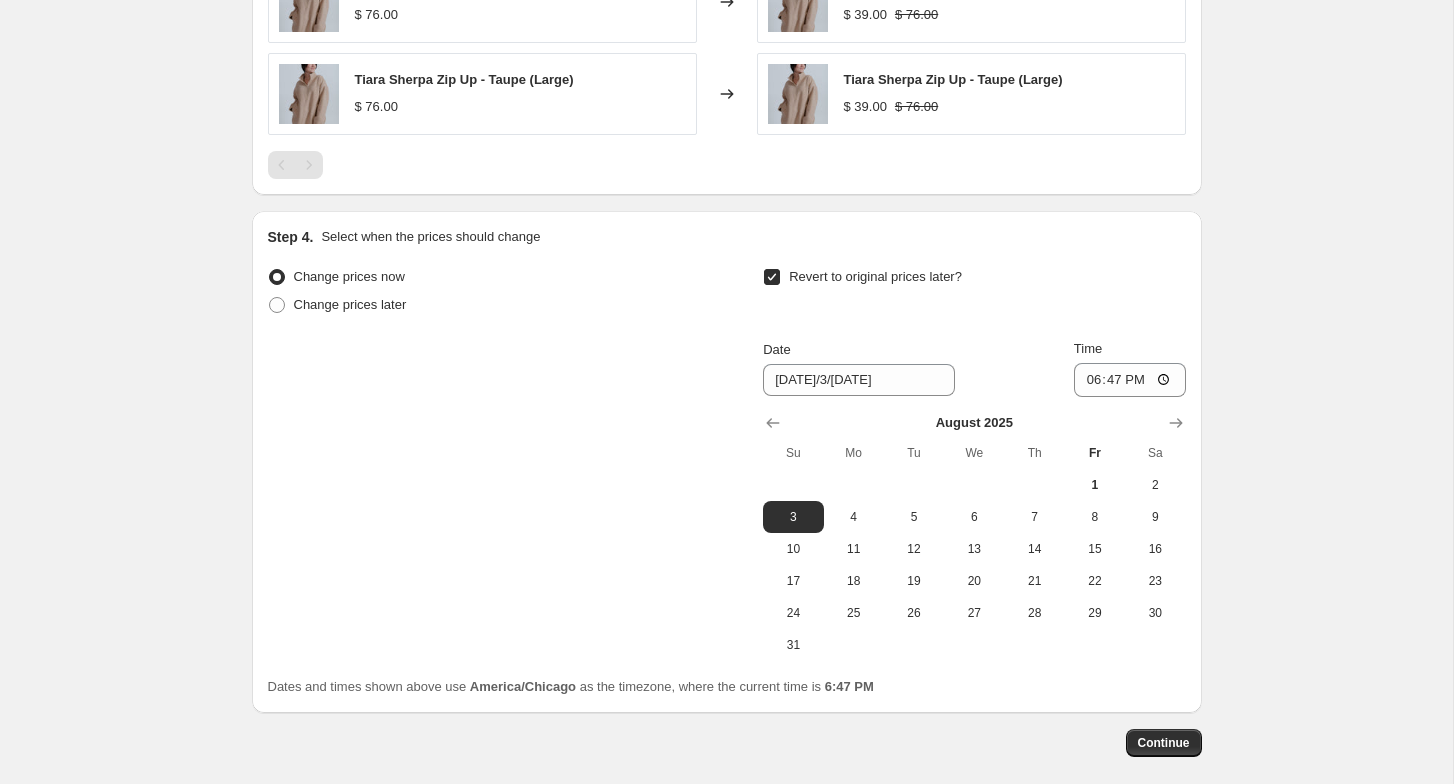 scroll, scrollTop: 1359, scrollLeft: 0, axis: vertical 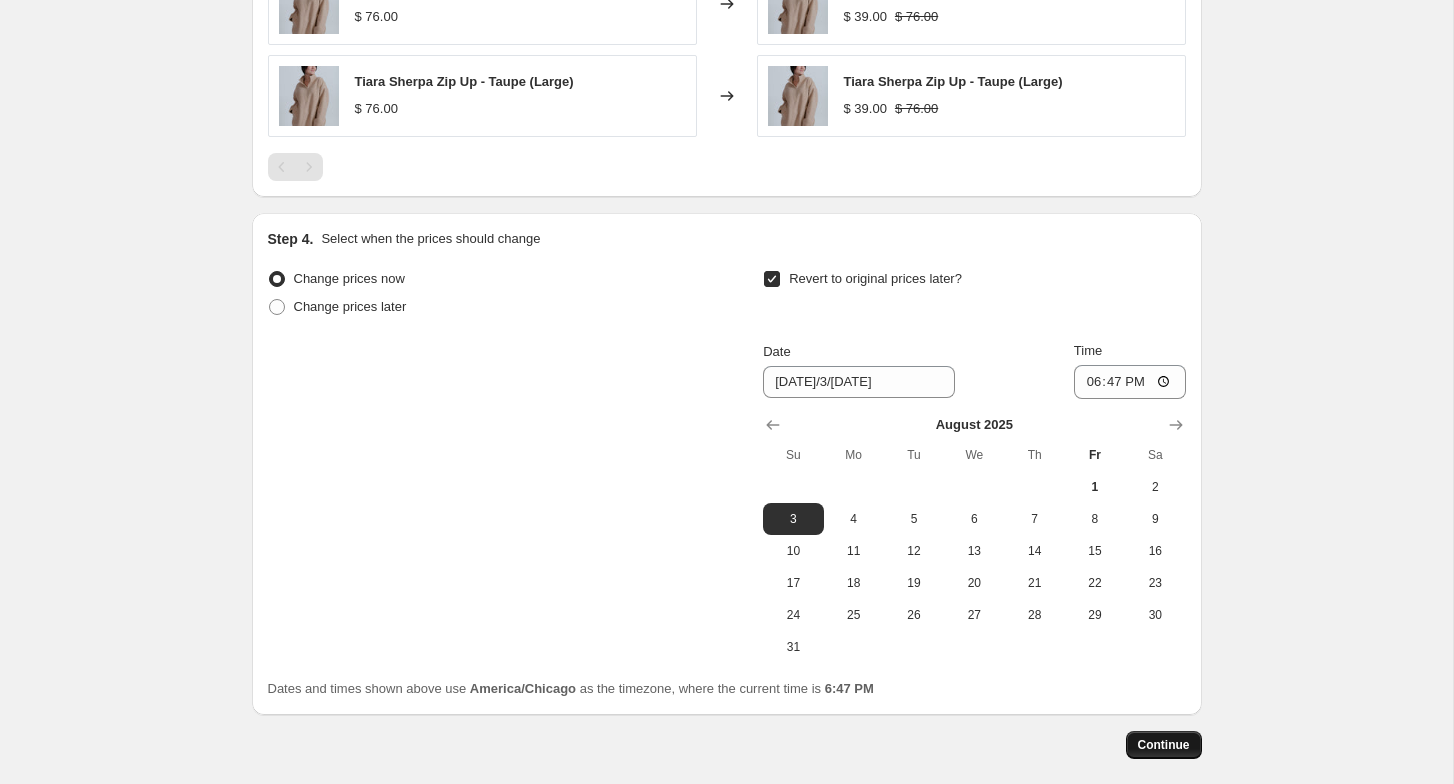 click on "Continue" at bounding box center (1164, 745) 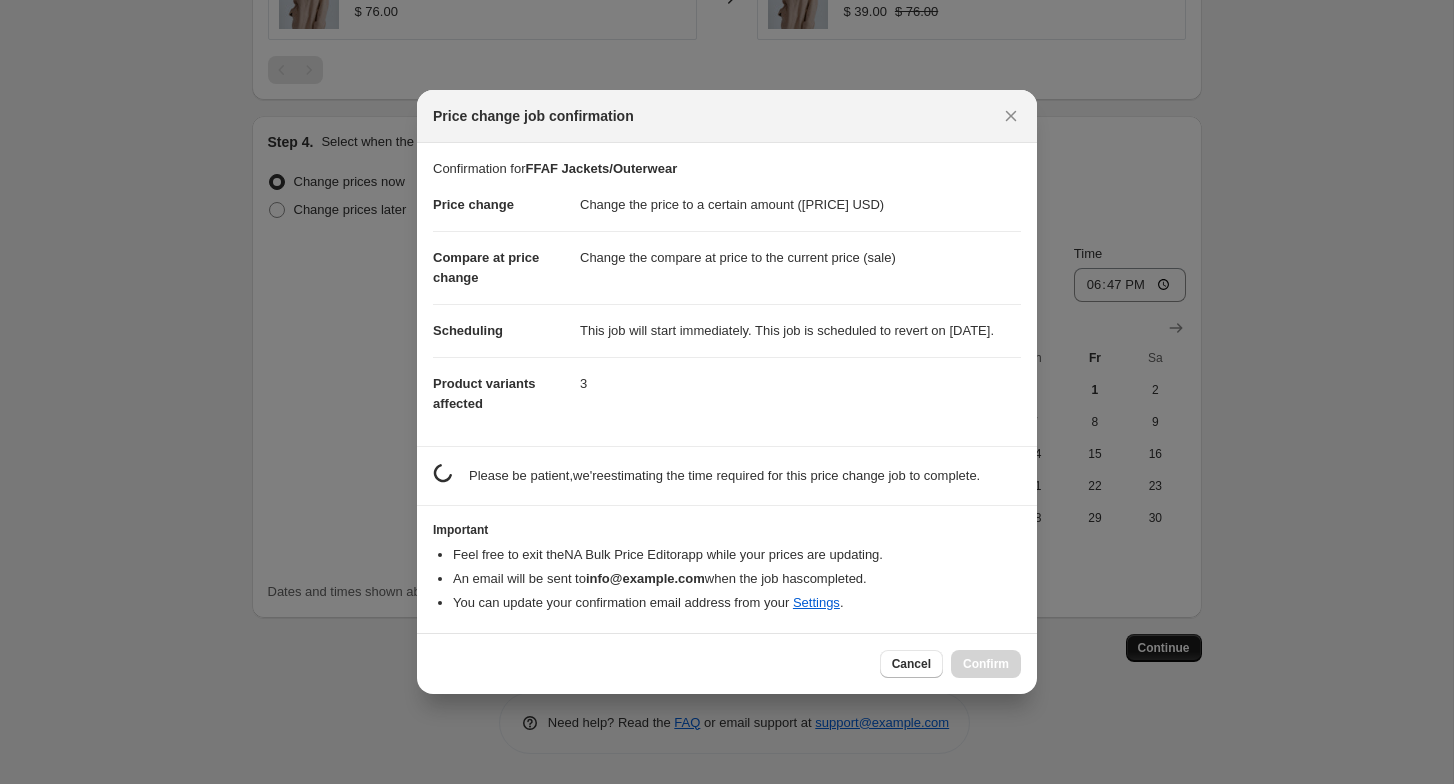 scroll, scrollTop: 0, scrollLeft: 0, axis: both 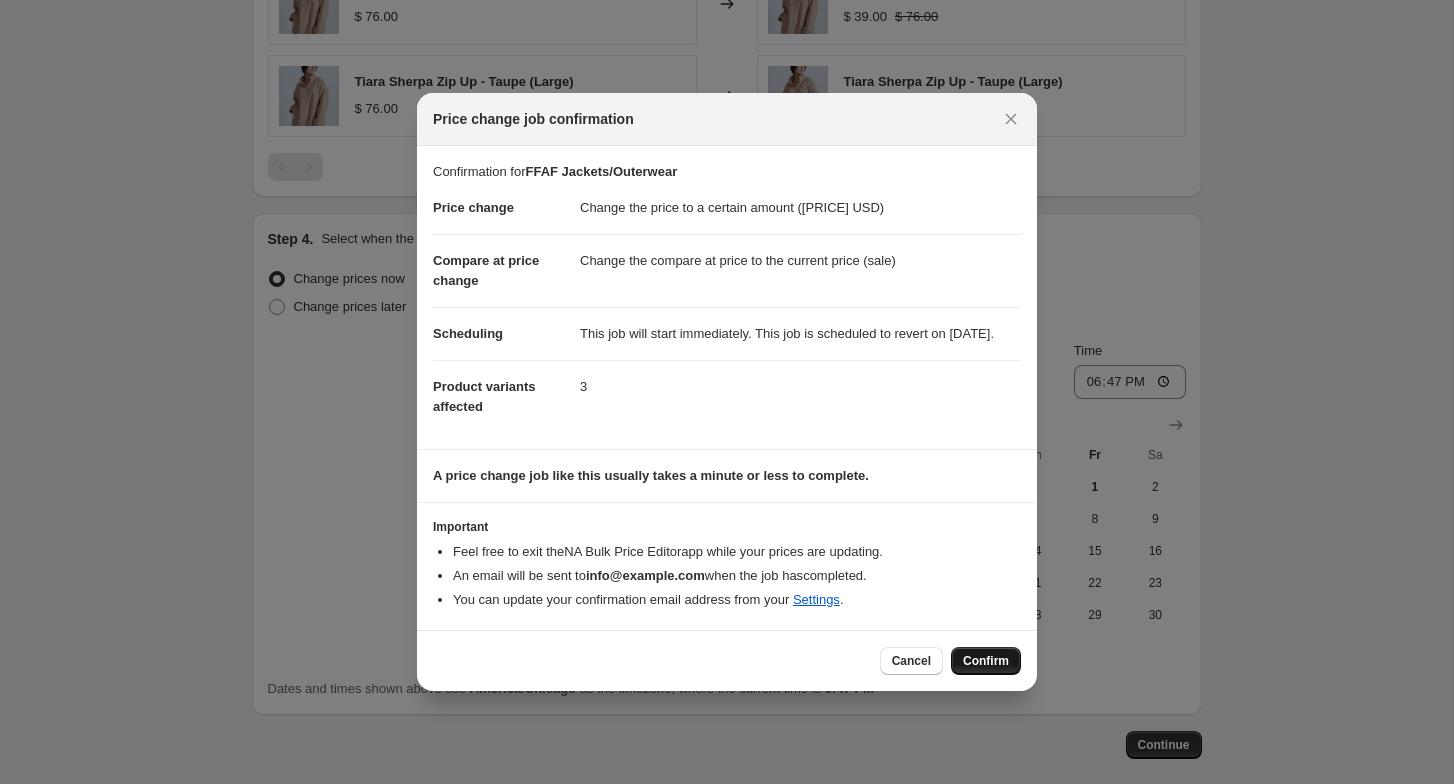 click on "Confirm" at bounding box center (986, 661) 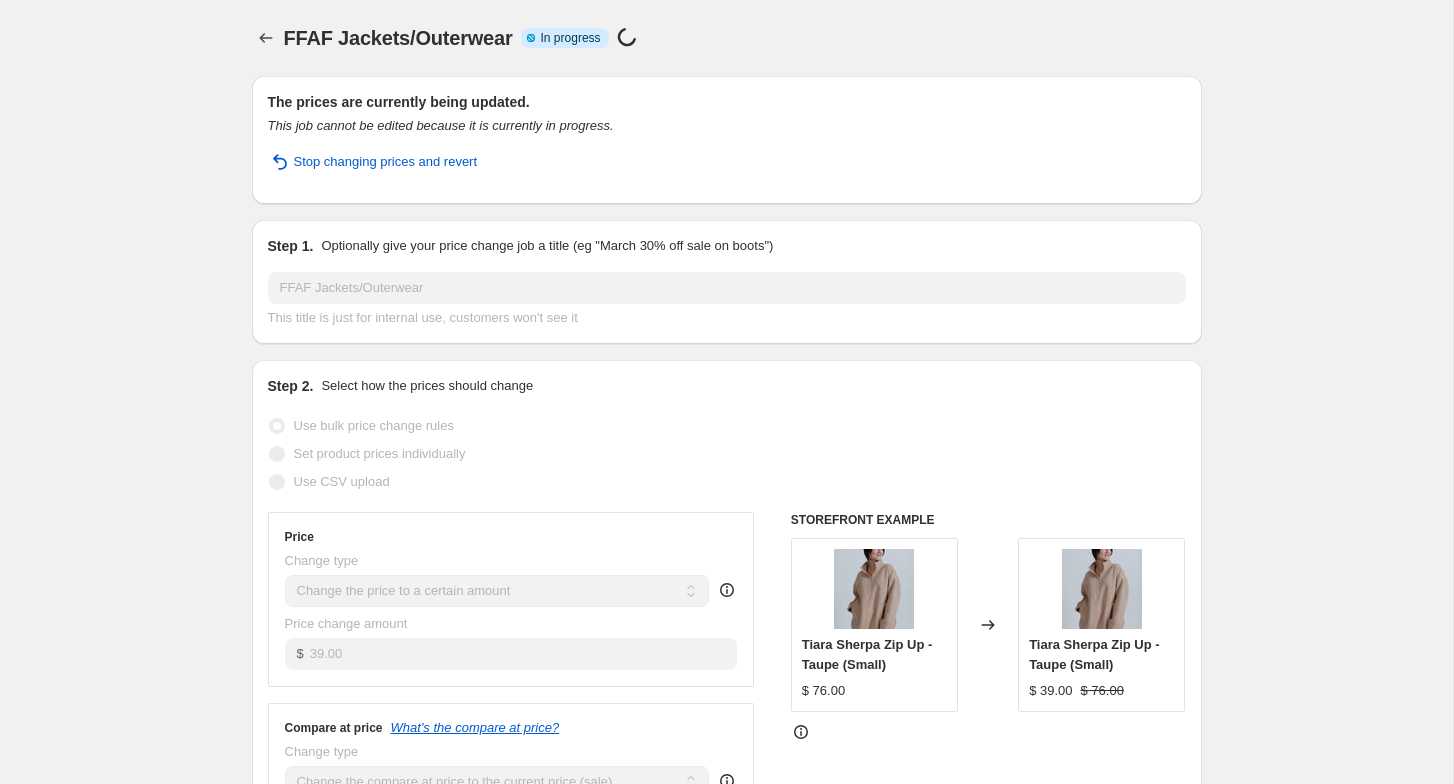 scroll, scrollTop: 0, scrollLeft: 0, axis: both 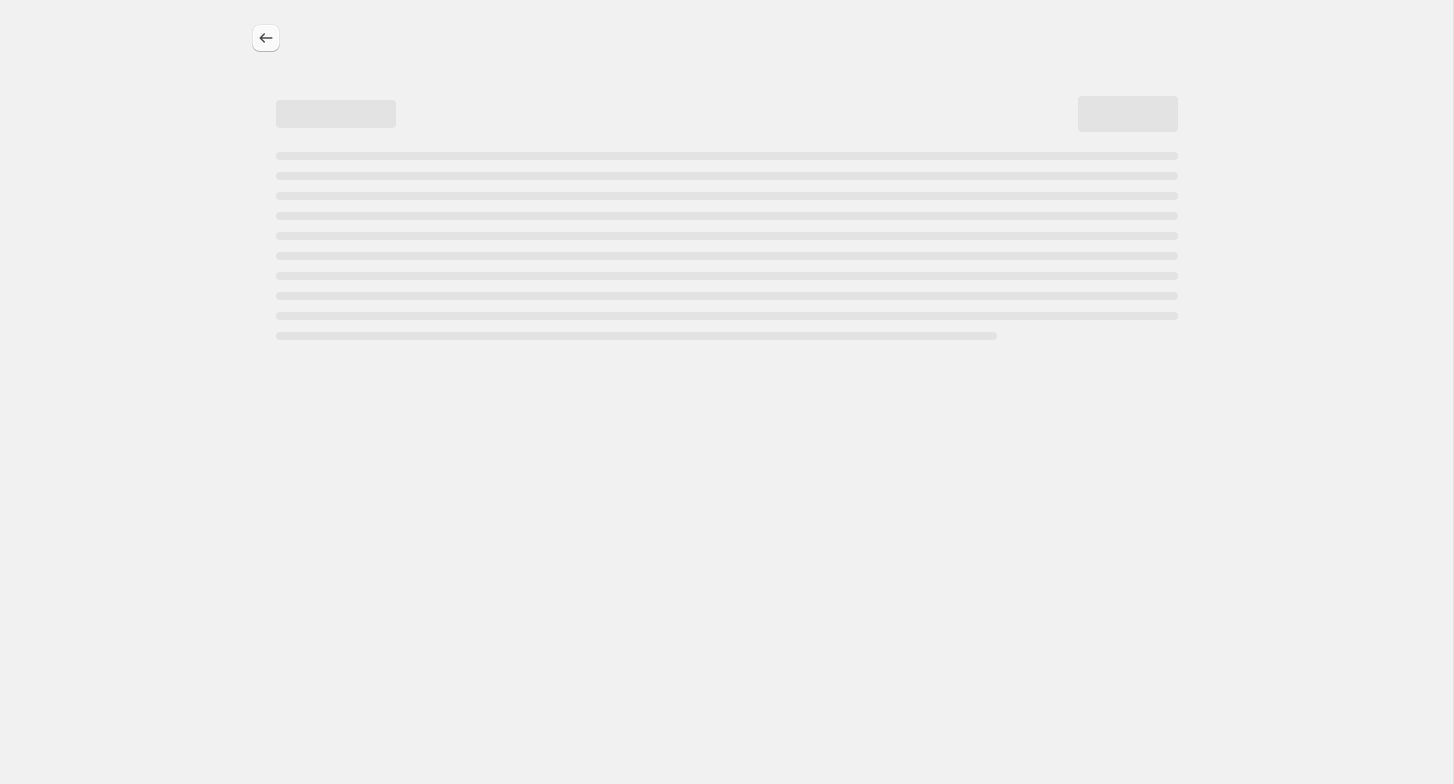 select on "collection" 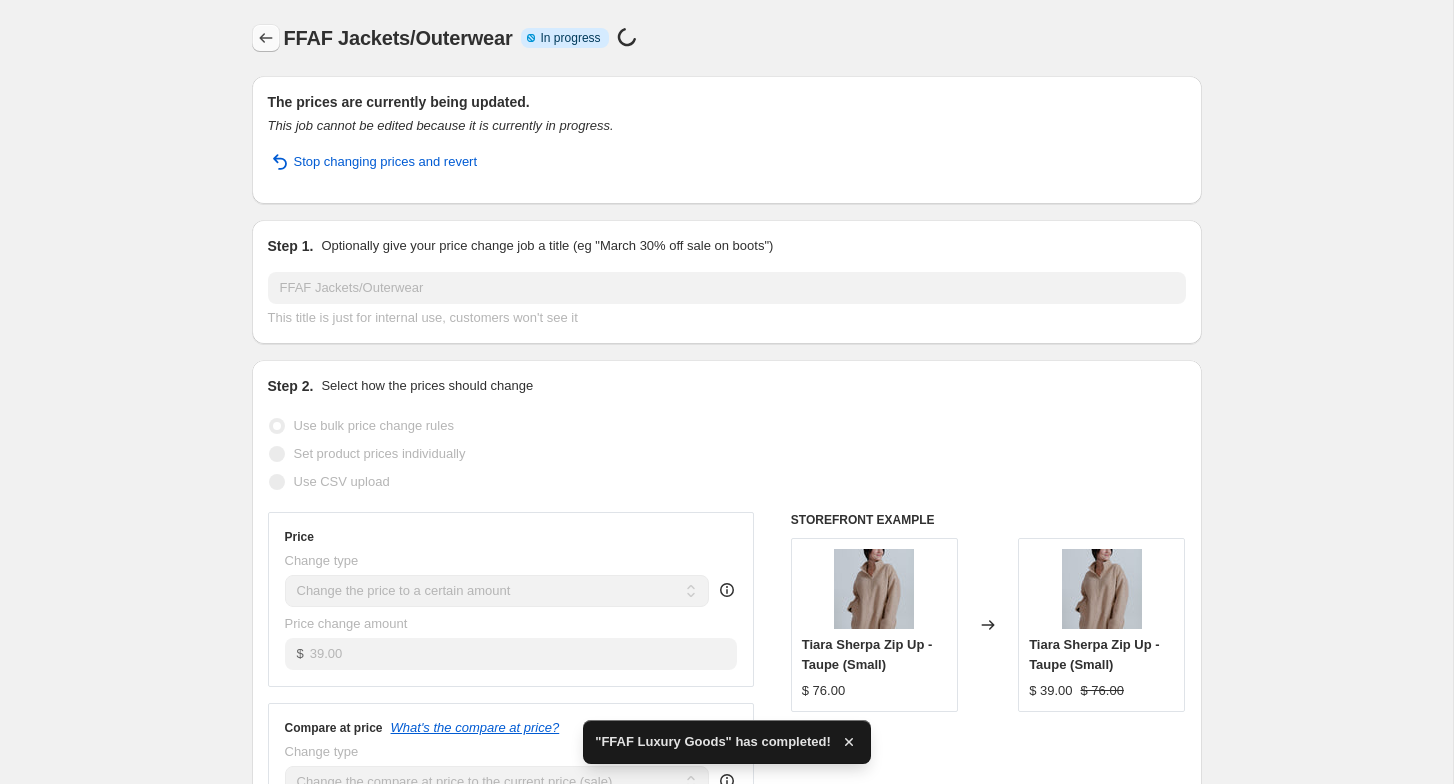 click 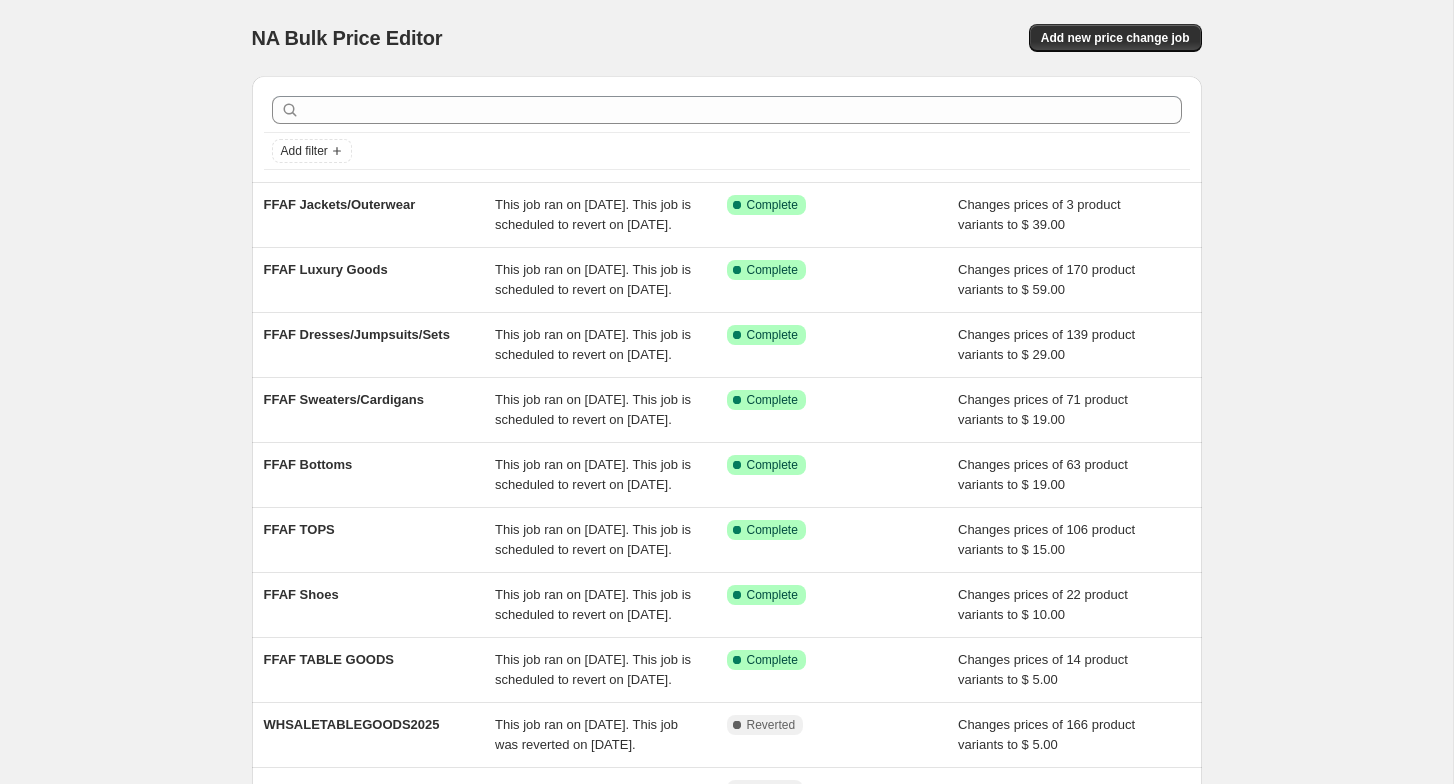 scroll, scrollTop: 0, scrollLeft: 0, axis: both 